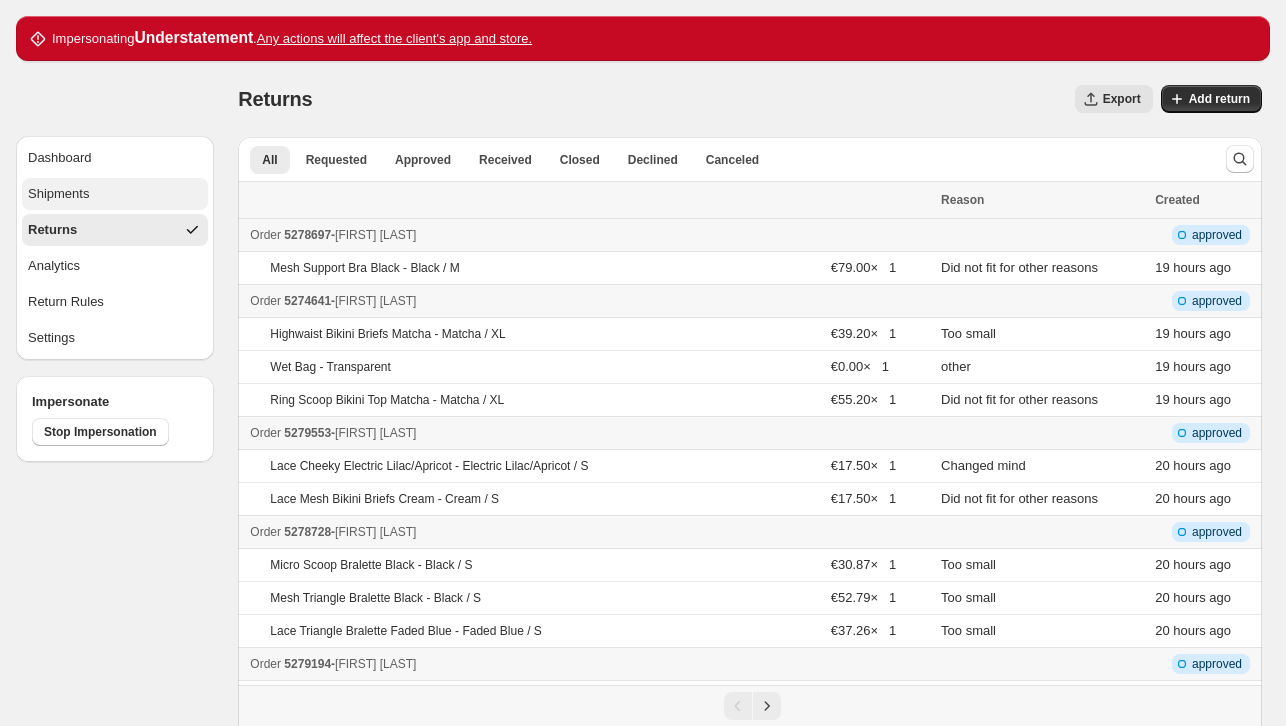 scroll, scrollTop: 0, scrollLeft: 0, axis: both 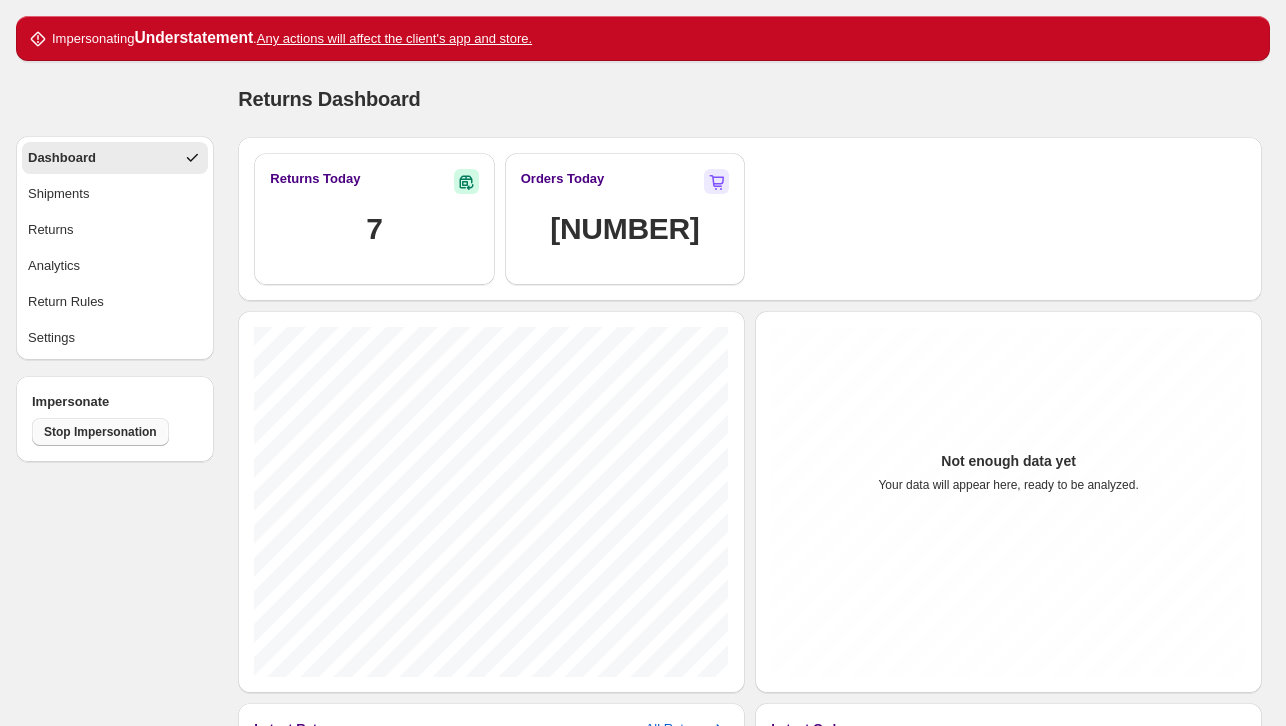 click on "Stop Impersonation" at bounding box center [100, 432] 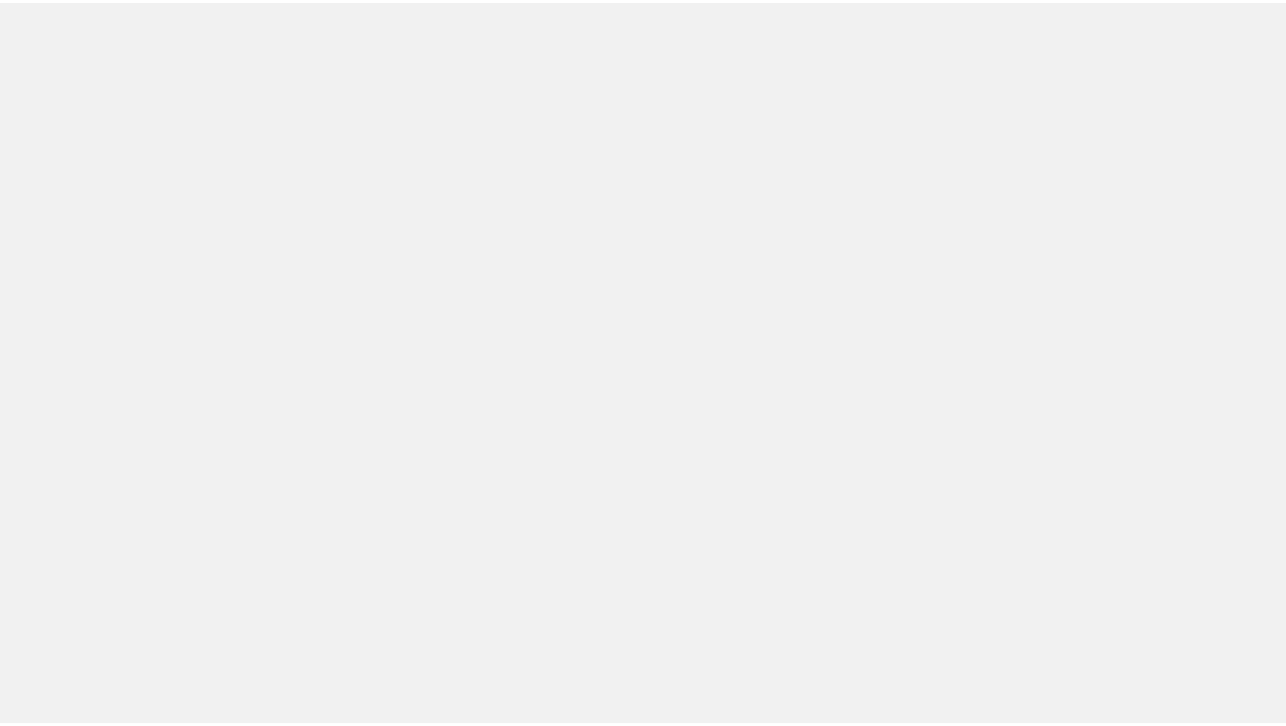 scroll, scrollTop: 0, scrollLeft: 0, axis: both 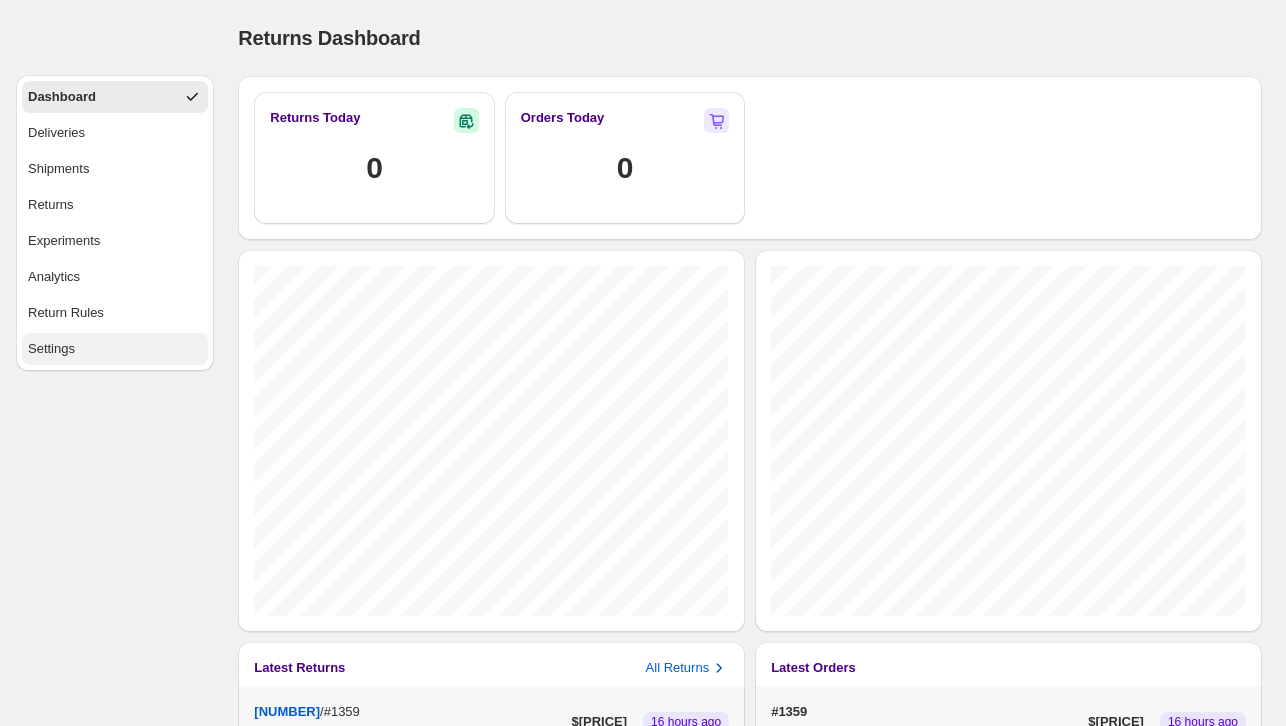 select on "********" 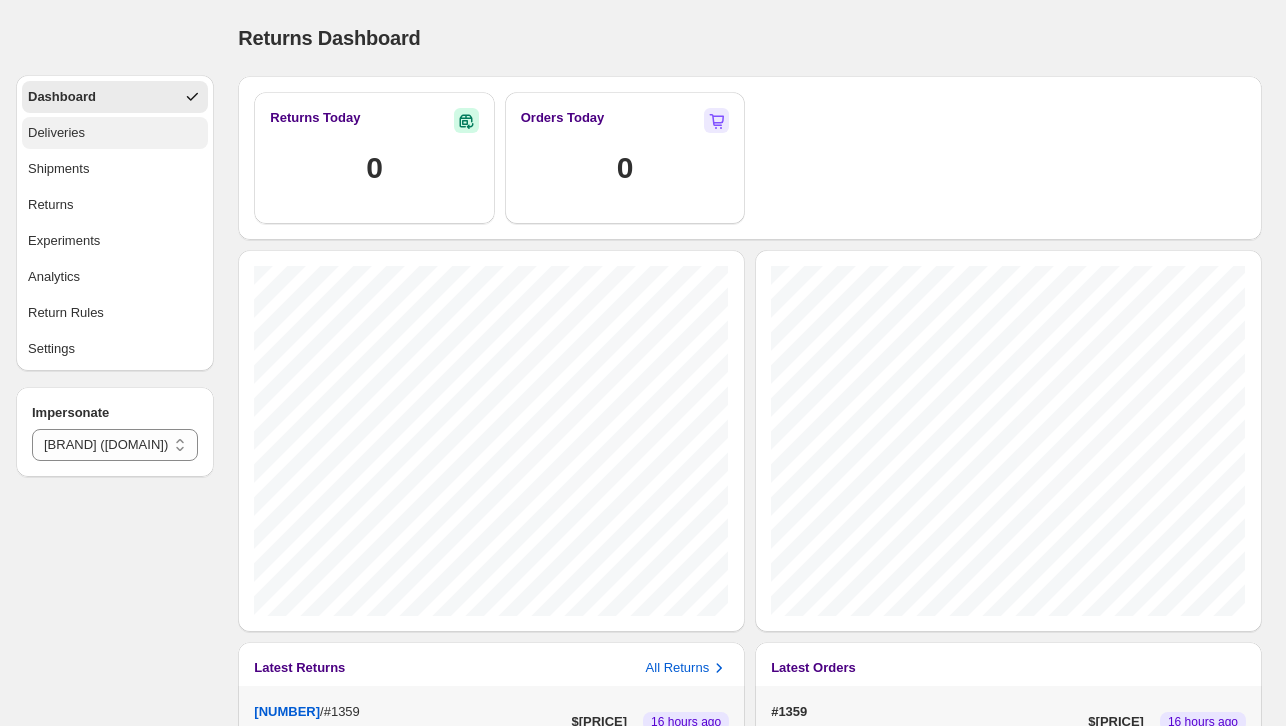 click on "Deliveries" at bounding box center (115, 133) 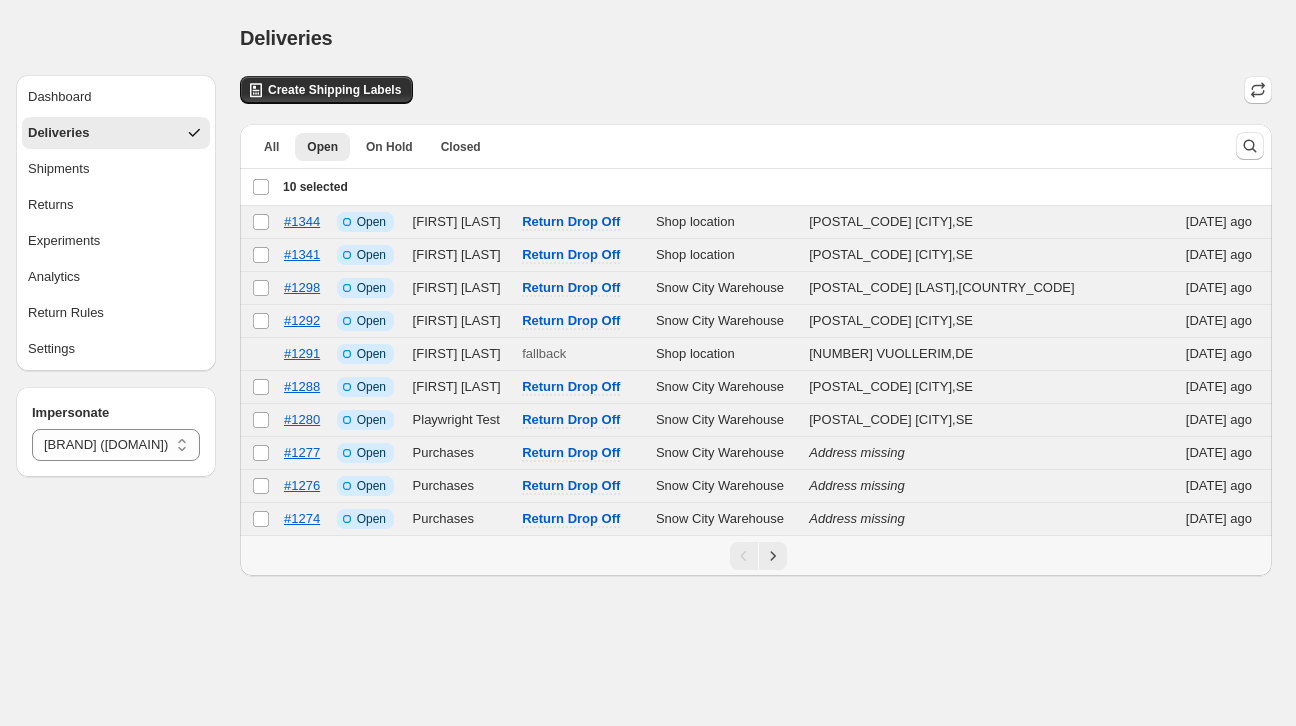 click on "Deselect all 10 orders 10 selected" at bounding box center [300, 187] 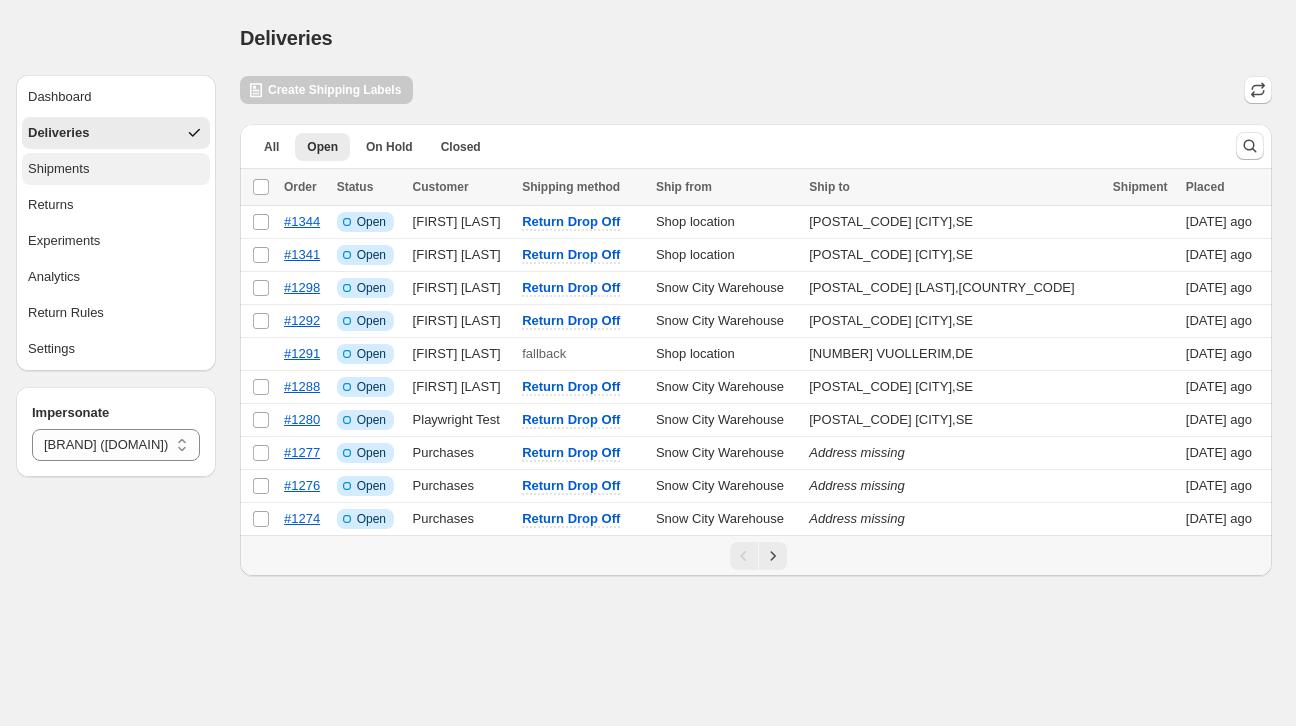 click on "Shipments" at bounding box center [58, 169] 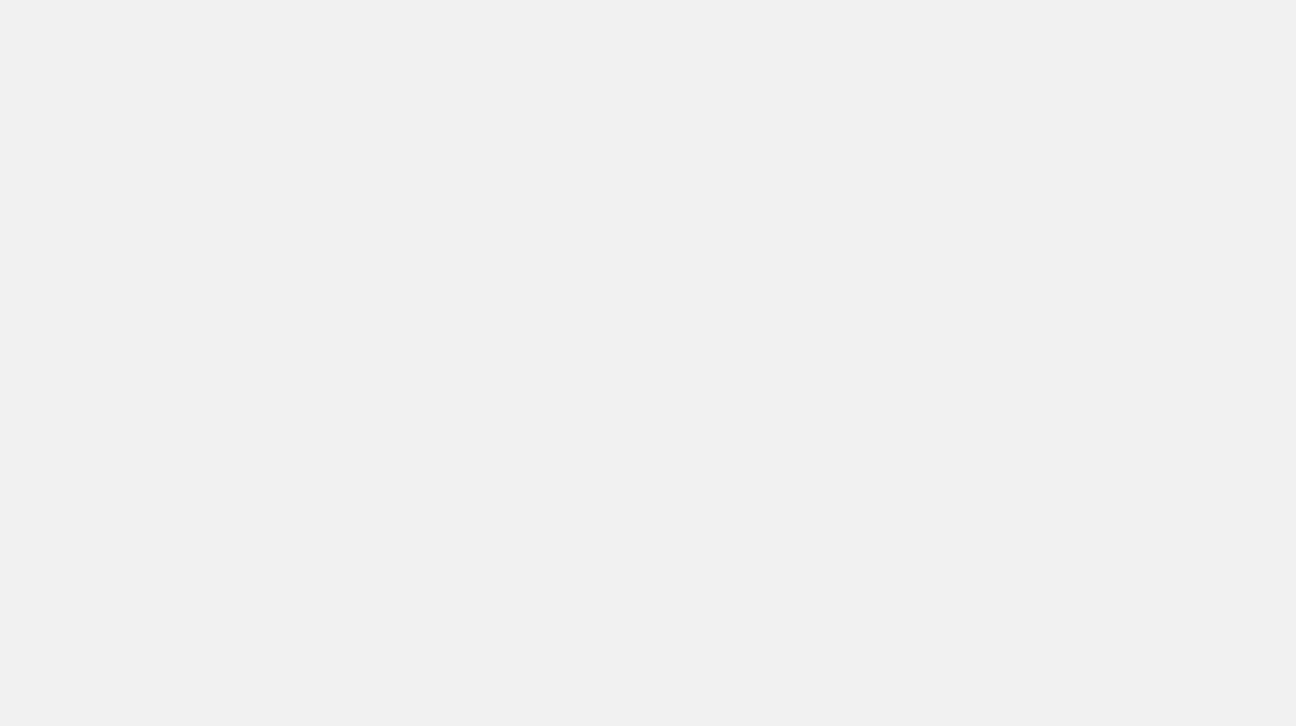 scroll, scrollTop: 0, scrollLeft: 0, axis: both 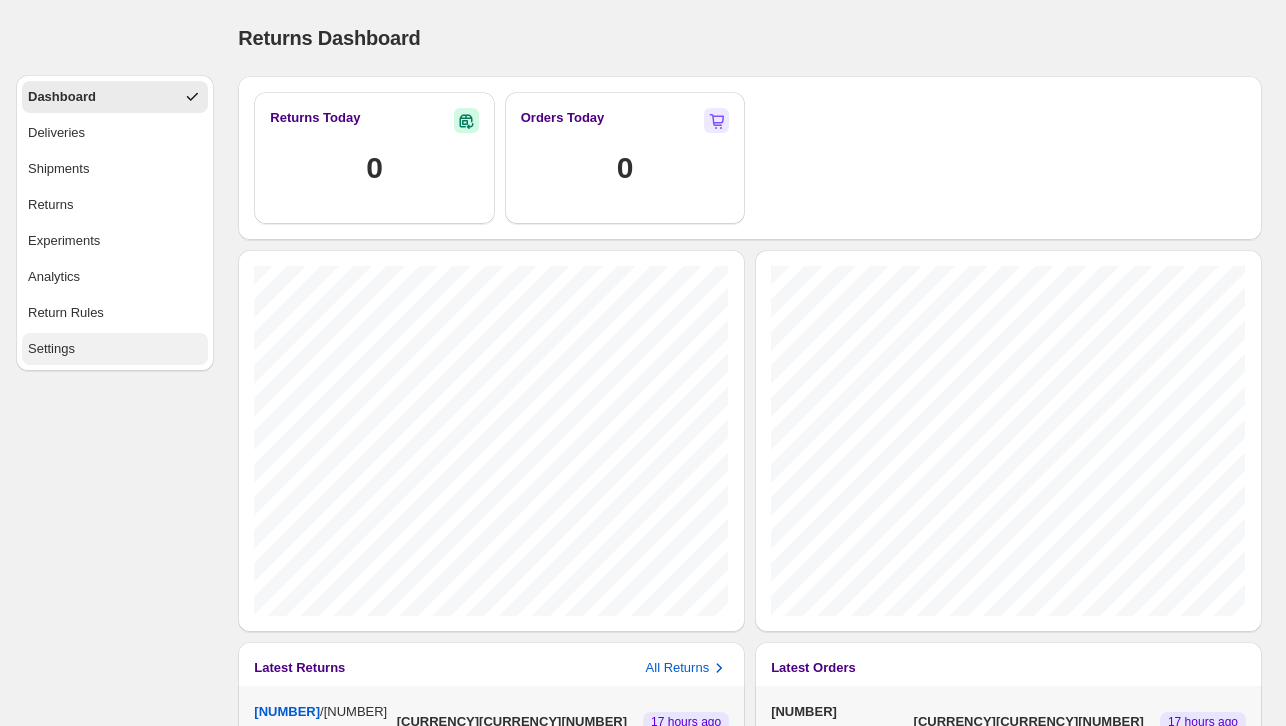 click on "Settings" at bounding box center [115, 349] 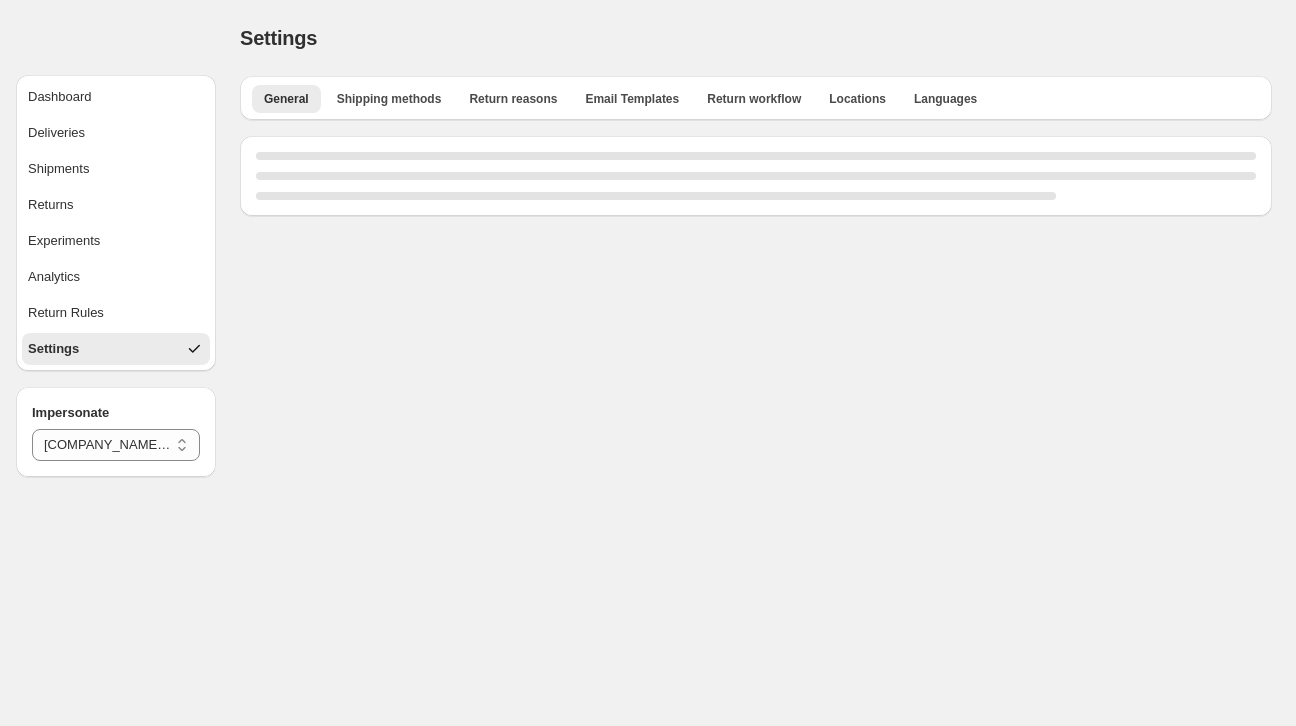 select on "**" 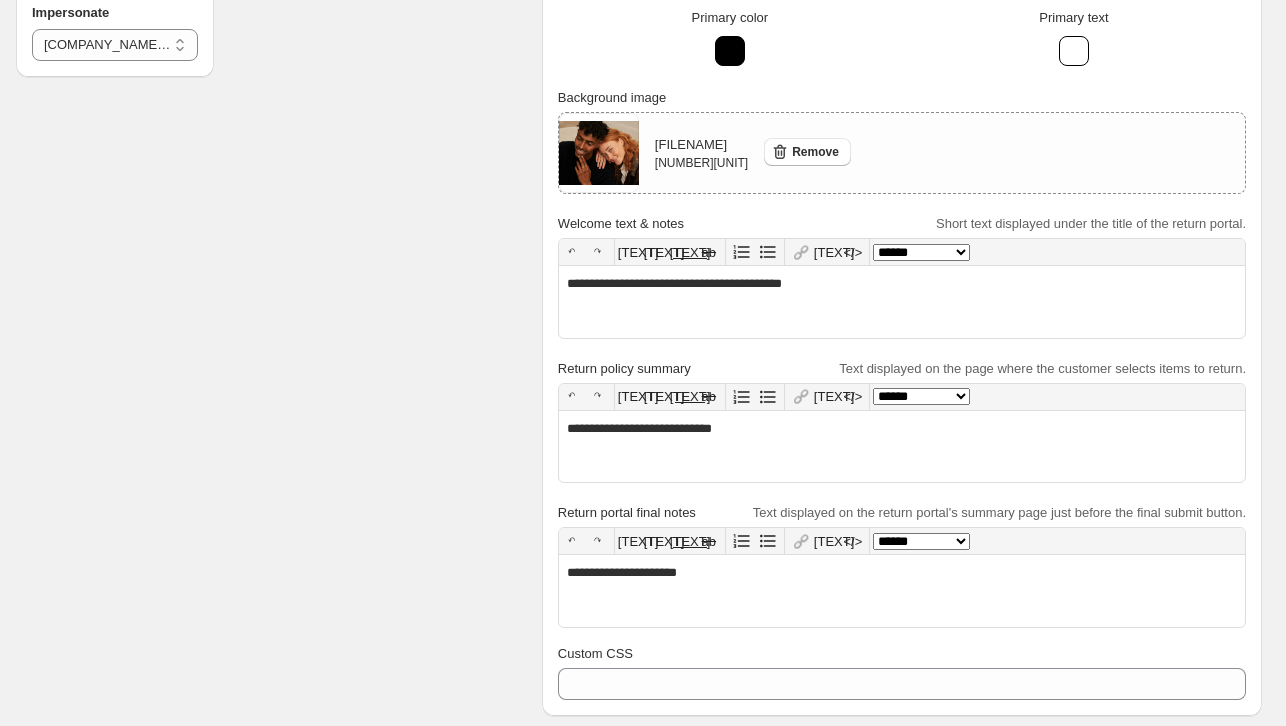 scroll, scrollTop: 0, scrollLeft: 0, axis: both 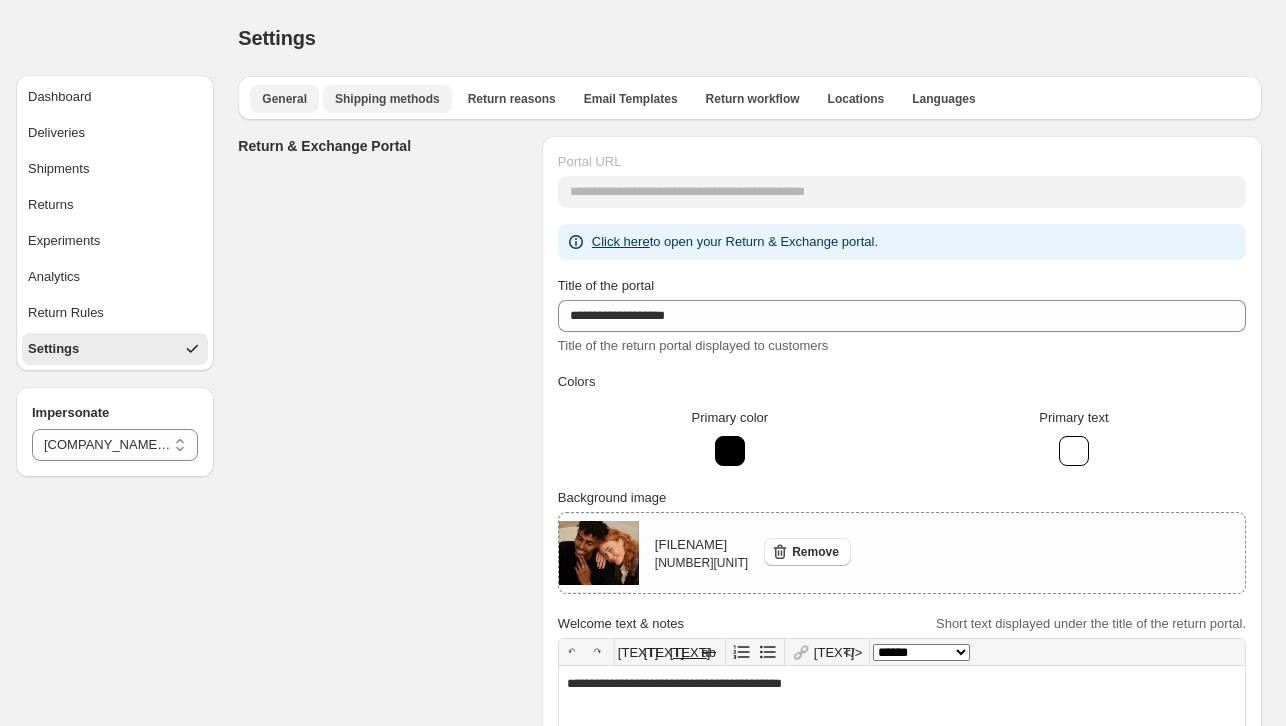 click on "Shipping methods" at bounding box center [387, 99] 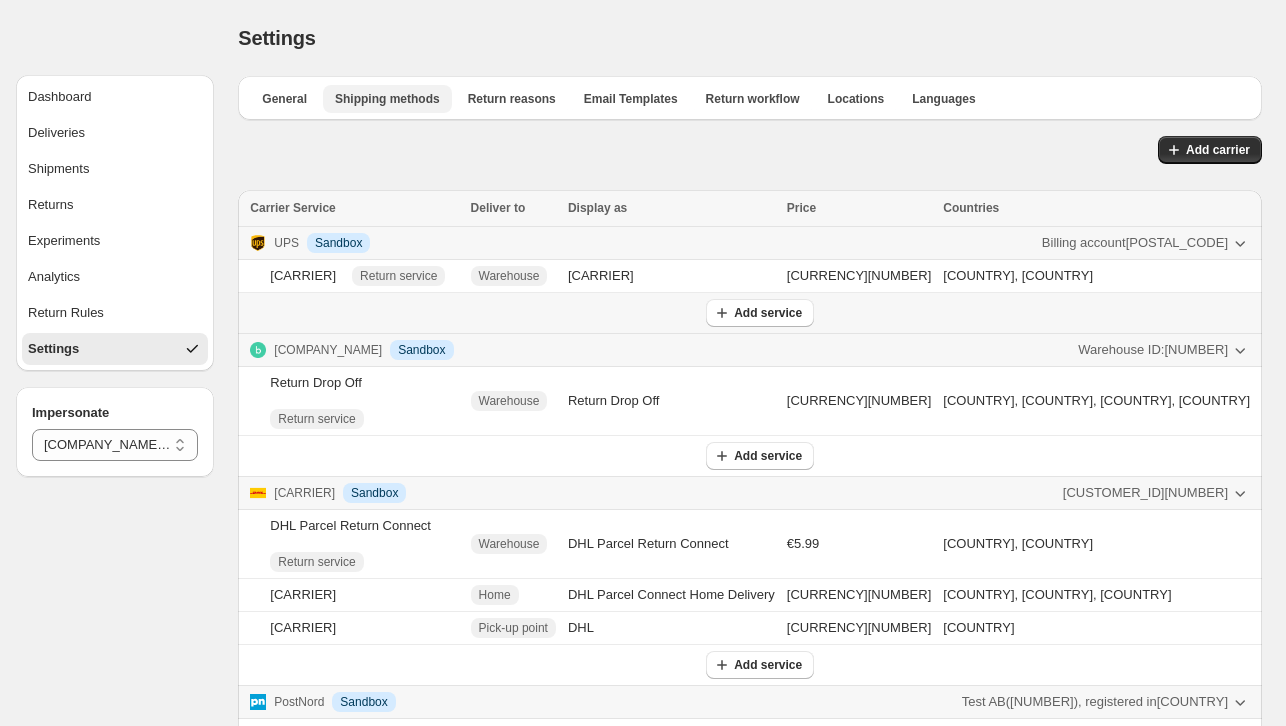 scroll, scrollTop: 60, scrollLeft: 0, axis: vertical 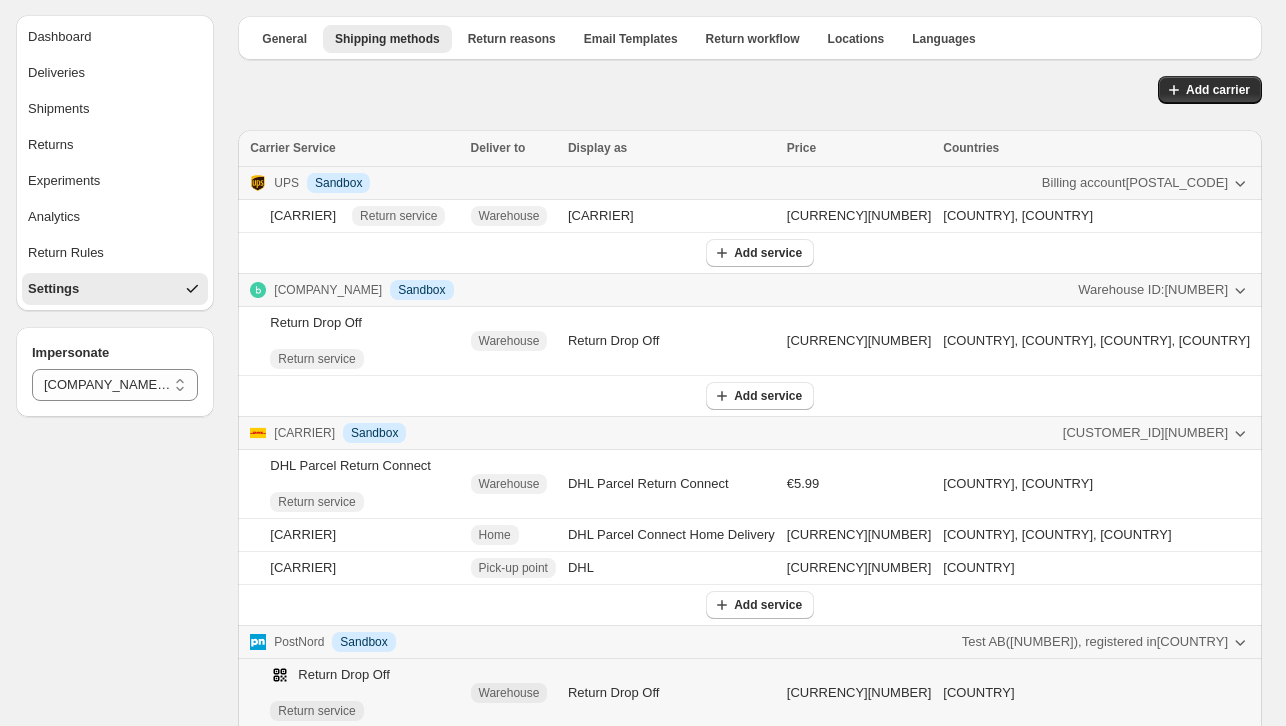 click on "Return Drop Off" at bounding box center (671, 693) 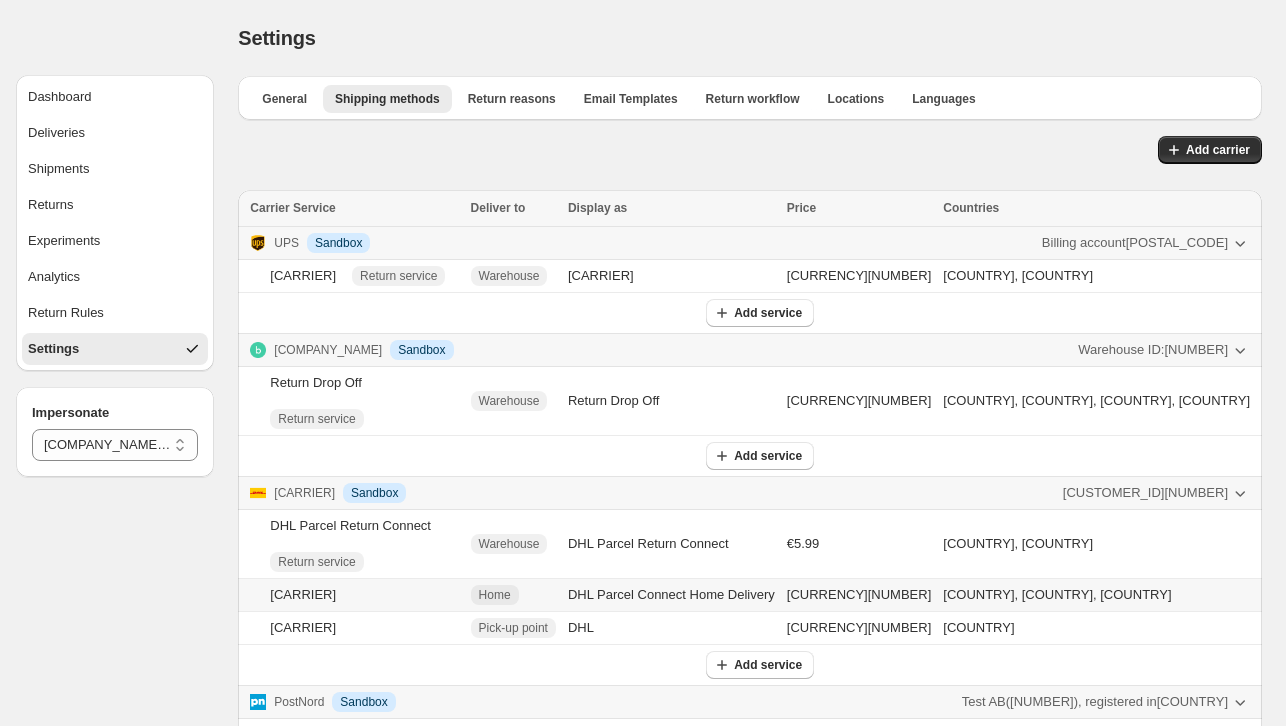 scroll, scrollTop: 60, scrollLeft: 0, axis: vertical 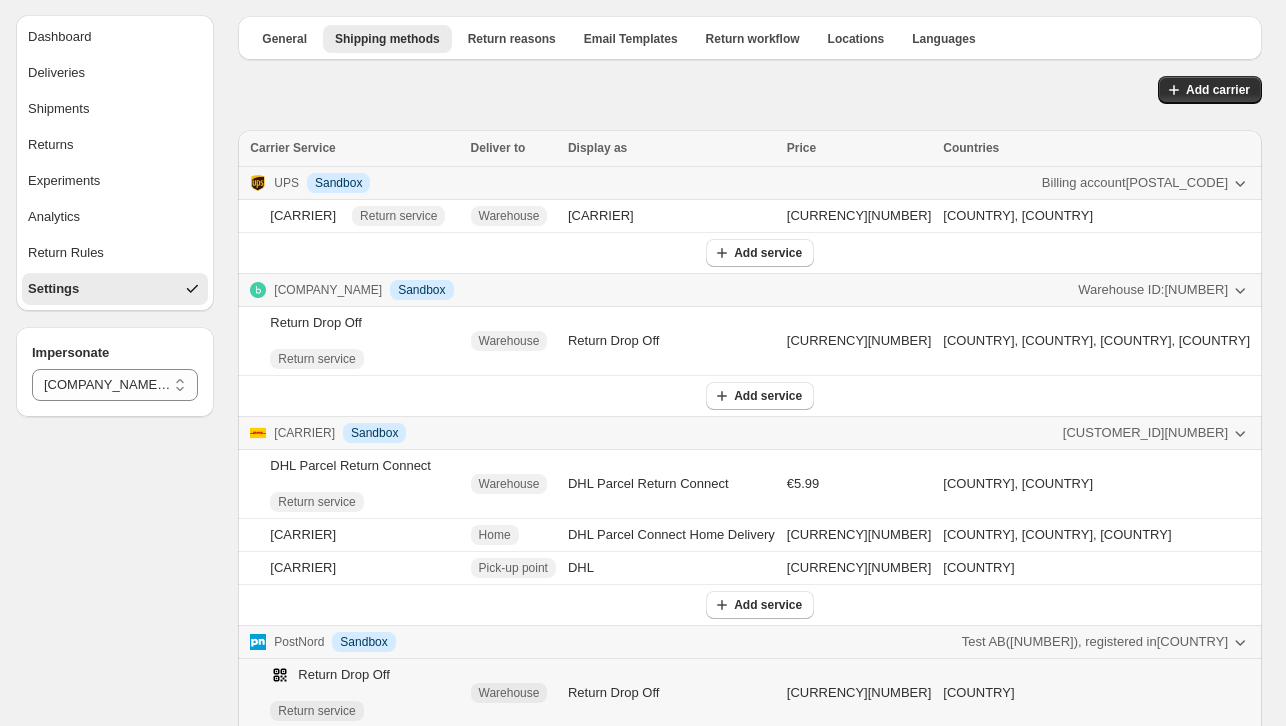 click on "Return Drop Off" at bounding box center [671, 693] 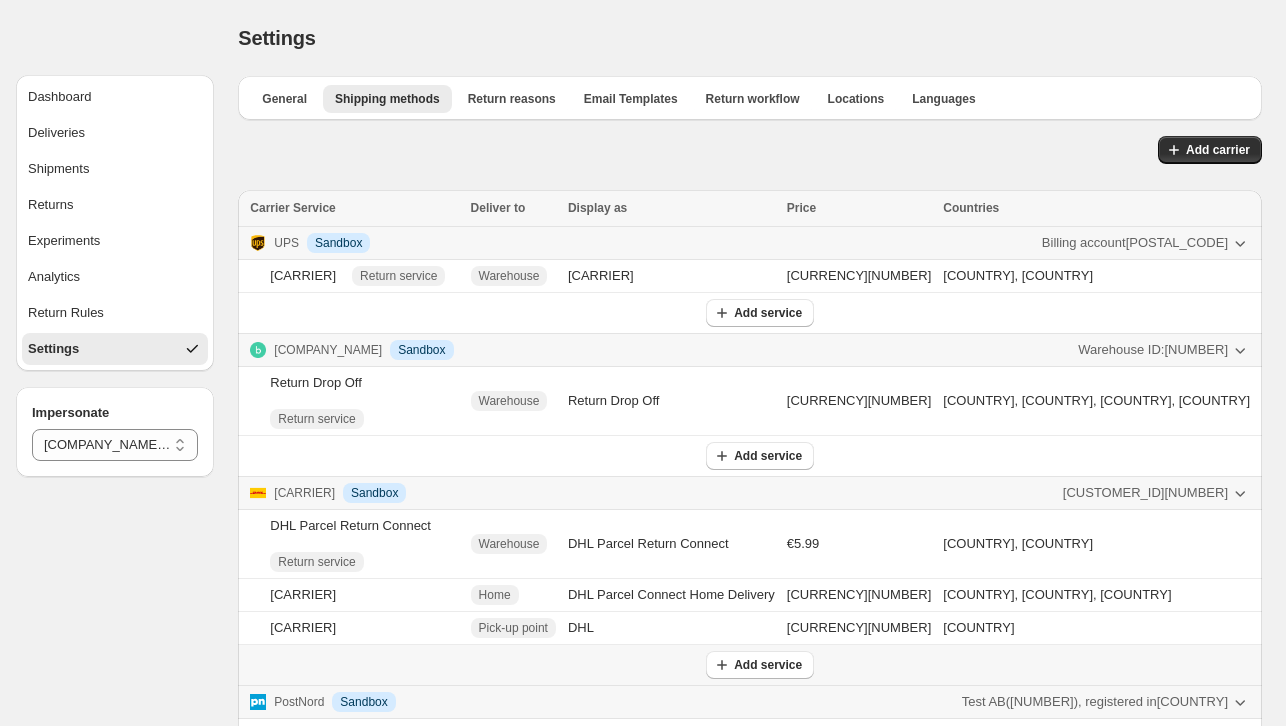 scroll, scrollTop: 60, scrollLeft: 0, axis: vertical 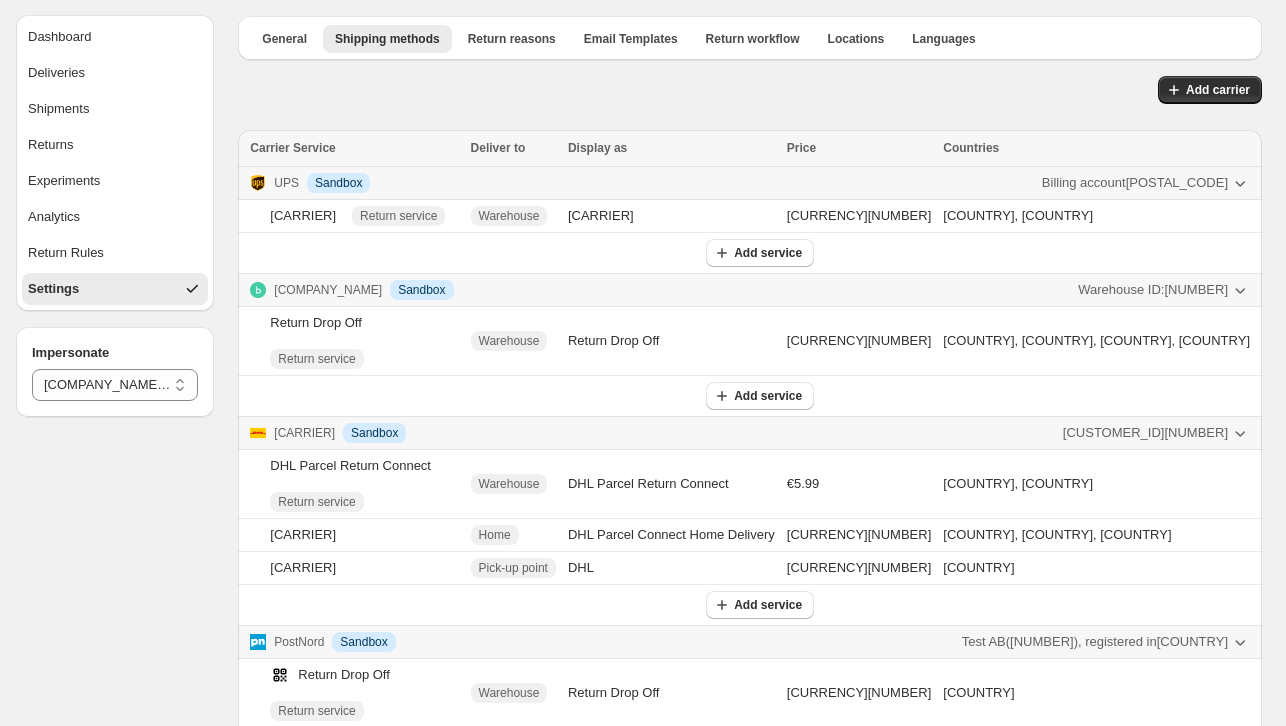 click on "MyPack Home Return service" at bounding box center [351, 762] 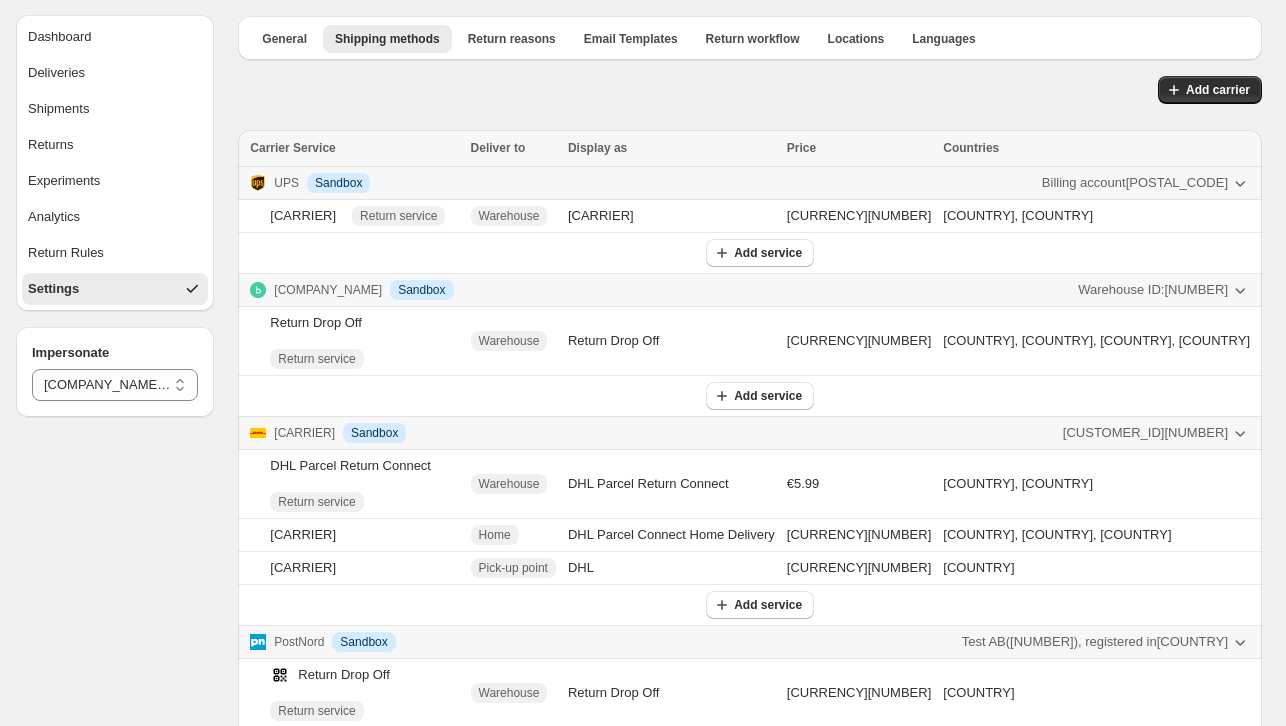 type on "*****" 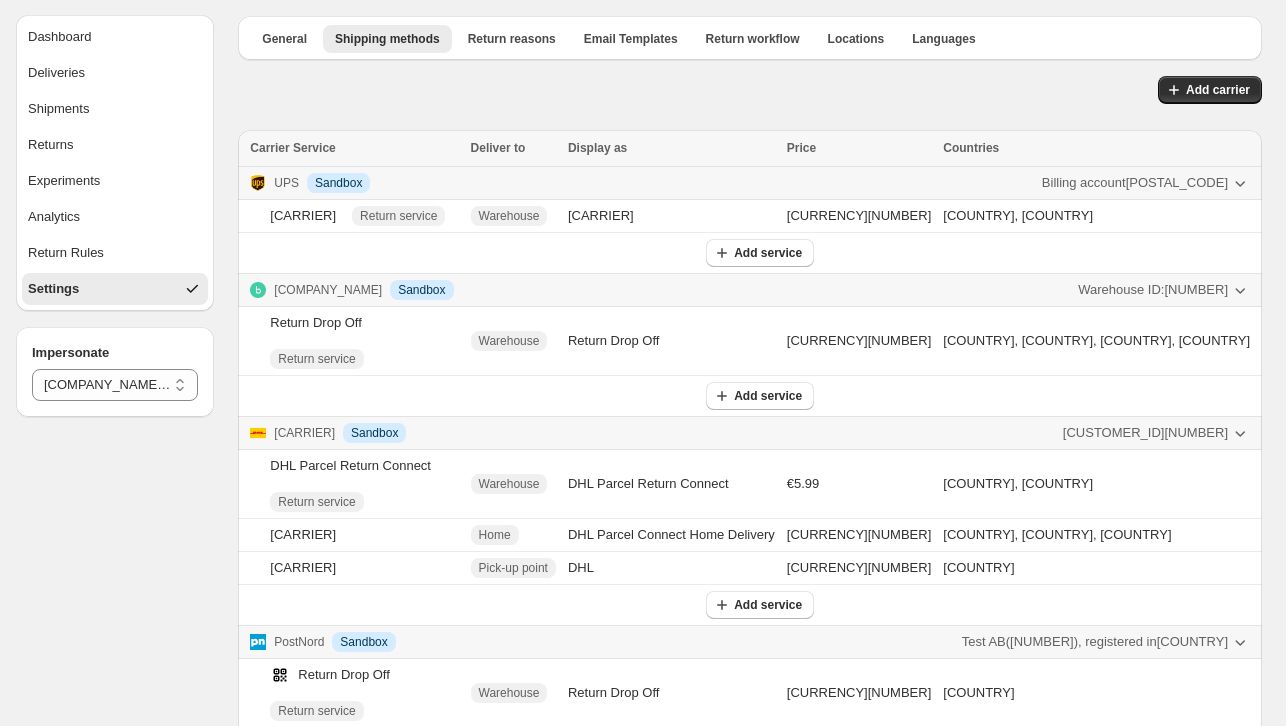 click on "Add service" at bounding box center (768, 850) 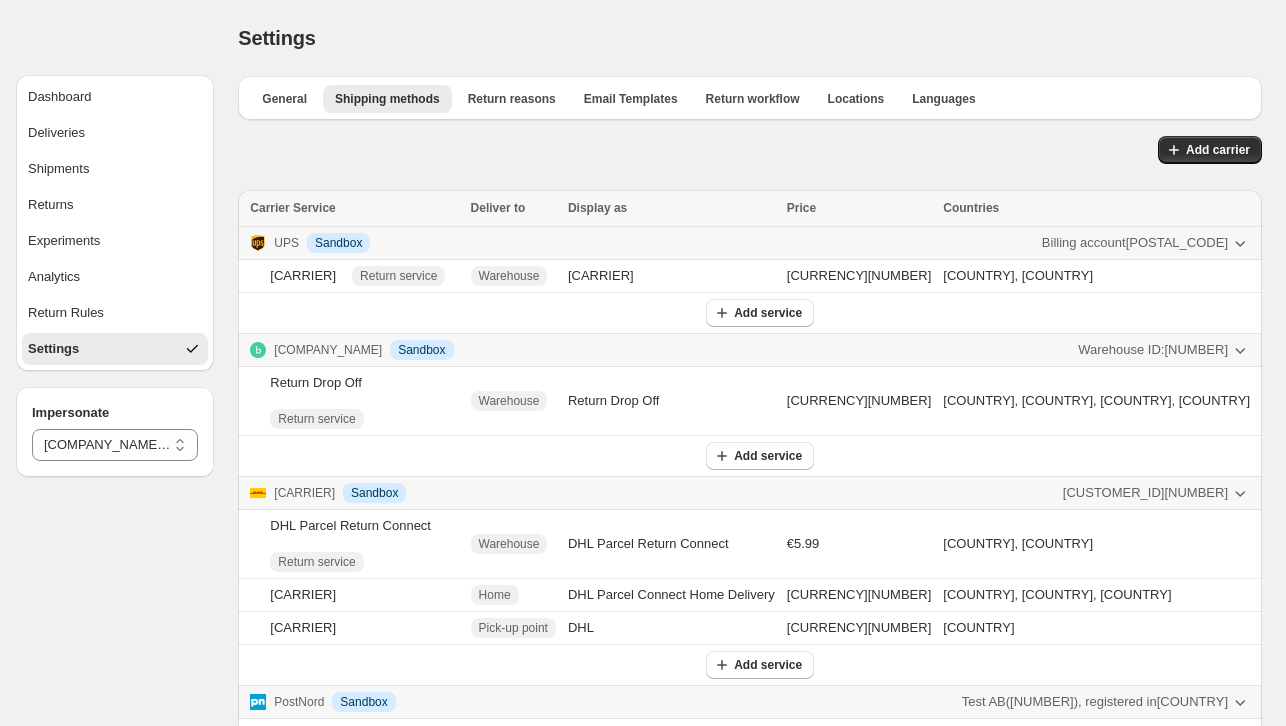 scroll, scrollTop: 93, scrollLeft: 0, axis: vertical 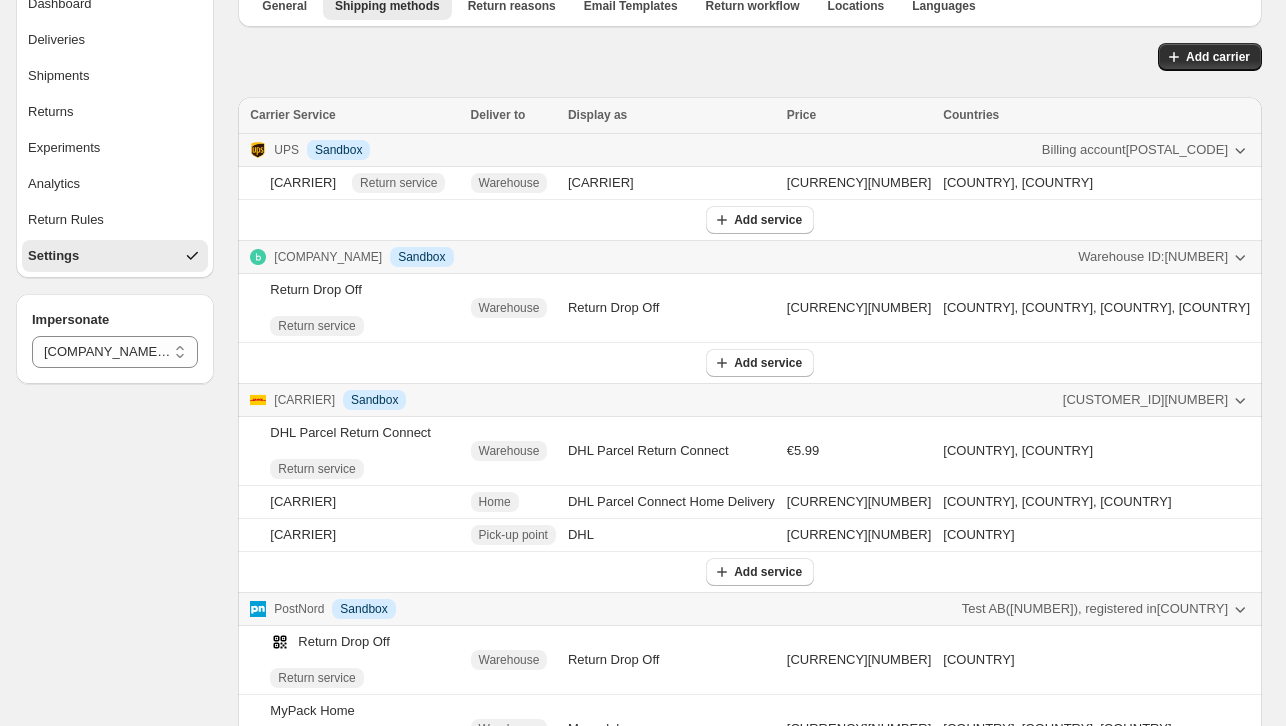 click on "Add service" at bounding box center (768, 850) 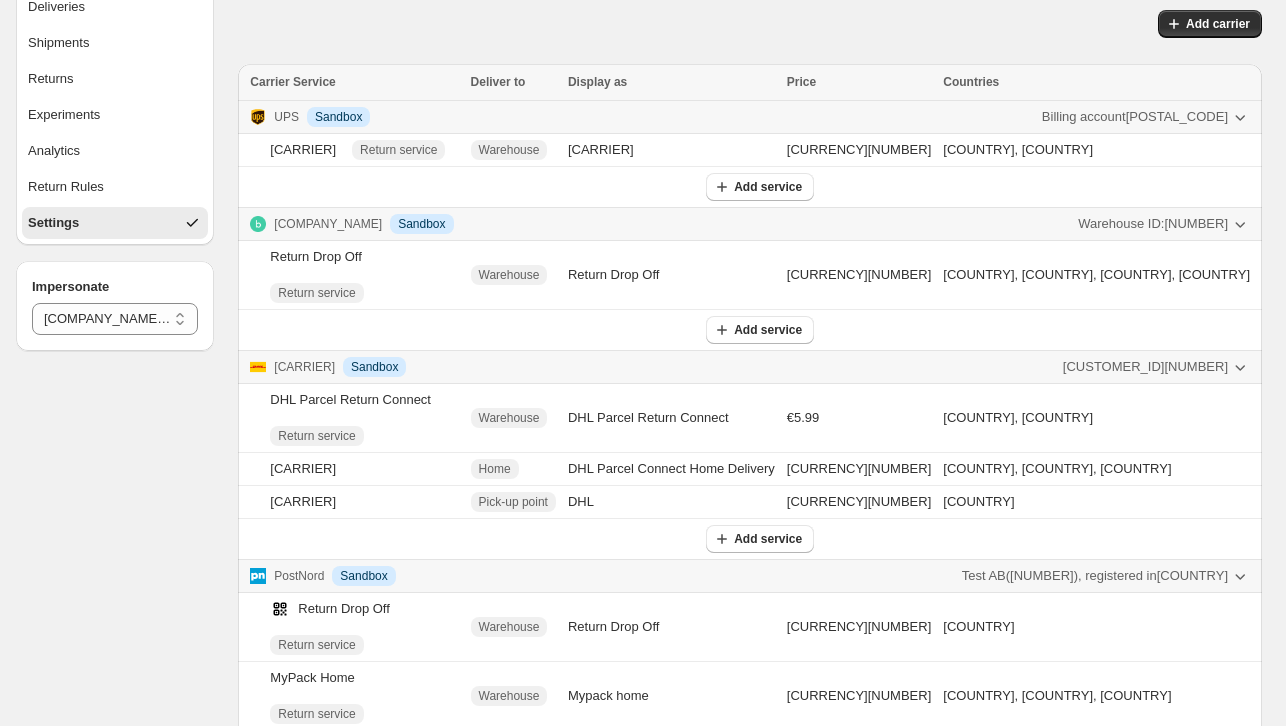 scroll, scrollTop: 0, scrollLeft: 0, axis: both 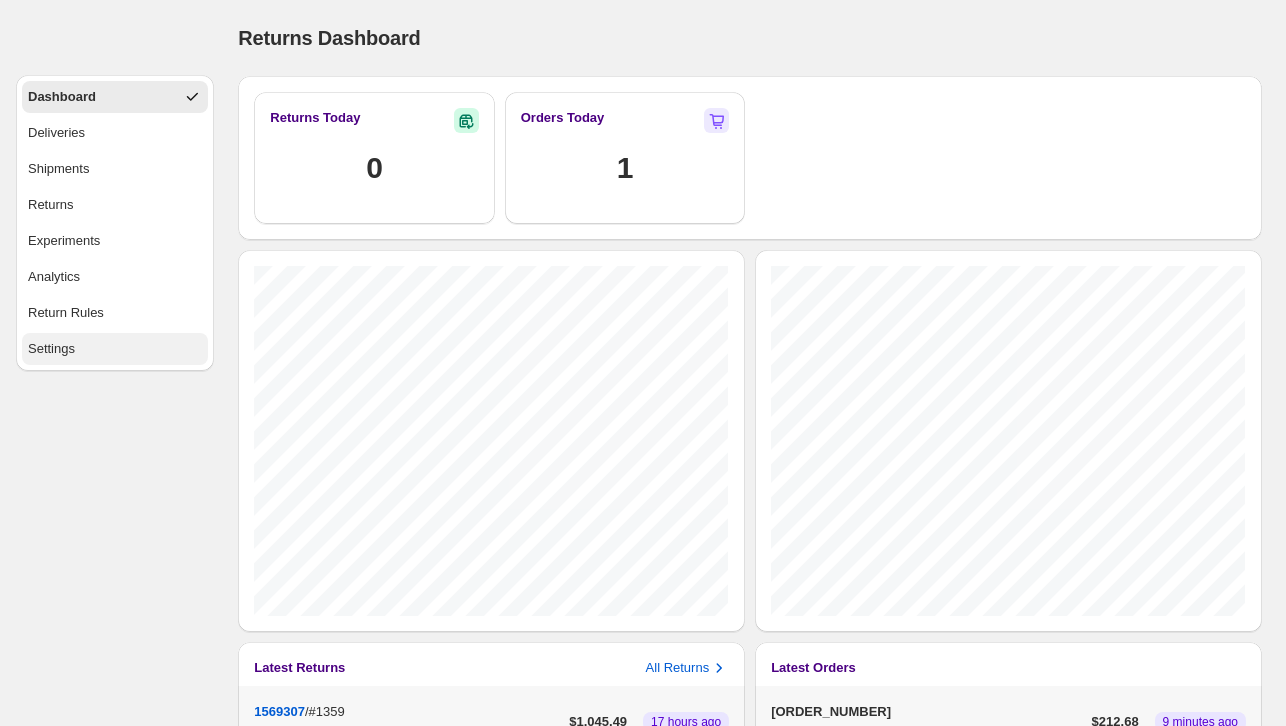 click on "Settings" at bounding box center (115, 349) 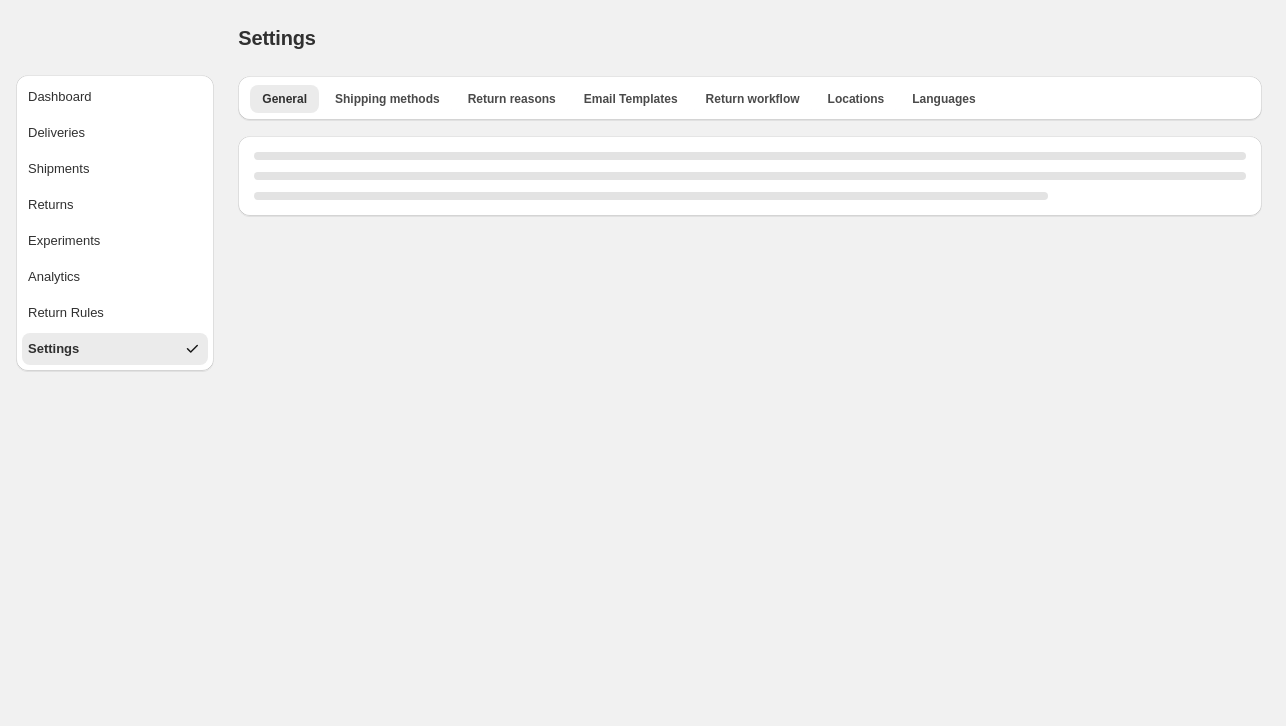 select on "**" 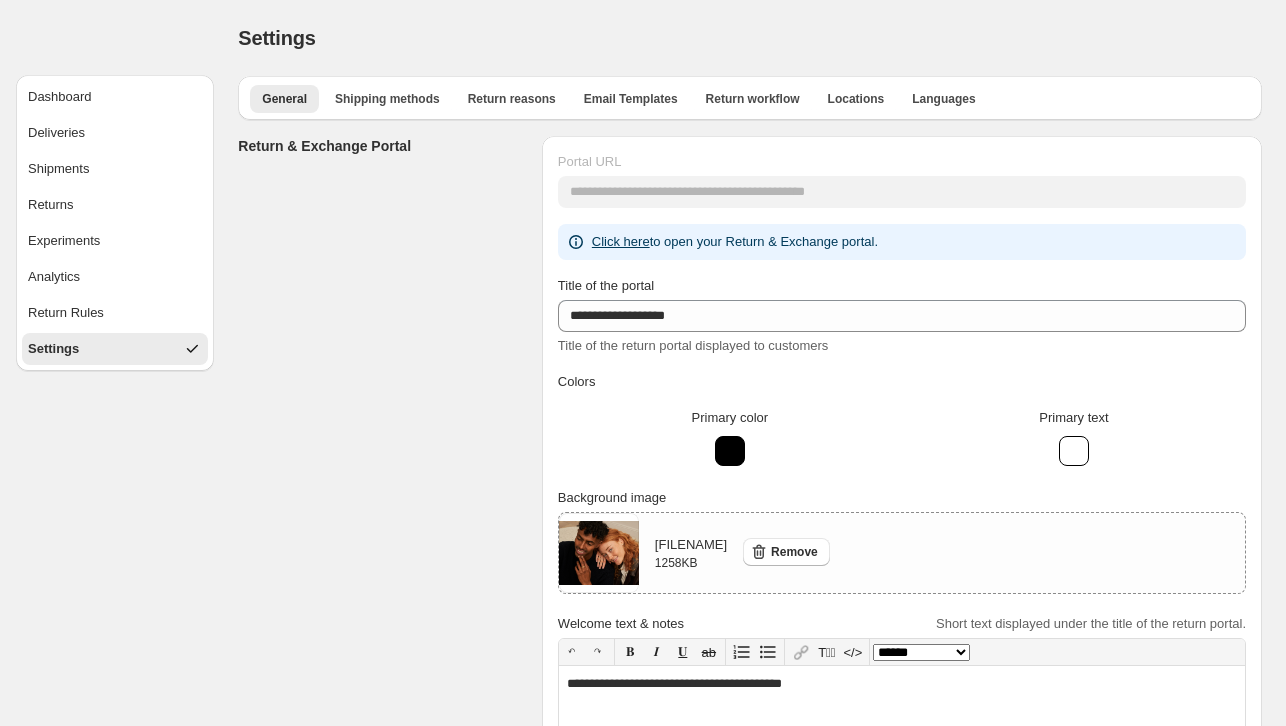 select on "********" 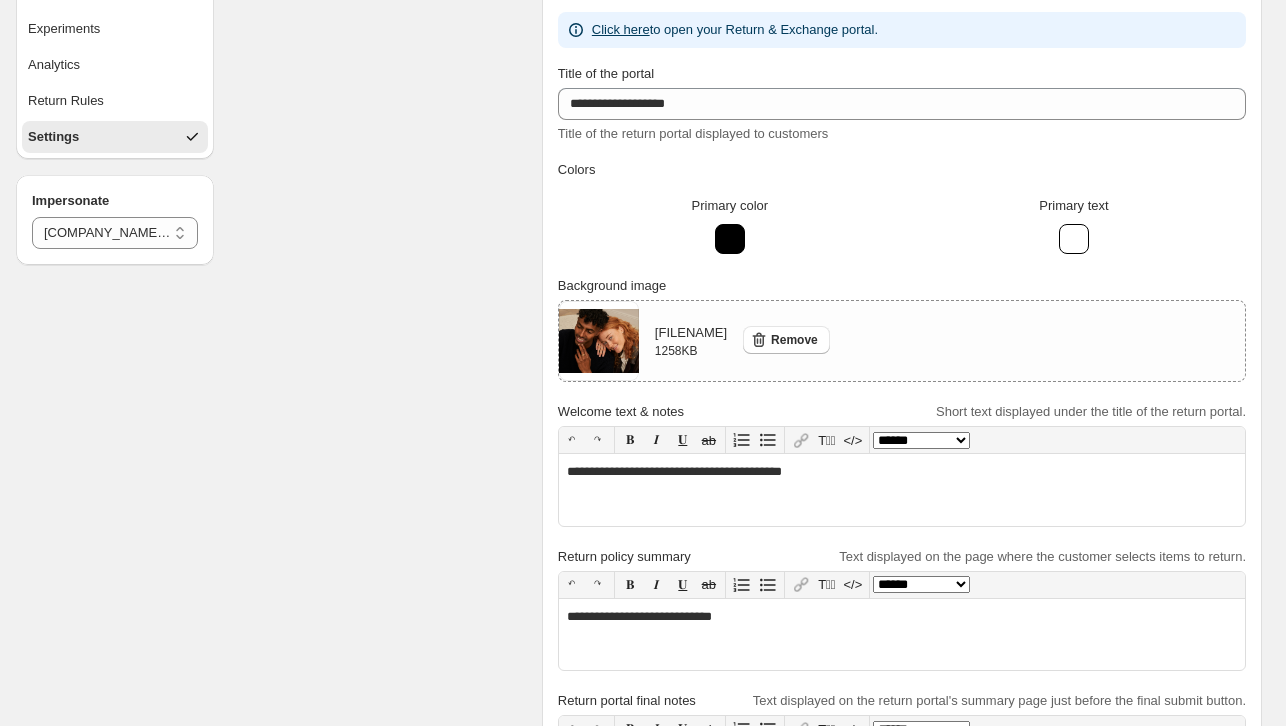 scroll, scrollTop: 0, scrollLeft: 0, axis: both 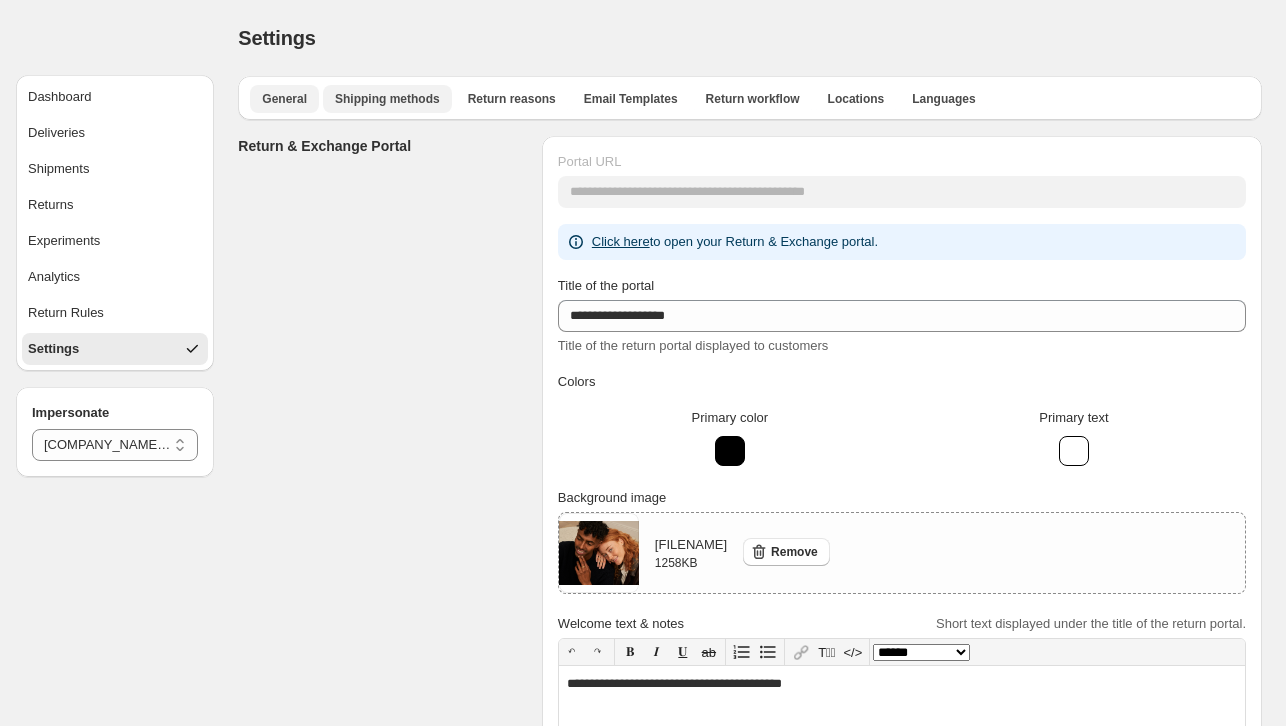 click on "Shipping methods" at bounding box center [387, 99] 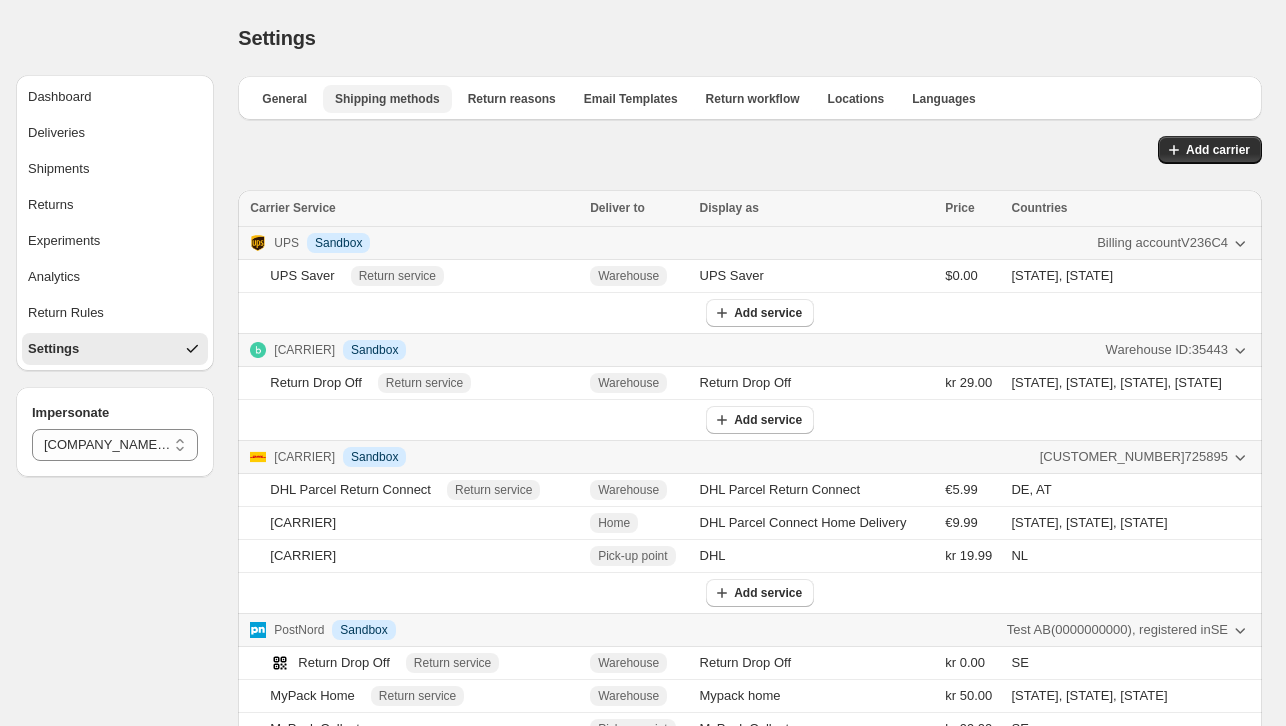 type 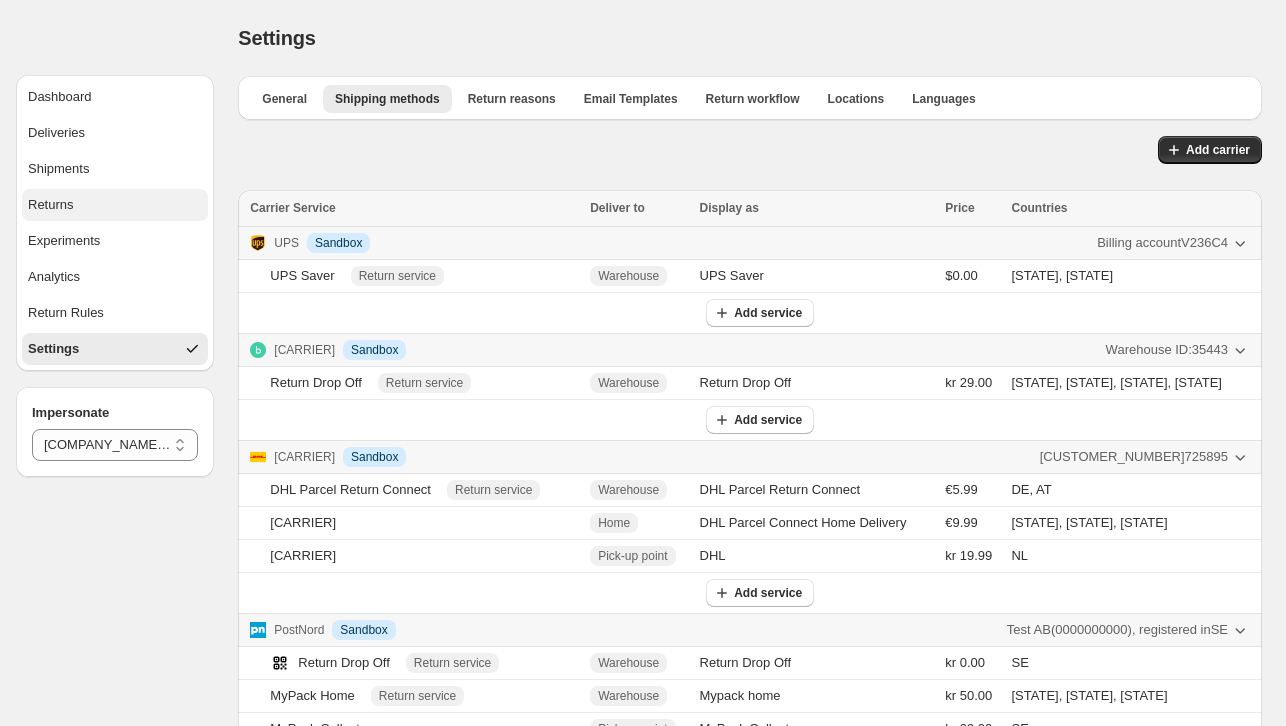 click on "Returns" at bounding box center [115, 205] 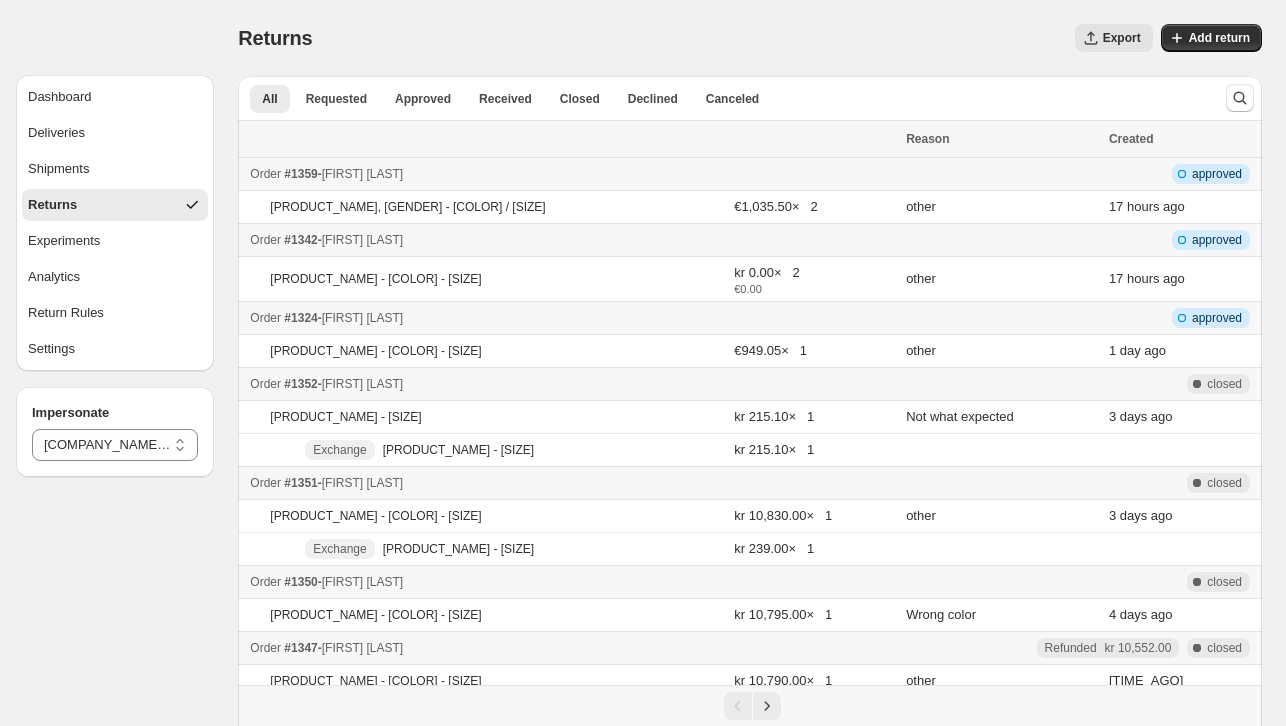 type 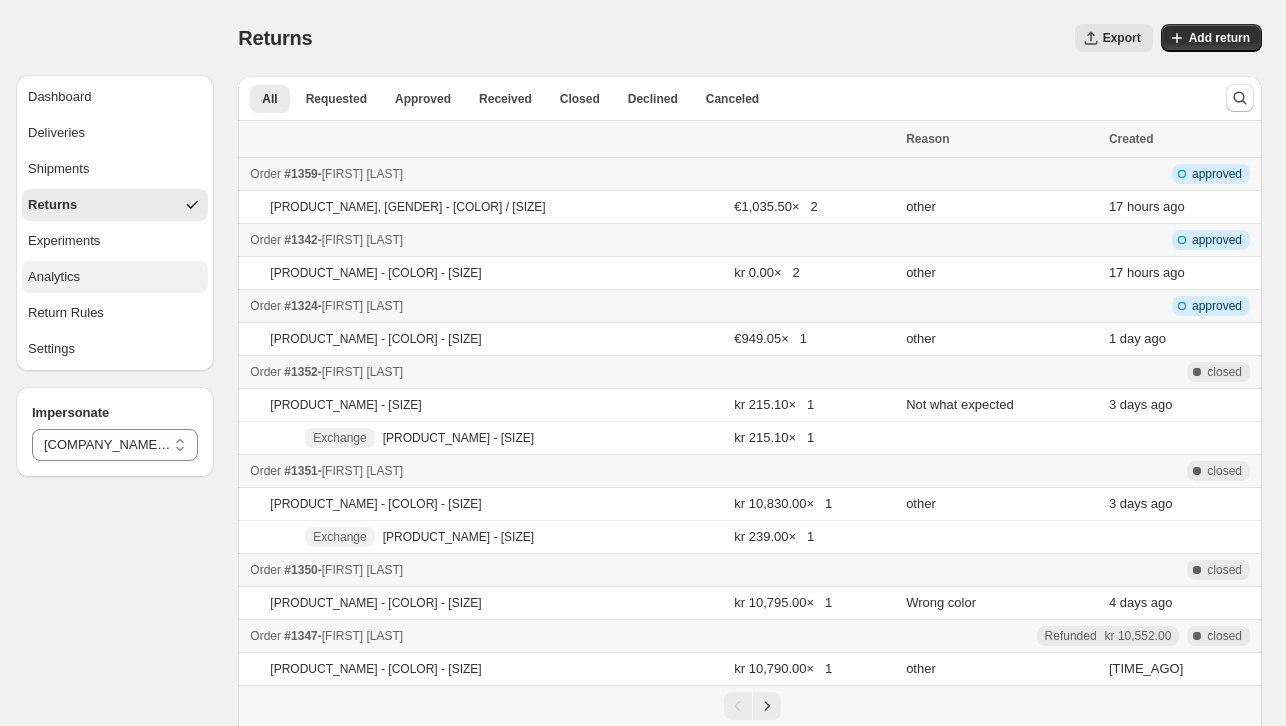 click on "Analytics" at bounding box center [115, 277] 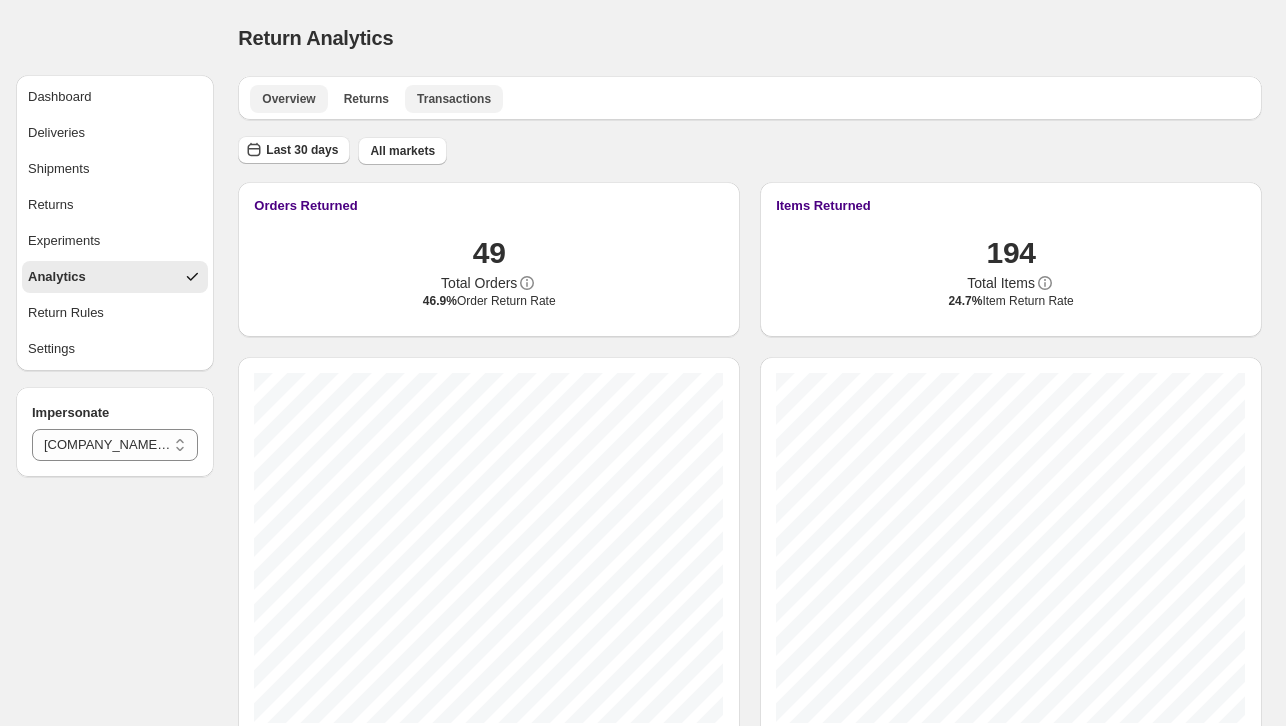 click on "Transactions" at bounding box center (454, 99) 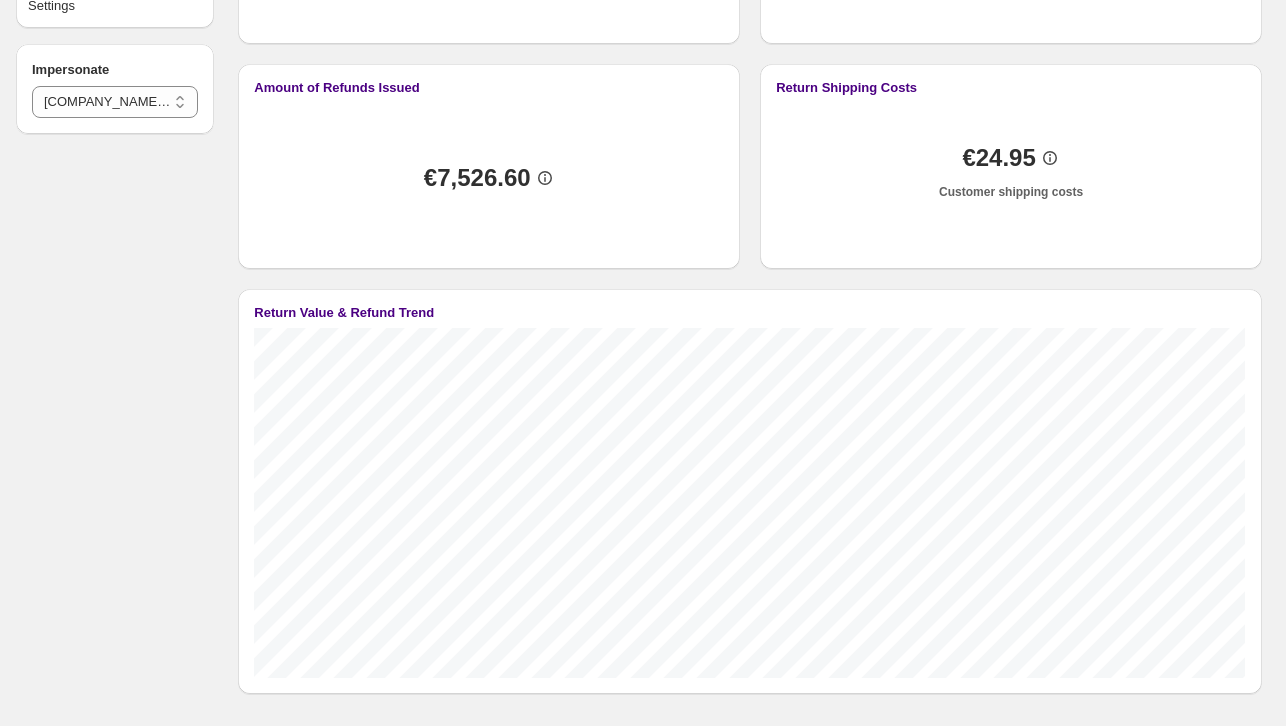 scroll, scrollTop: 0, scrollLeft: 0, axis: both 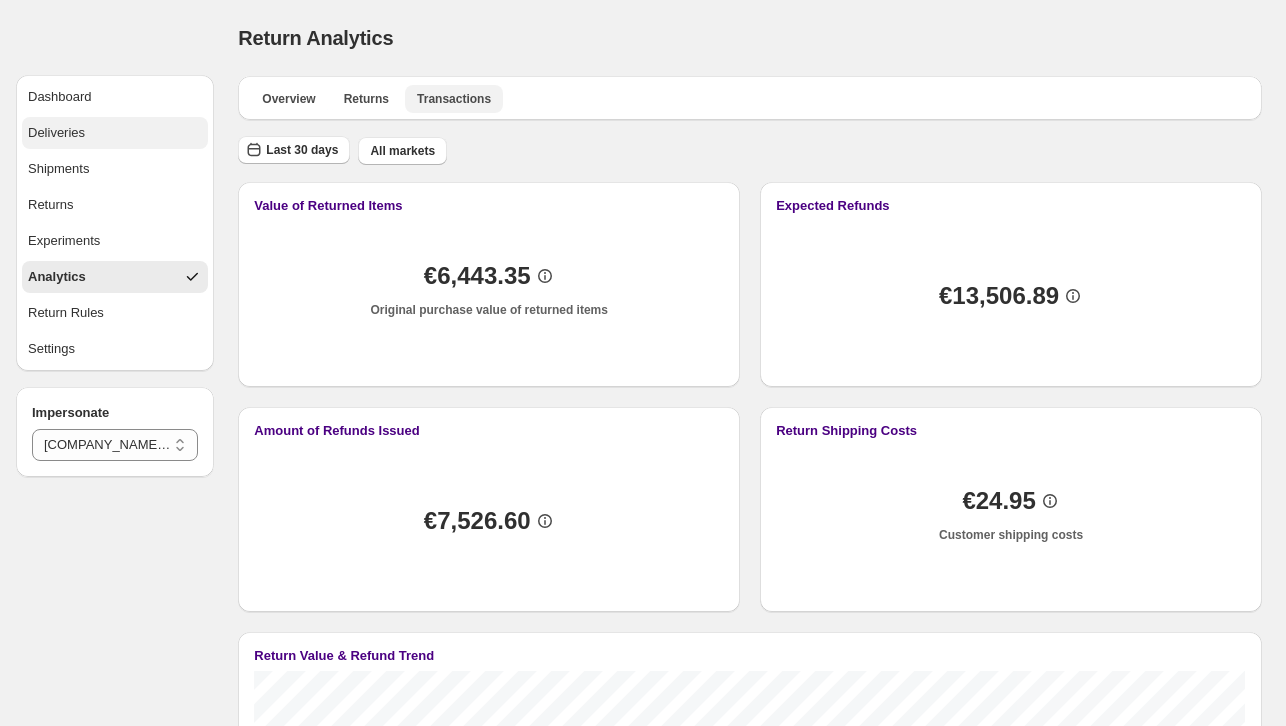 type 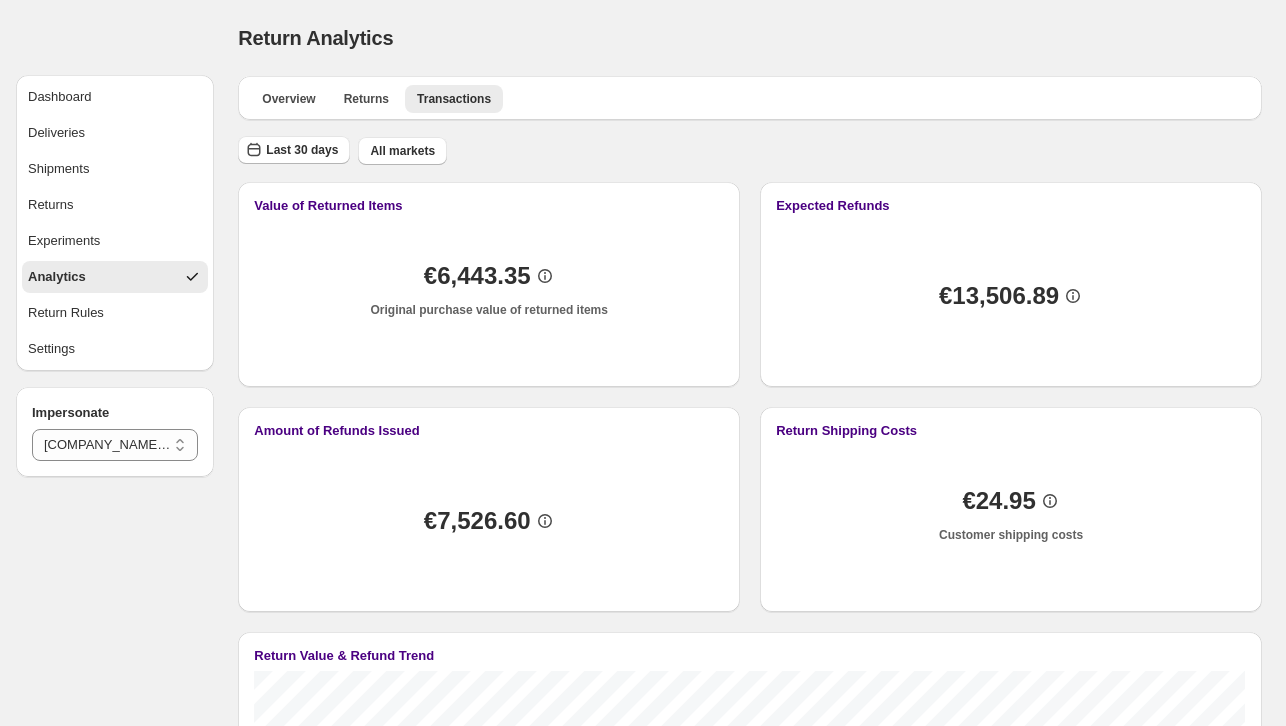 click on "Overview Returns Transactions More views Overview Returns Transactions More views" at bounding box center [750, 98] 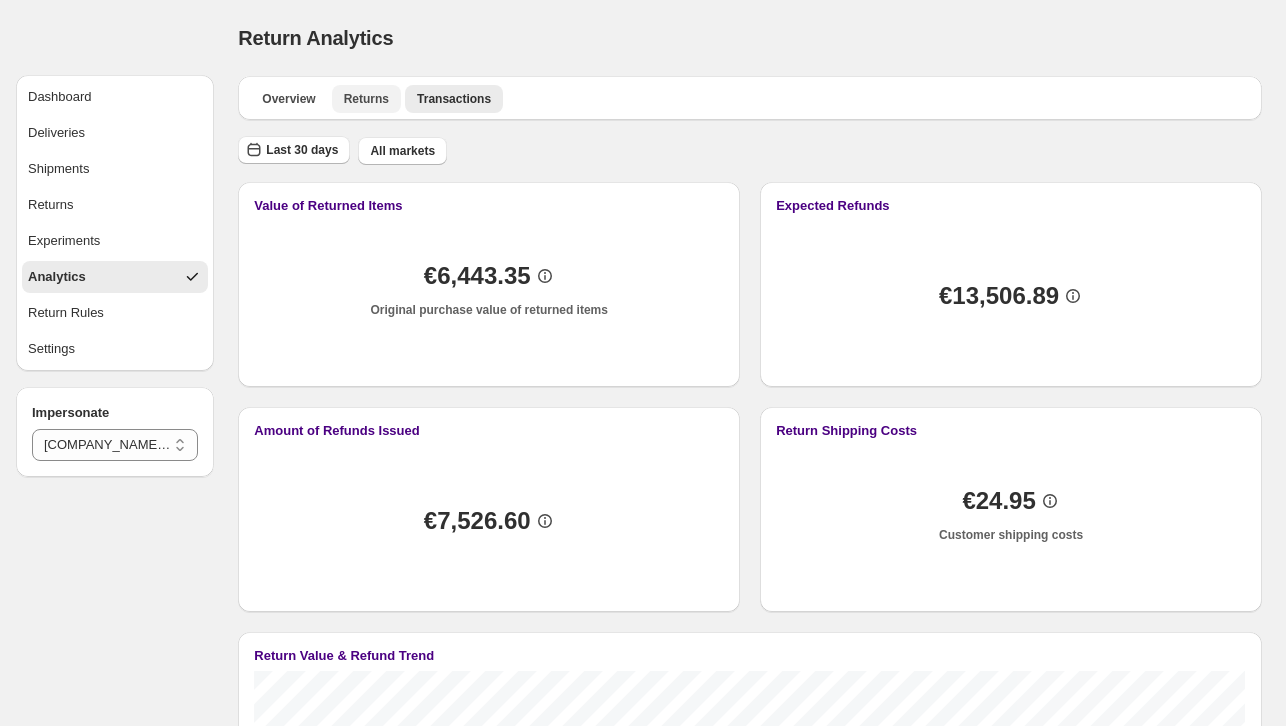 click on "Returns" at bounding box center (366, 99) 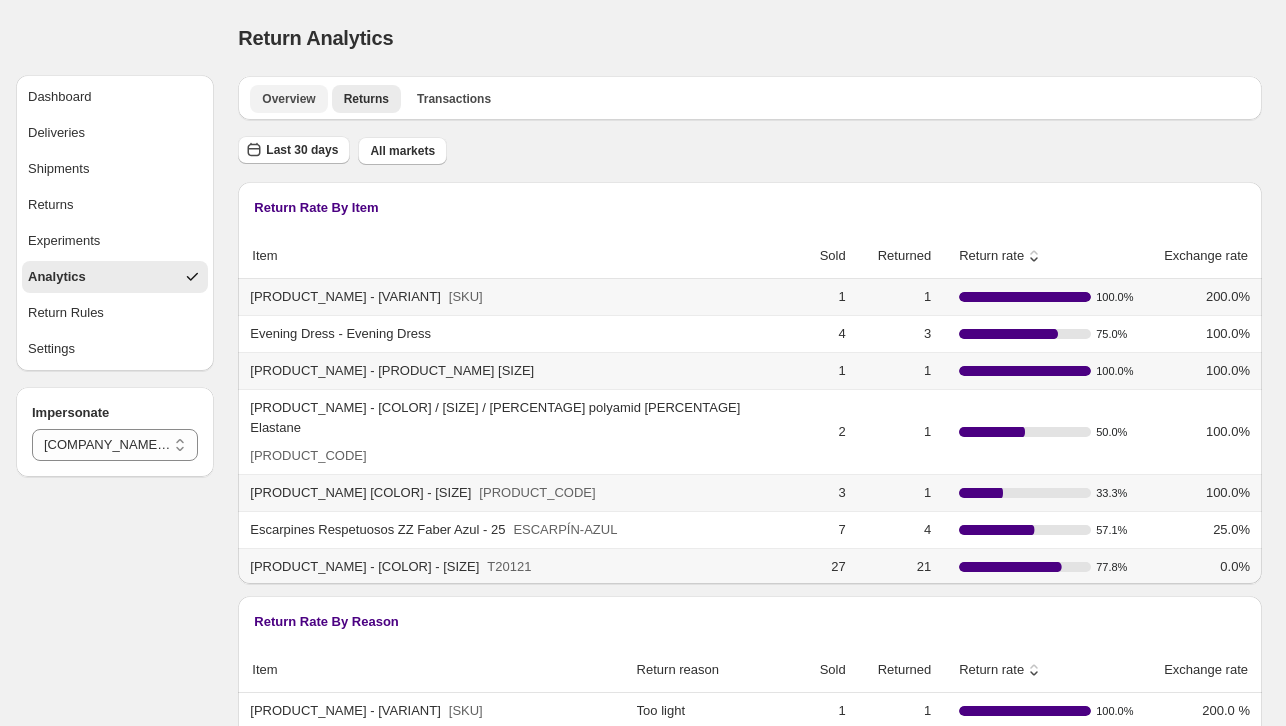 click on "Overview" at bounding box center [288, 99] 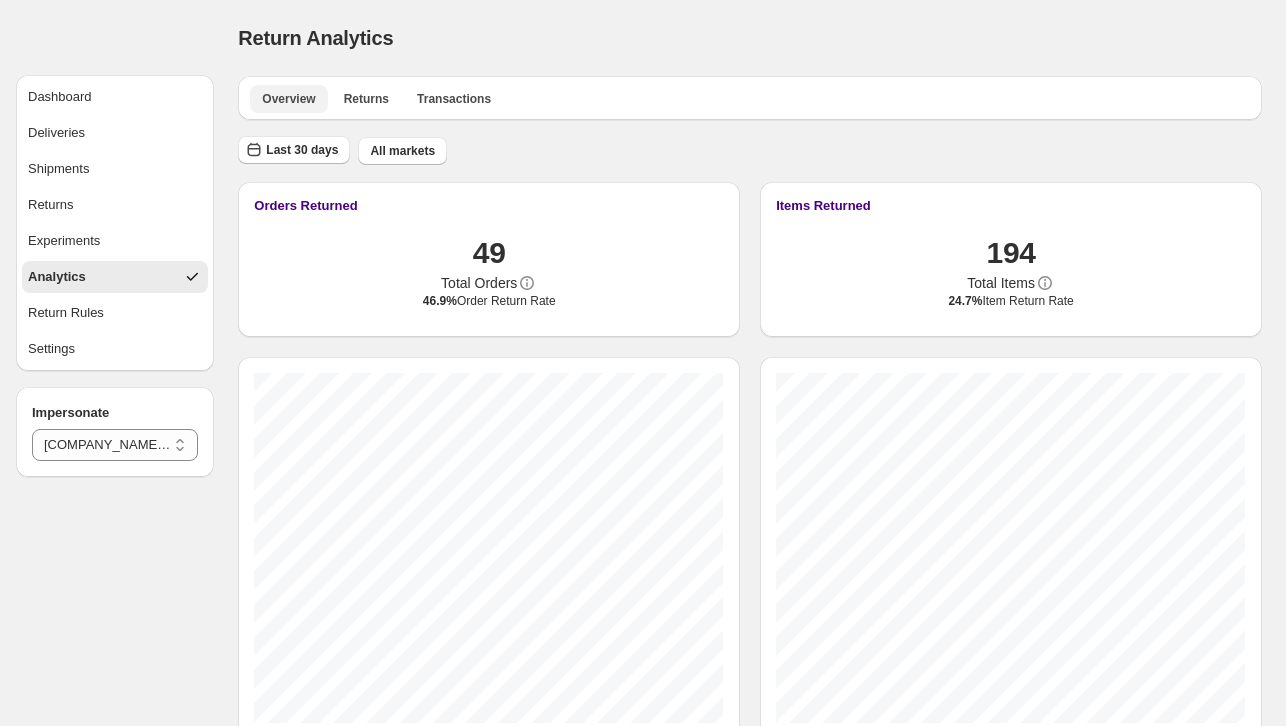type 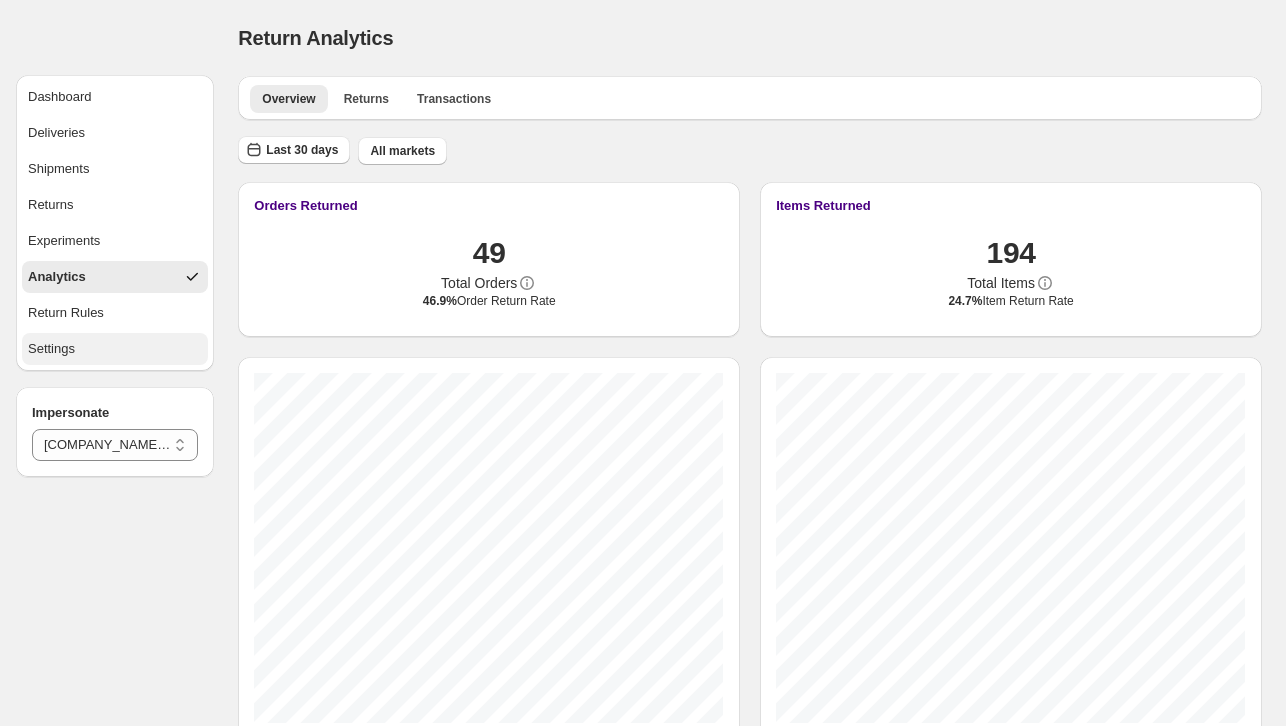 click on "Settings" at bounding box center [115, 349] 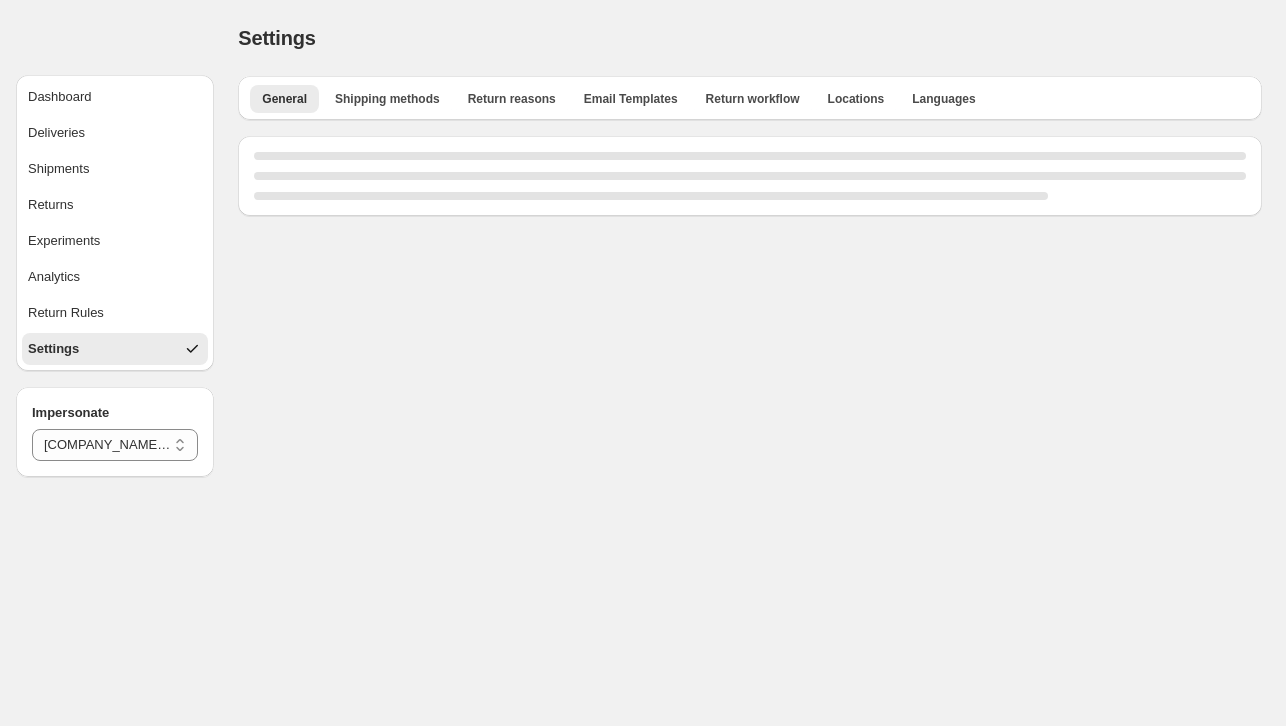 select on "**" 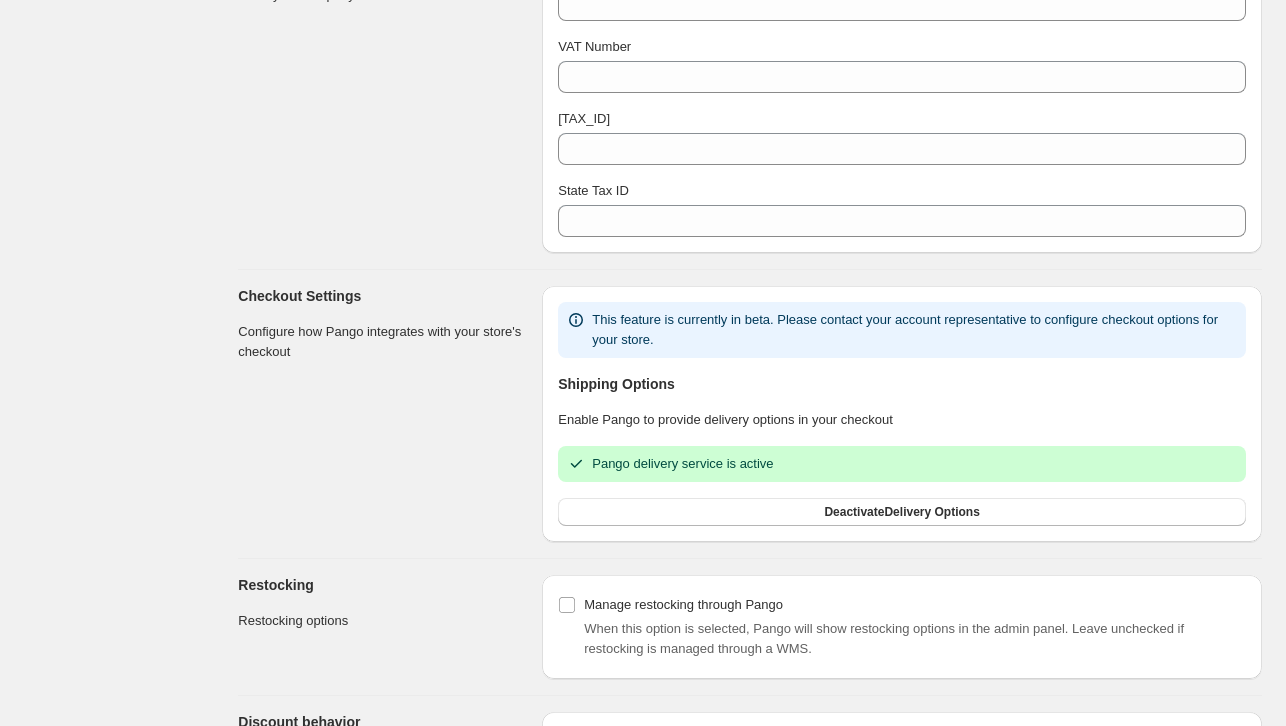 scroll, scrollTop: 1500, scrollLeft: 0, axis: vertical 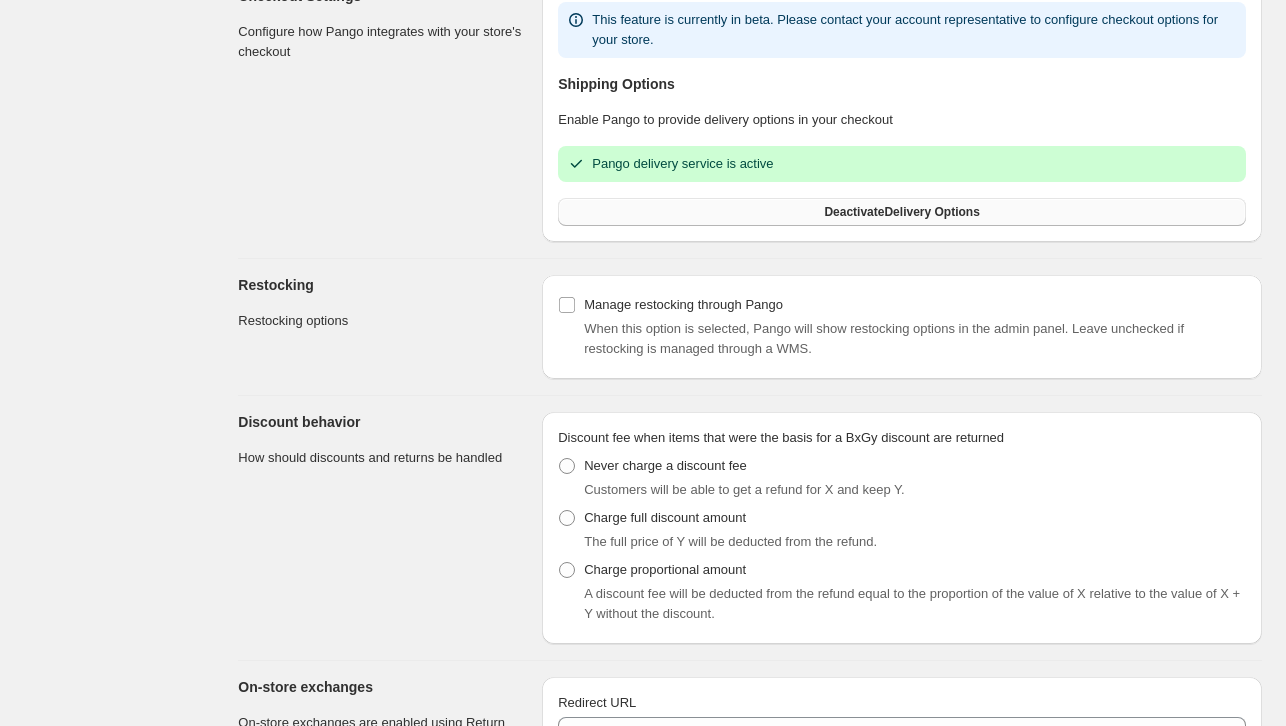 click on "Deactivate  Delivery Options" at bounding box center [902, 212] 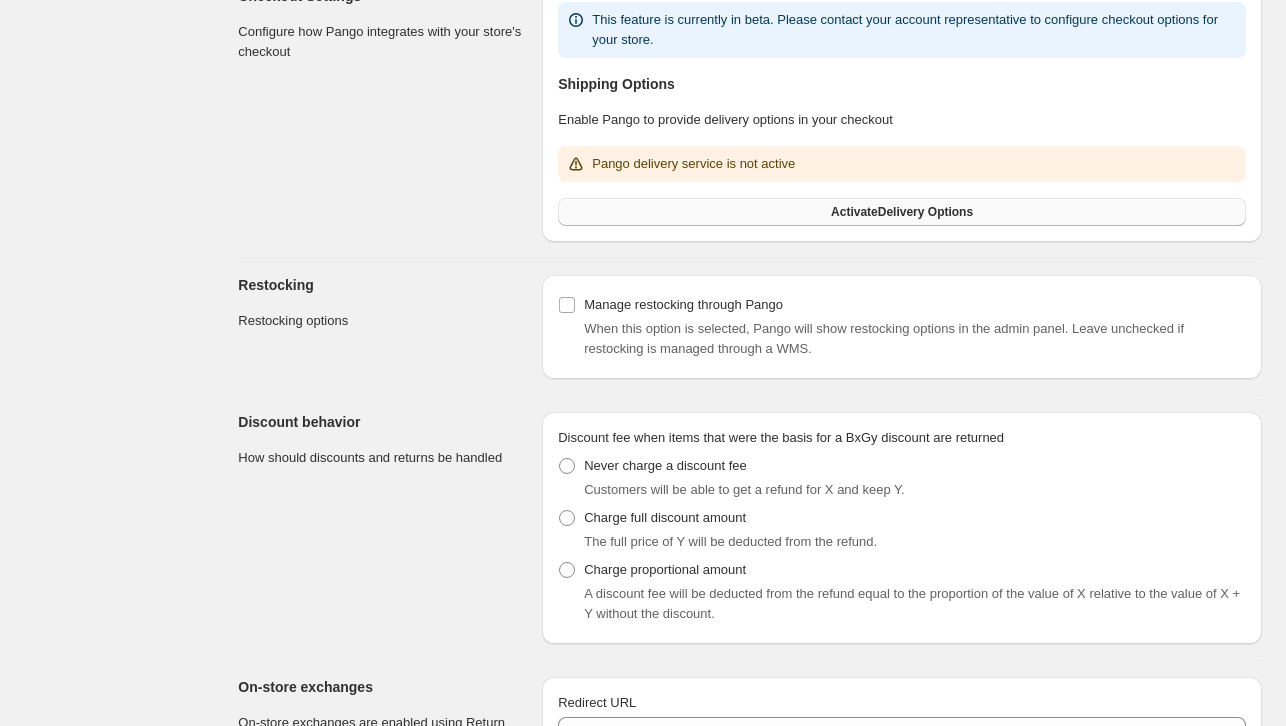 click on "Activate  Delivery Options" at bounding box center (902, 212) 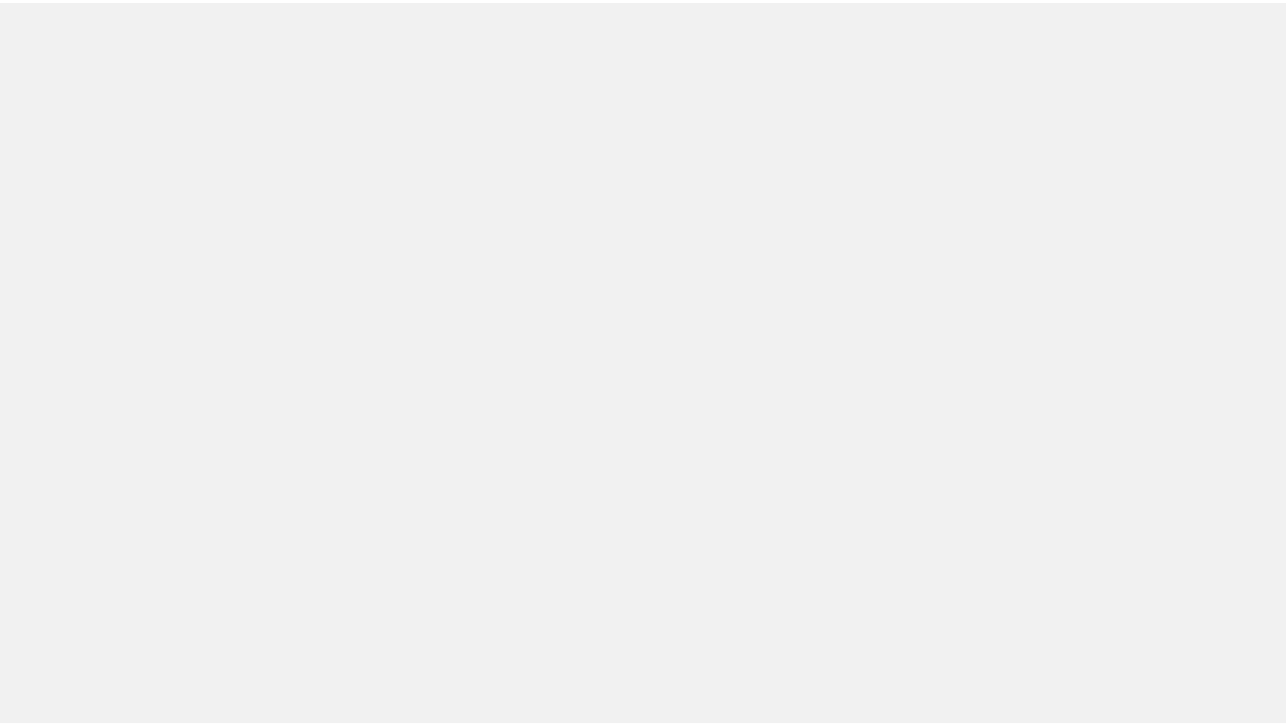 scroll, scrollTop: 0, scrollLeft: 0, axis: both 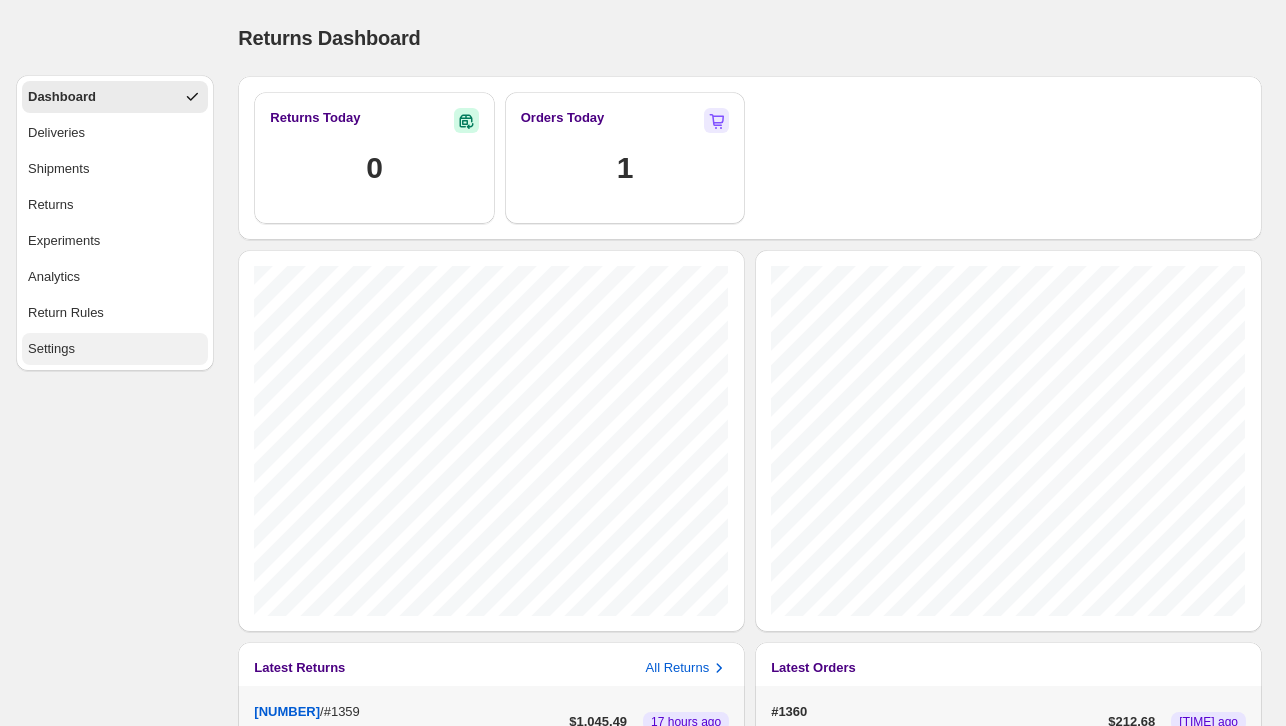 click on "Settings" at bounding box center [51, 349] 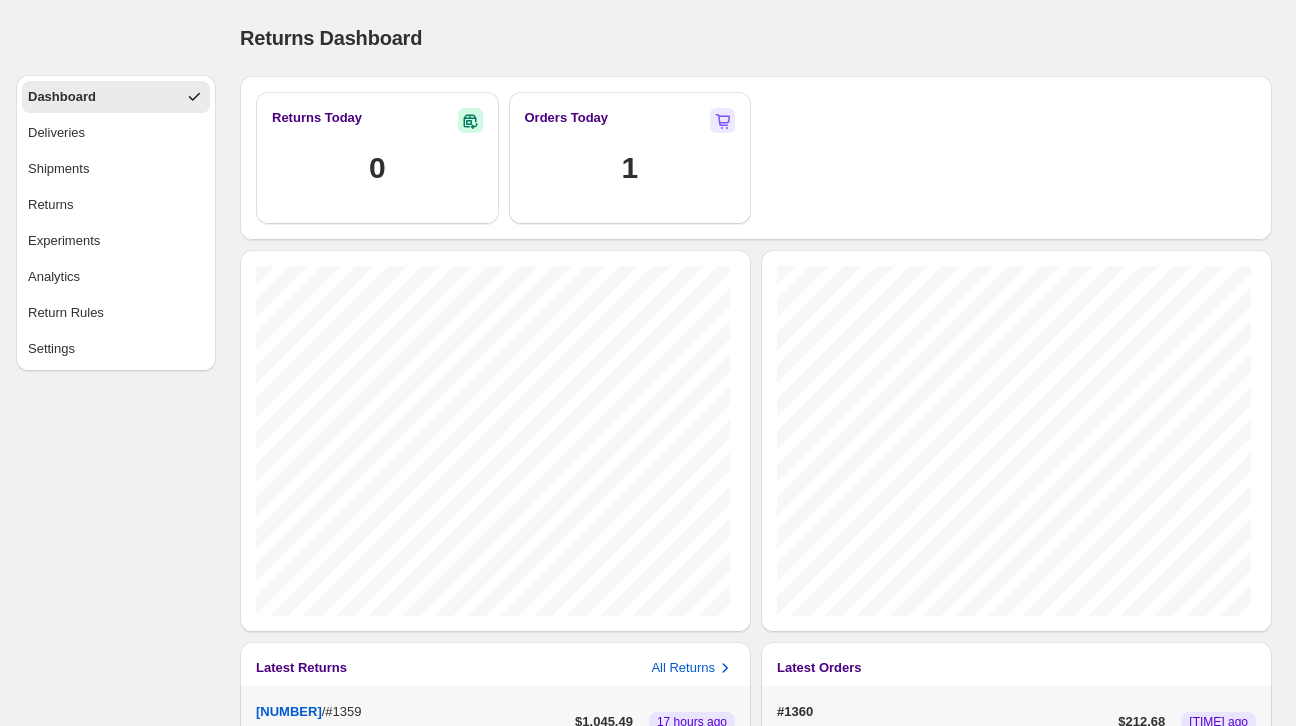select on "**" 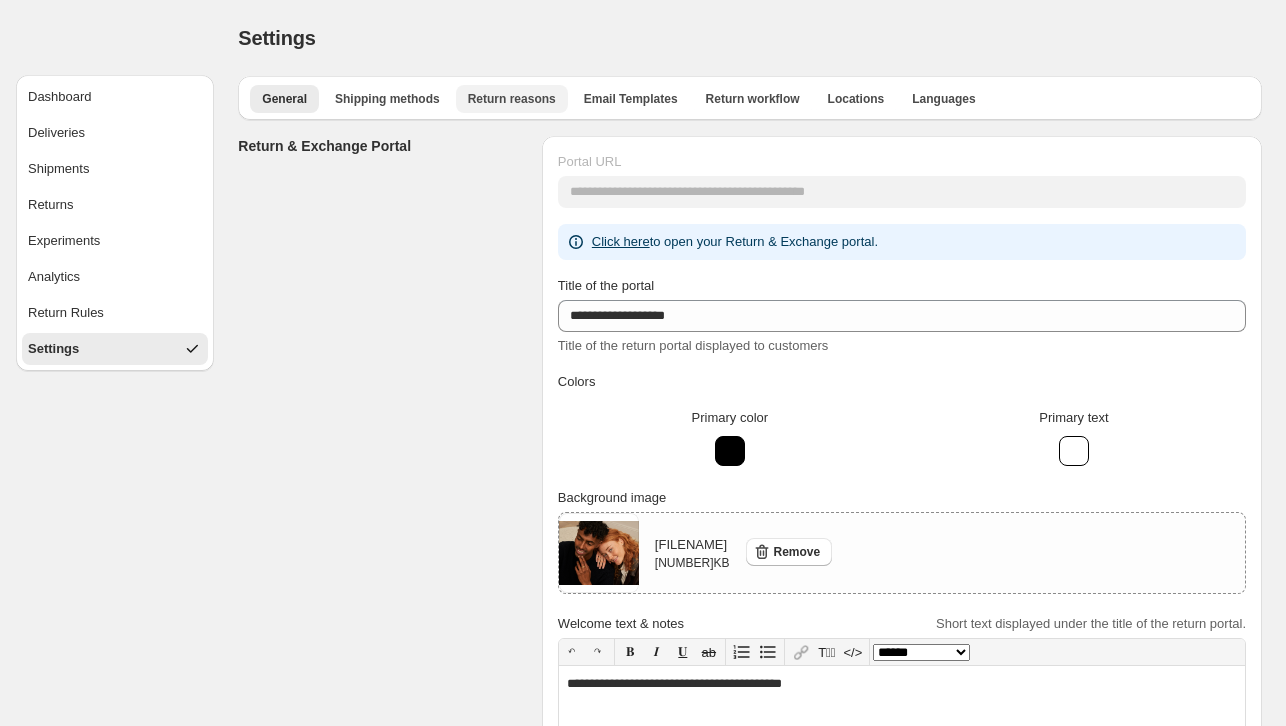 select on "********" 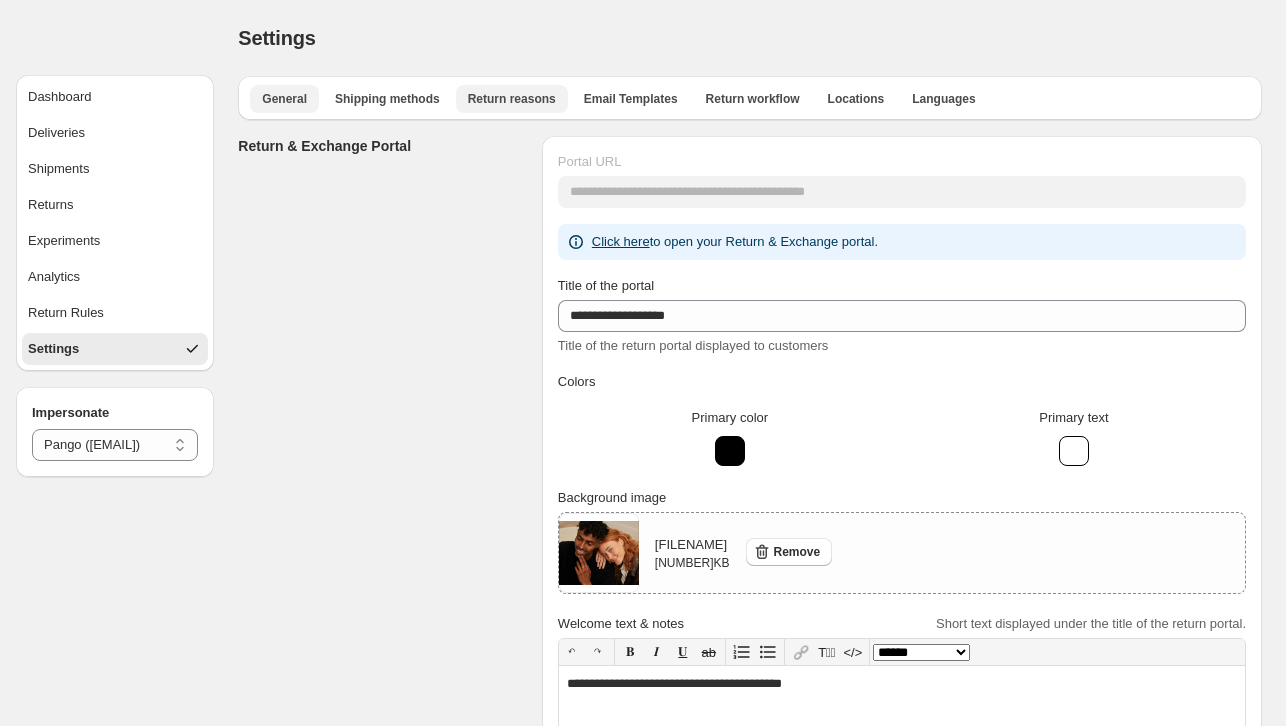click on "Return reasons" at bounding box center (512, 99) 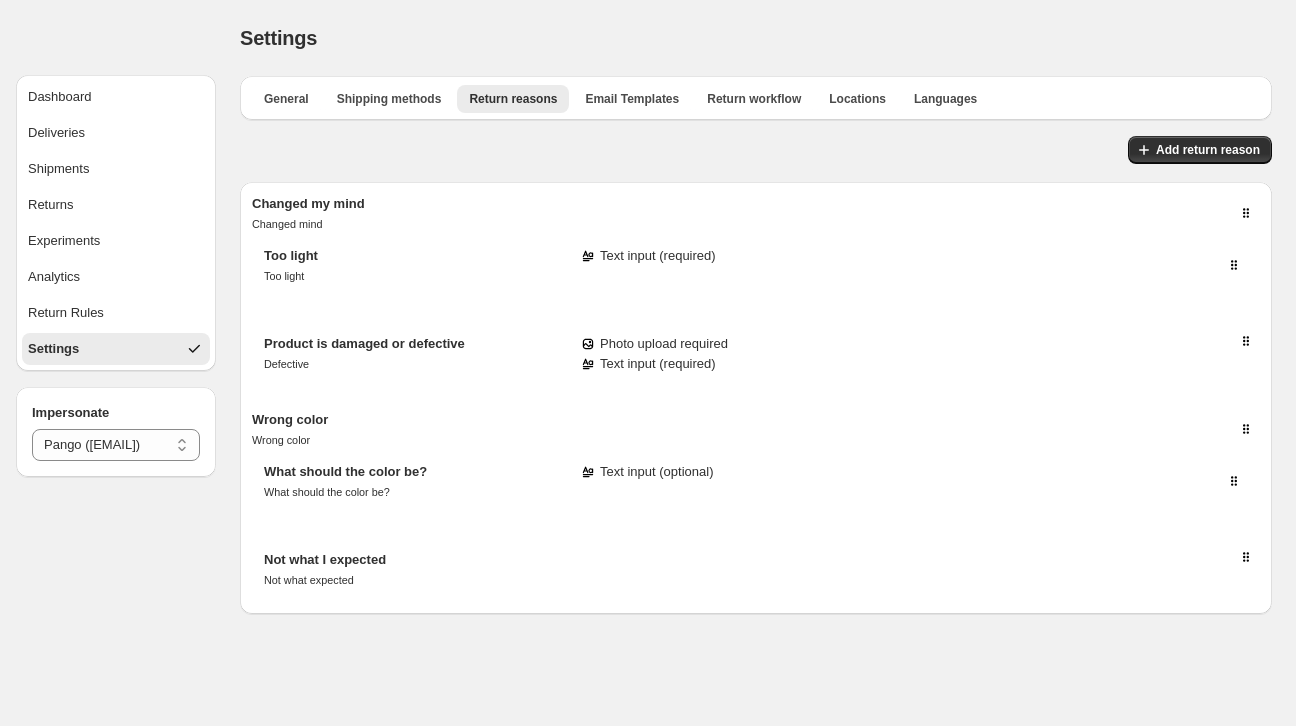 click on "General Shipping methods Return reasons Email Templates Return workflow Locations Languages More views General Shipping methods Return reasons Email Templates Return workflow Locations Languages More views" at bounding box center (756, 98) 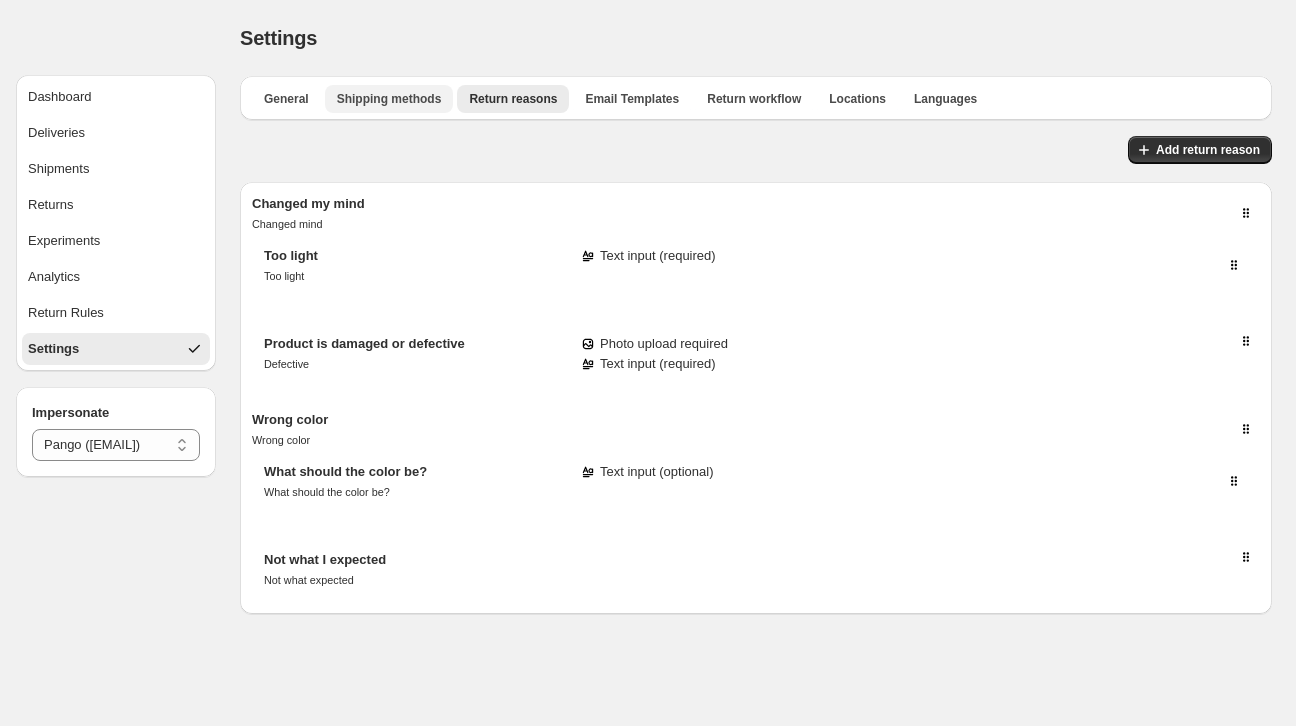 click on "Shipping methods" at bounding box center (389, 99) 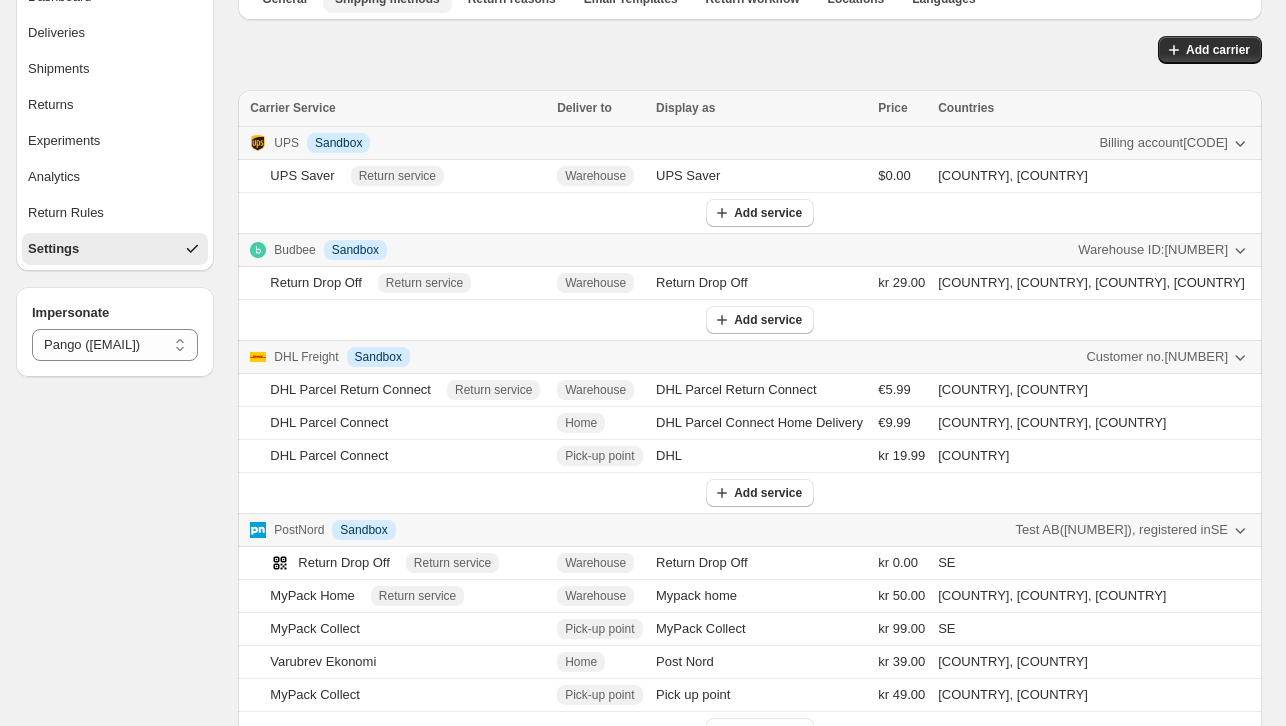 scroll, scrollTop: 126, scrollLeft: 0, axis: vertical 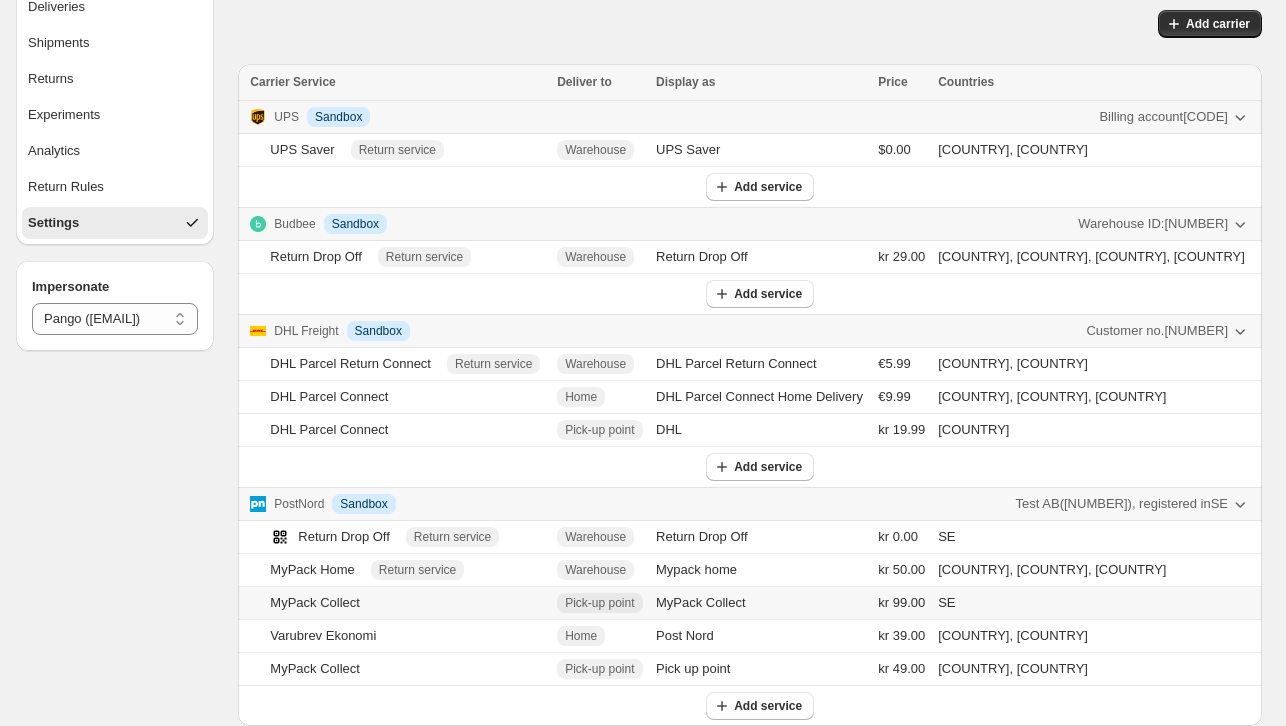 click on "MyPack Collect" at bounding box center [394, 603] 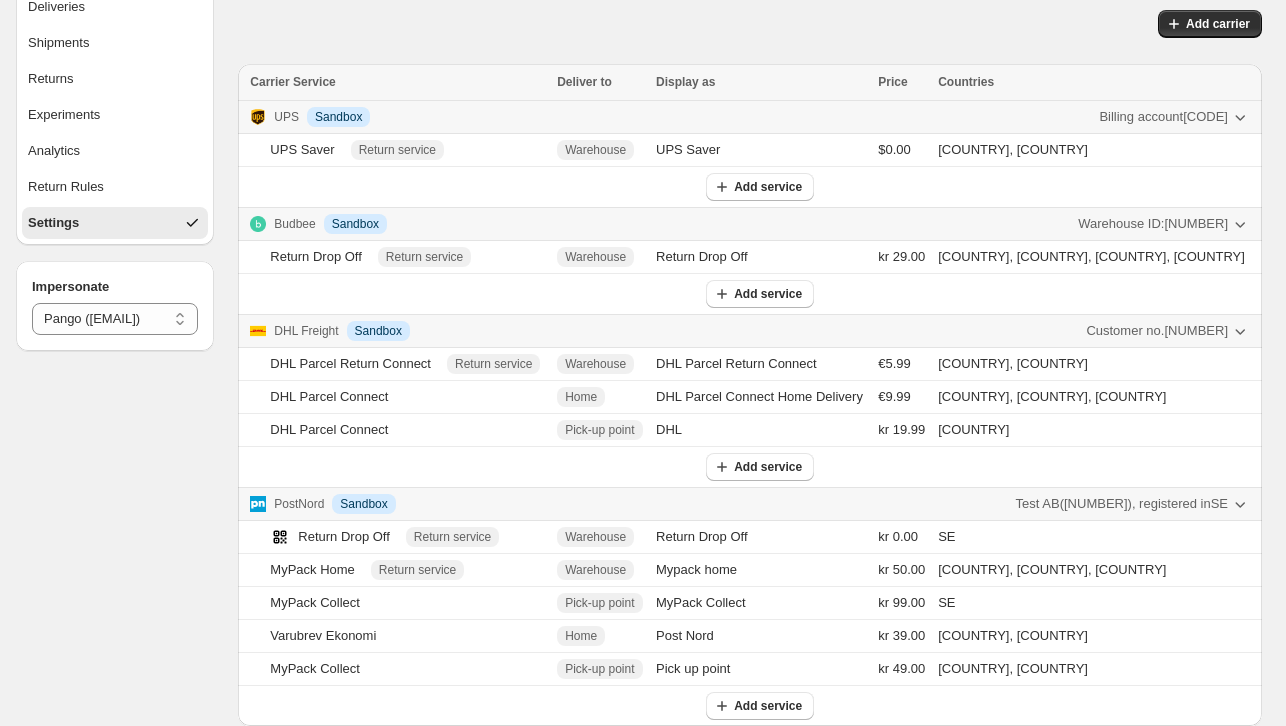 select on "***" 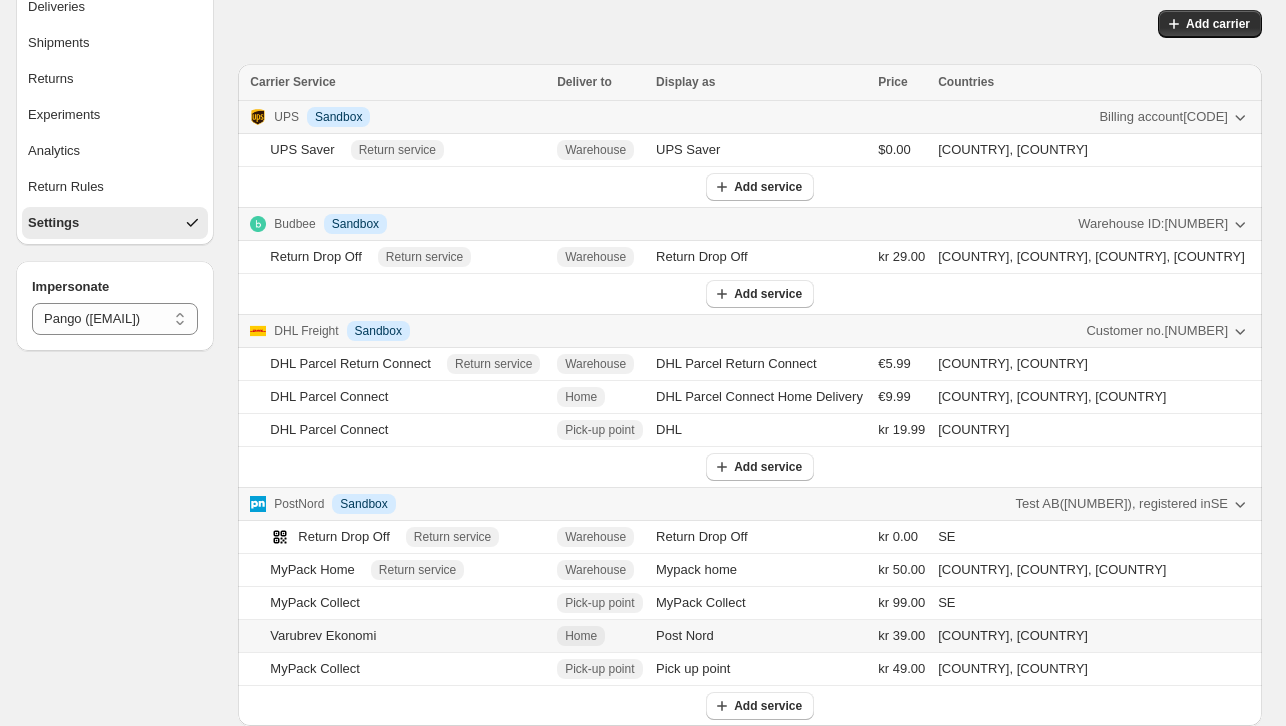click on "Post Nord" at bounding box center (761, 636) 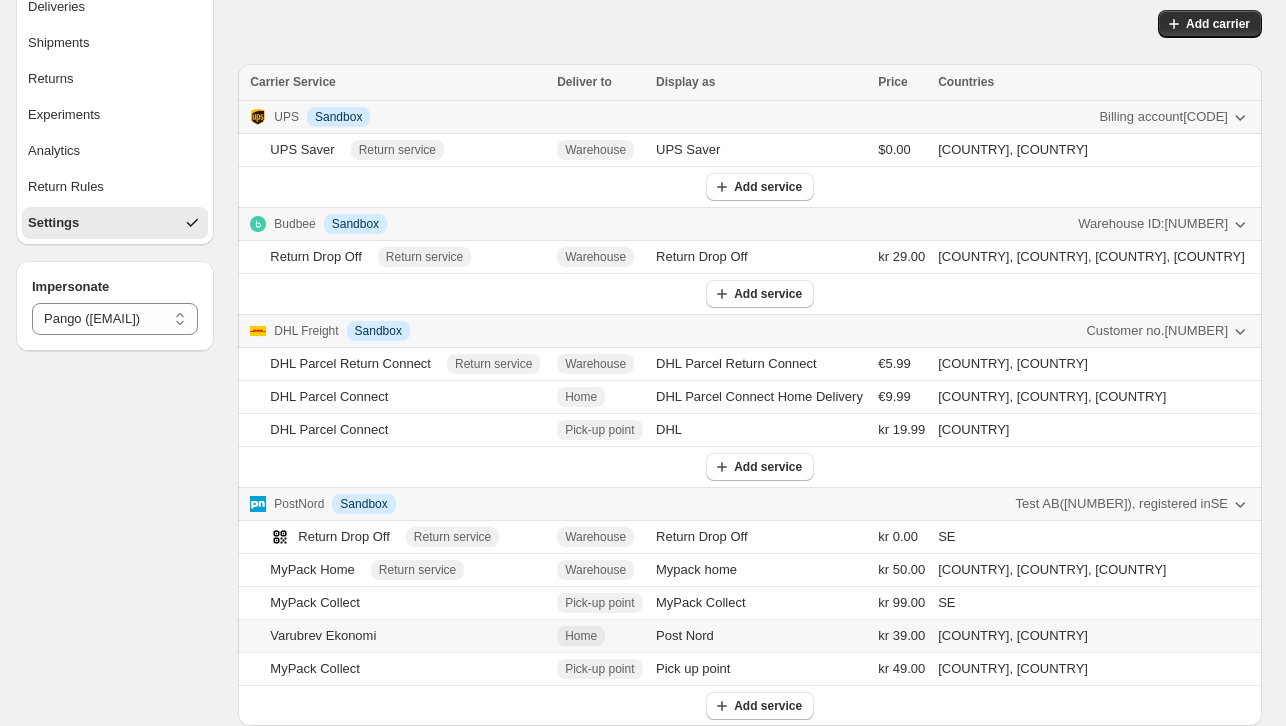 type on "*****" 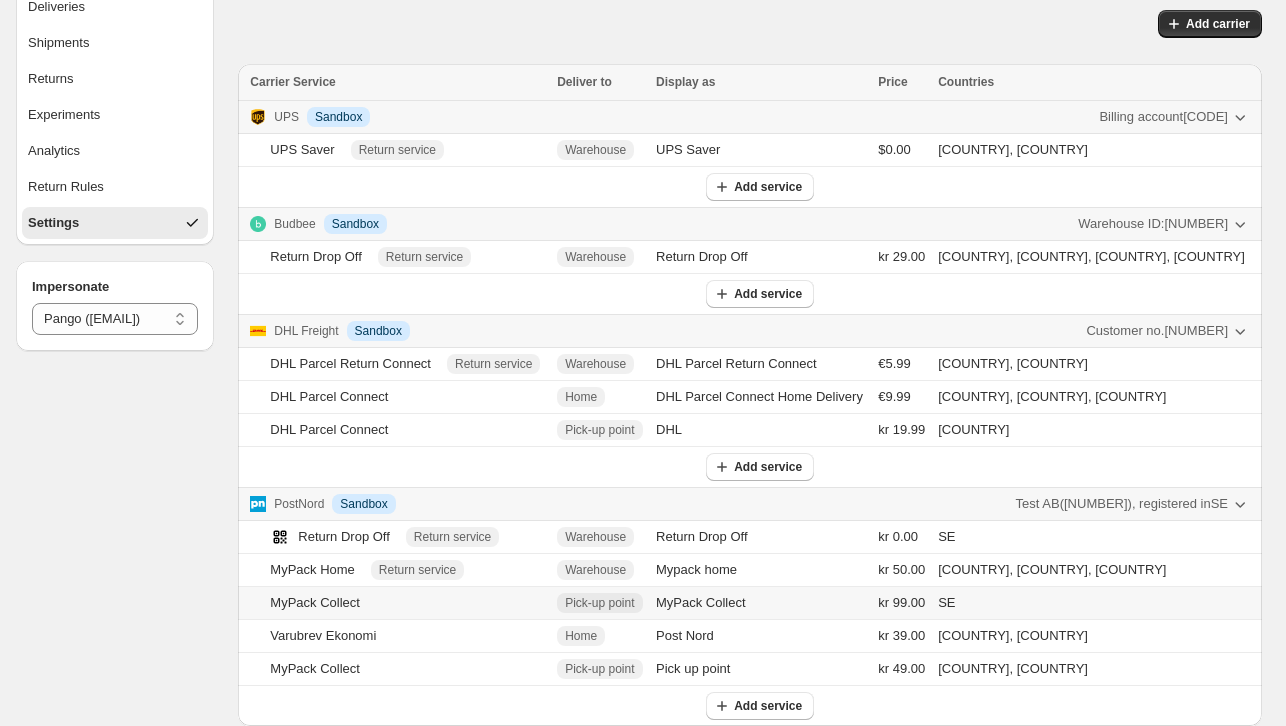 click on "MyPack Collect" at bounding box center (761, 603) 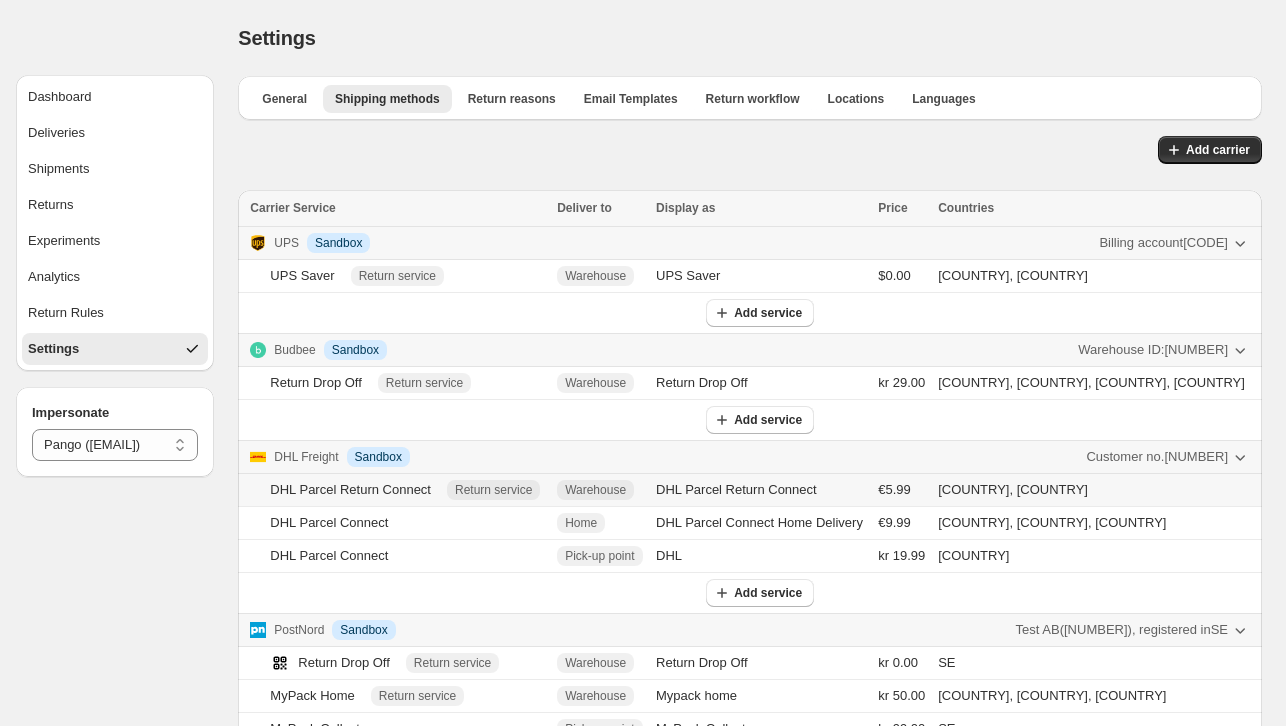 scroll, scrollTop: 126, scrollLeft: 0, axis: vertical 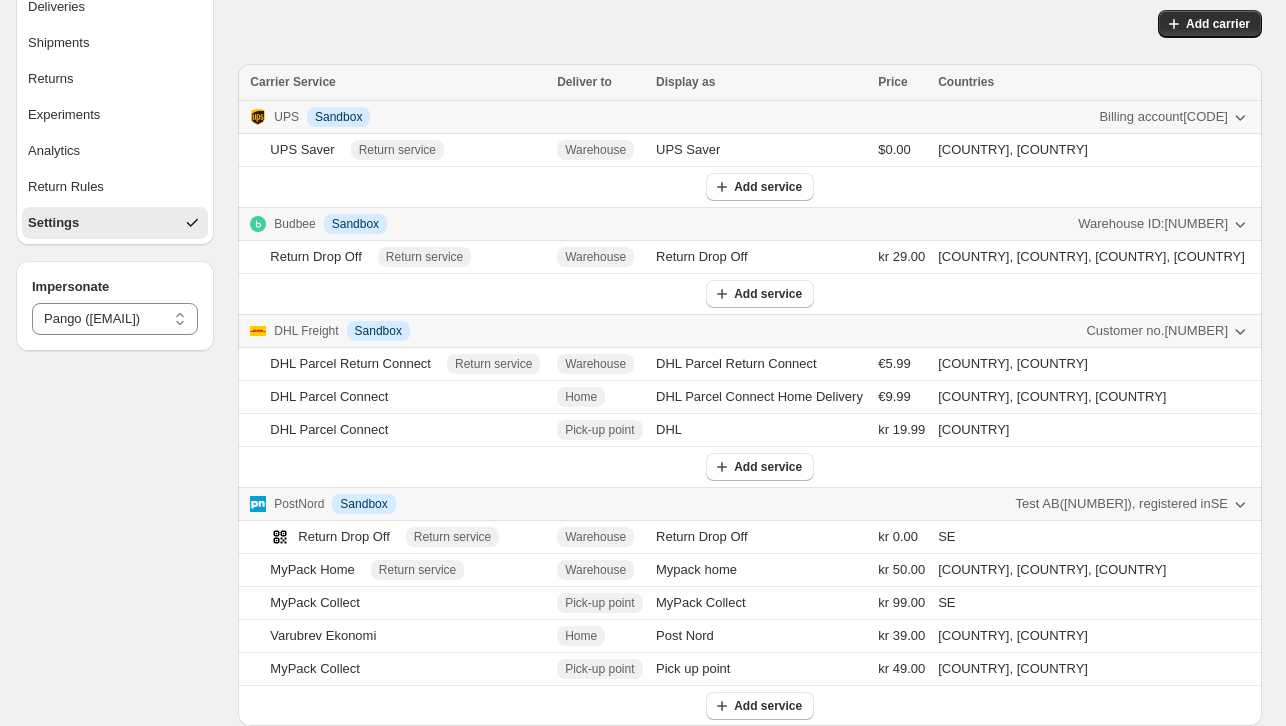 click on "Billing account  V236C4" at bounding box center (1163, 117) 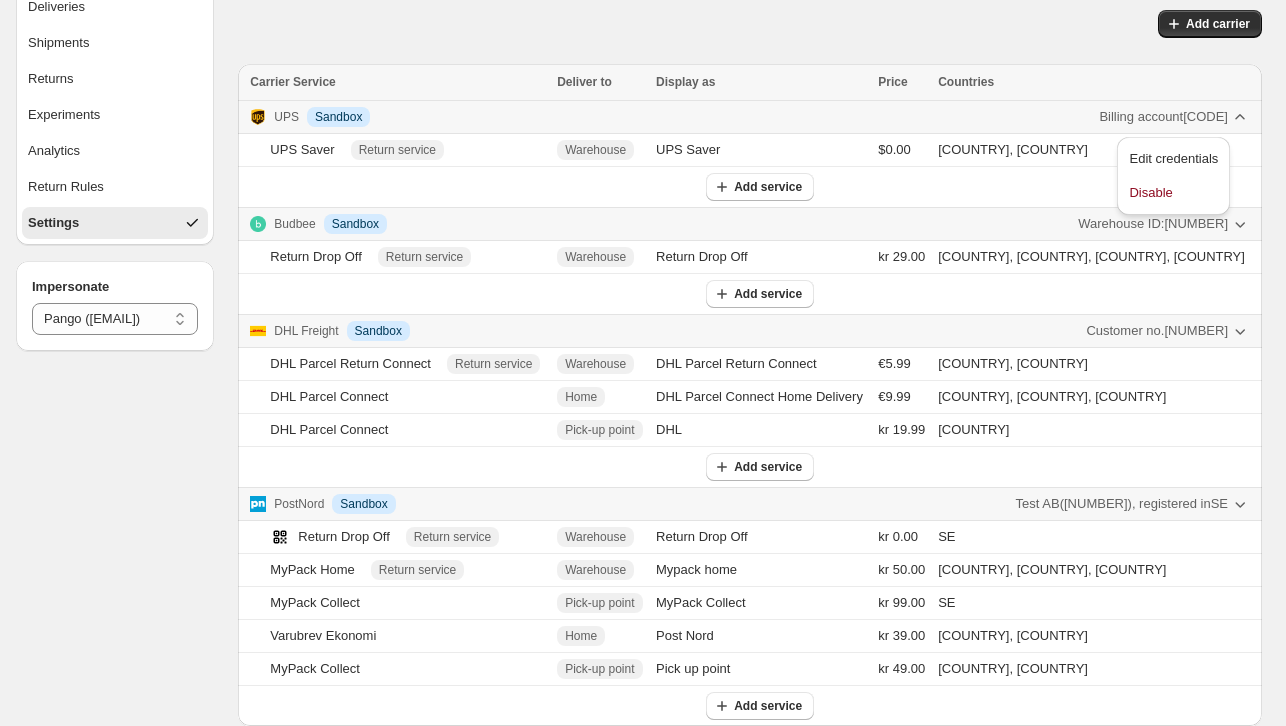 click on "Billing account  V236C4" at bounding box center (1163, 117) 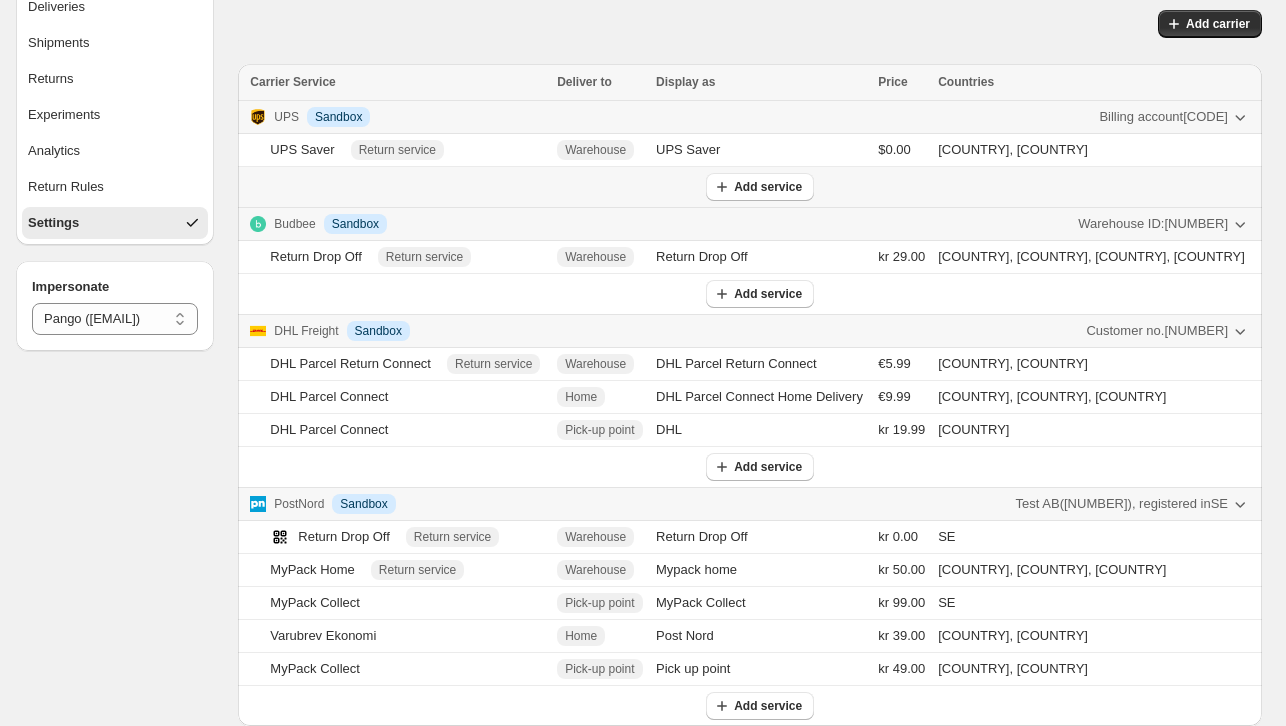 scroll, scrollTop: 0, scrollLeft: 0, axis: both 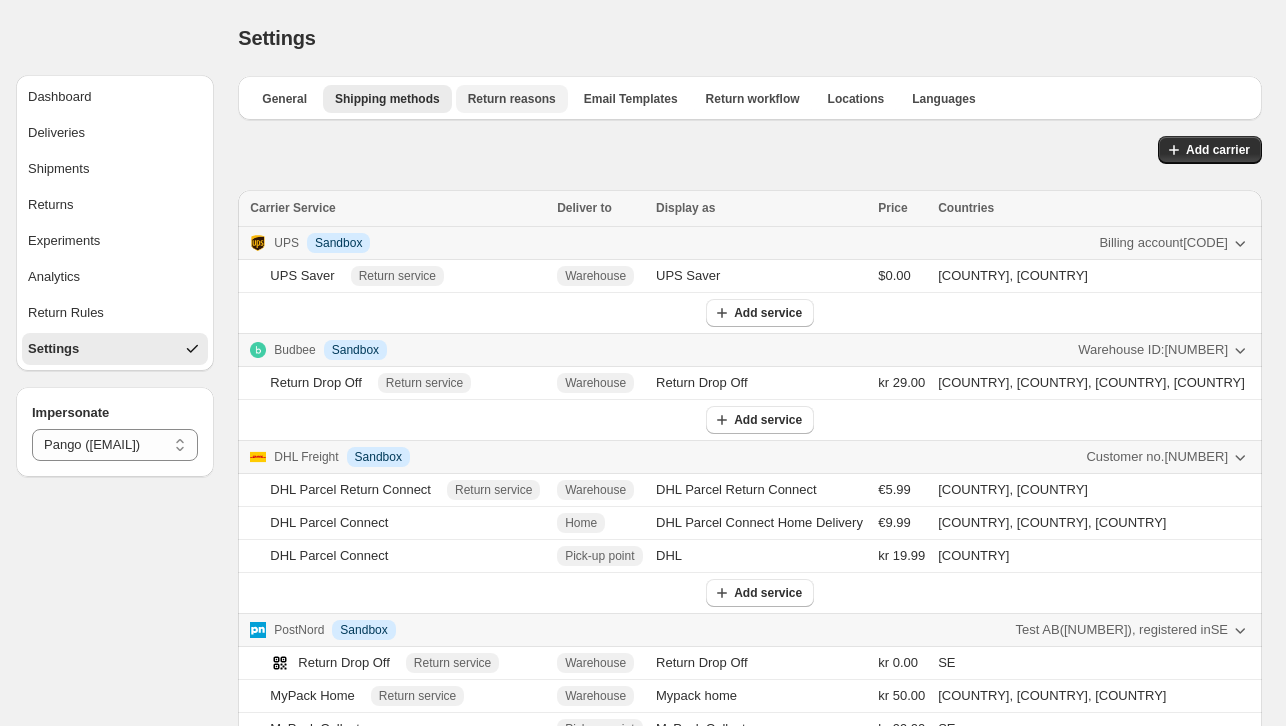 click on "Return reasons" at bounding box center [512, 99] 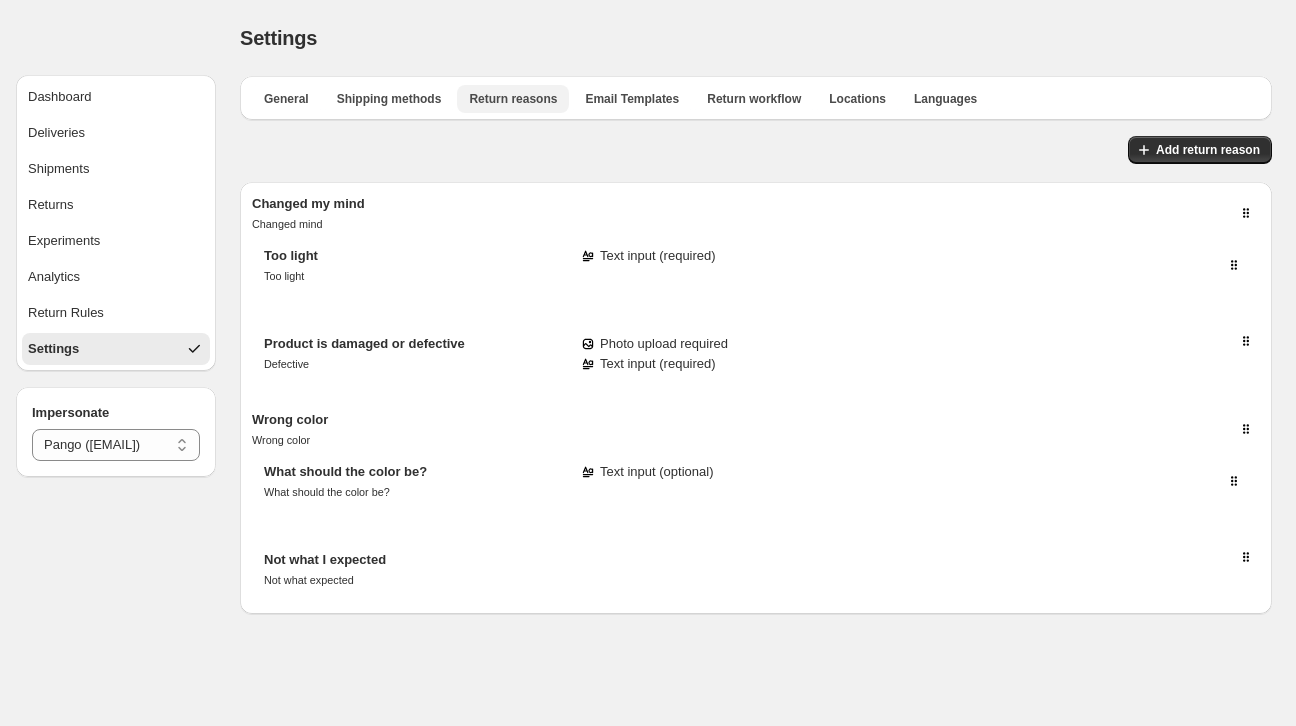 type 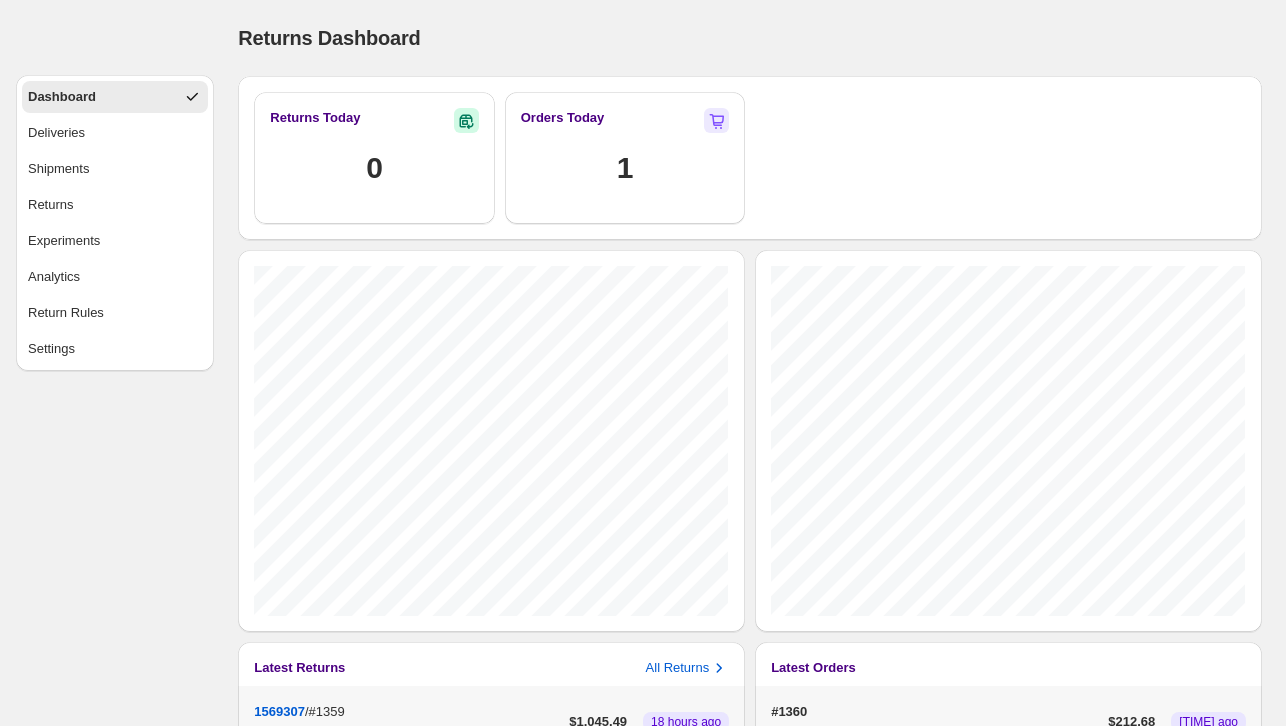 select on "********" 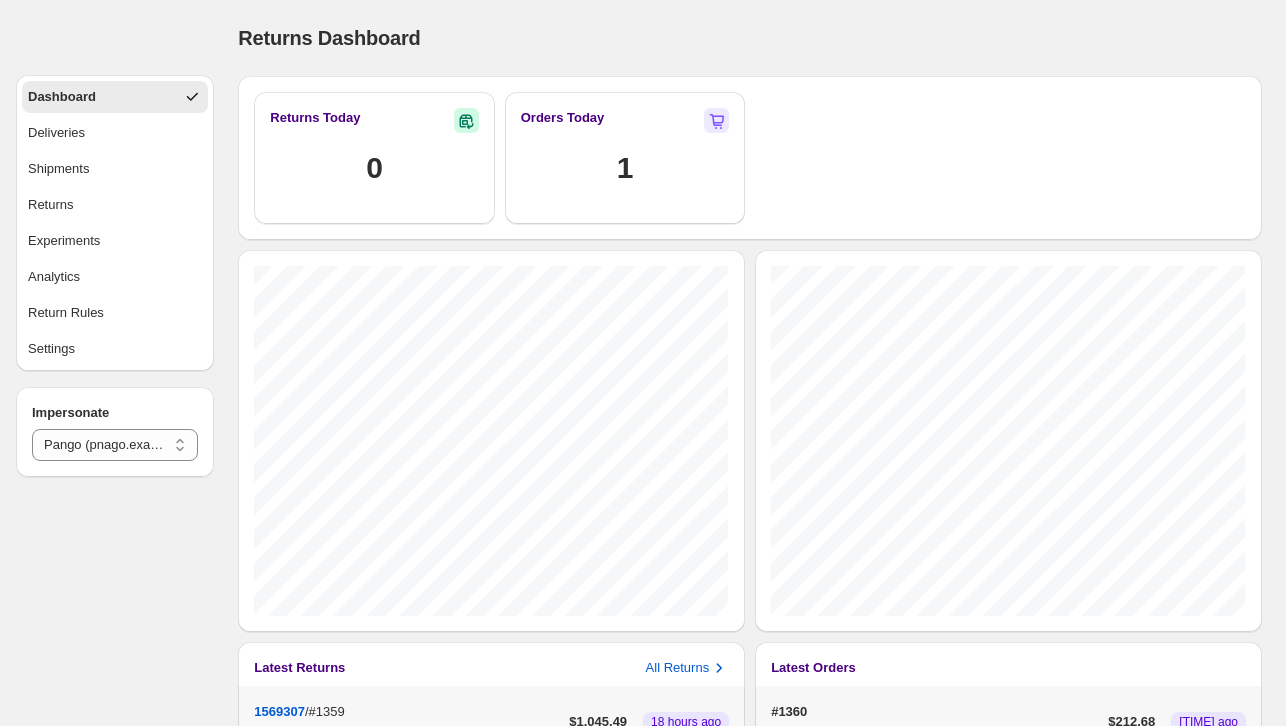 scroll, scrollTop: 0, scrollLeft: 0, axis: both 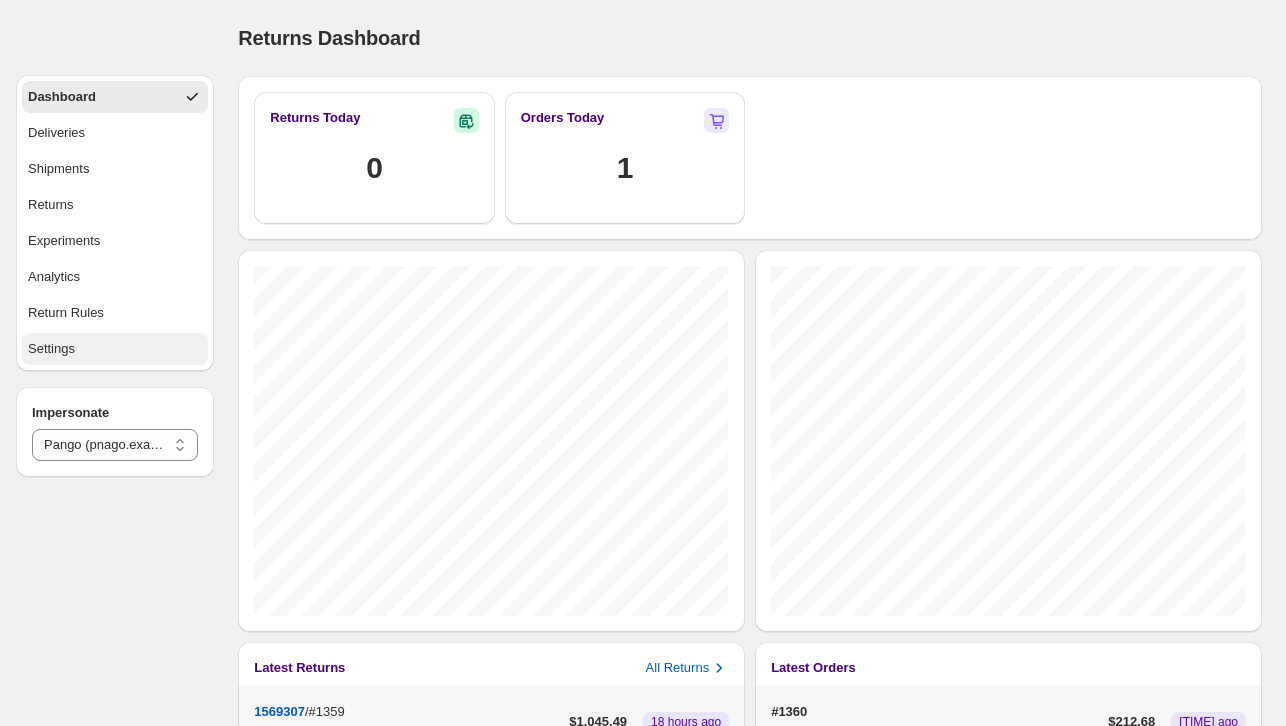 click on "Settings" at bounding box center [115, 349] 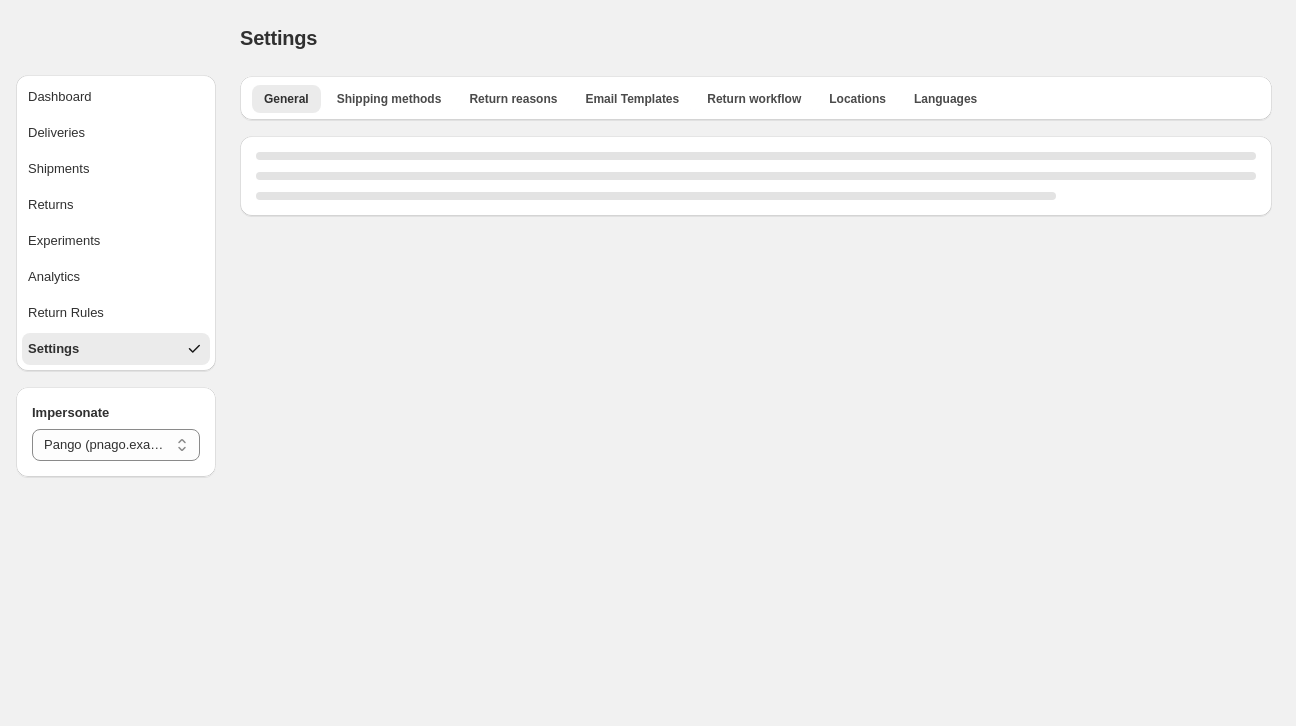 select on "**" 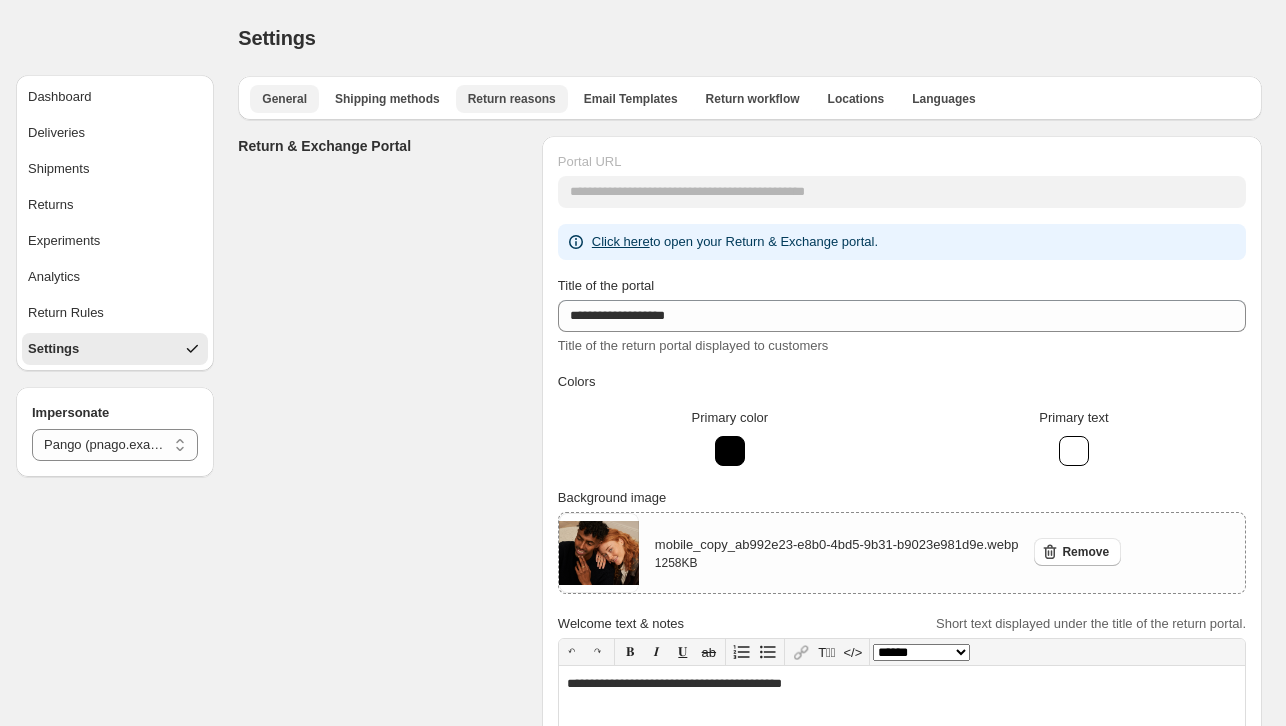 click on "Return reasons" at bounding box center [512, 99] 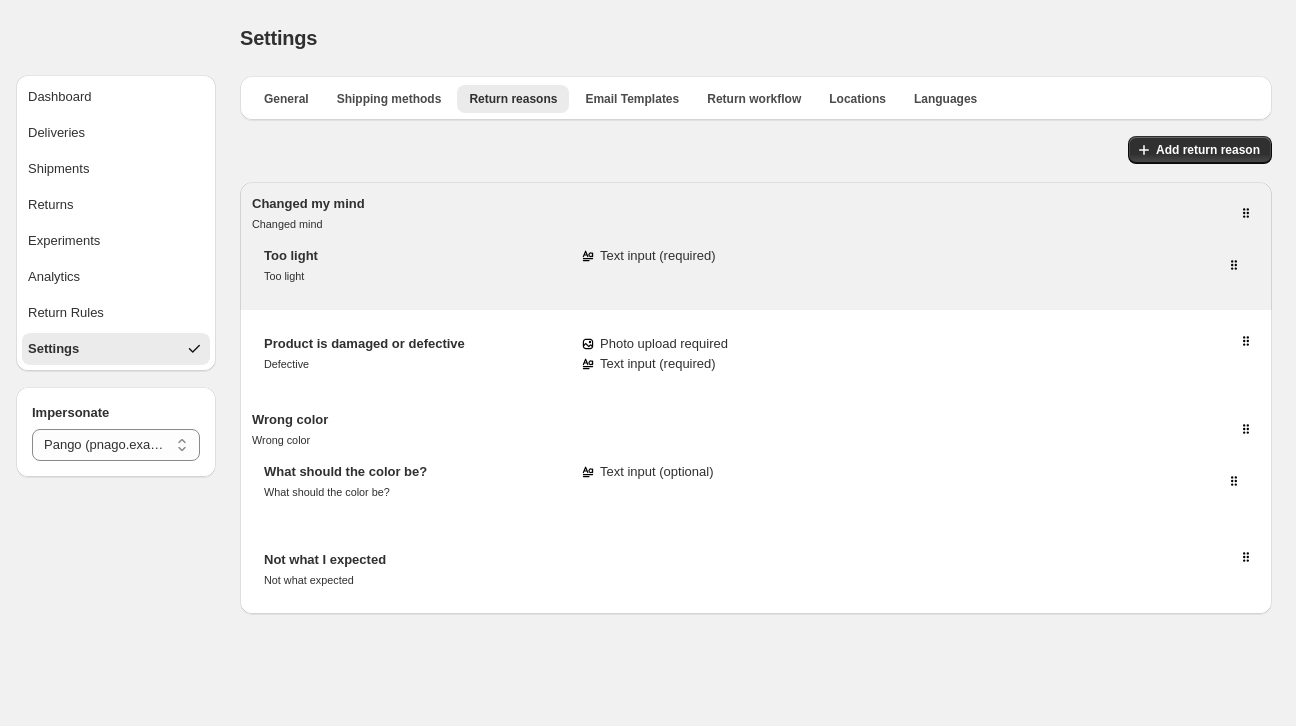 click on "Changed my mind Changed mind" at bounding box center [756, 214] 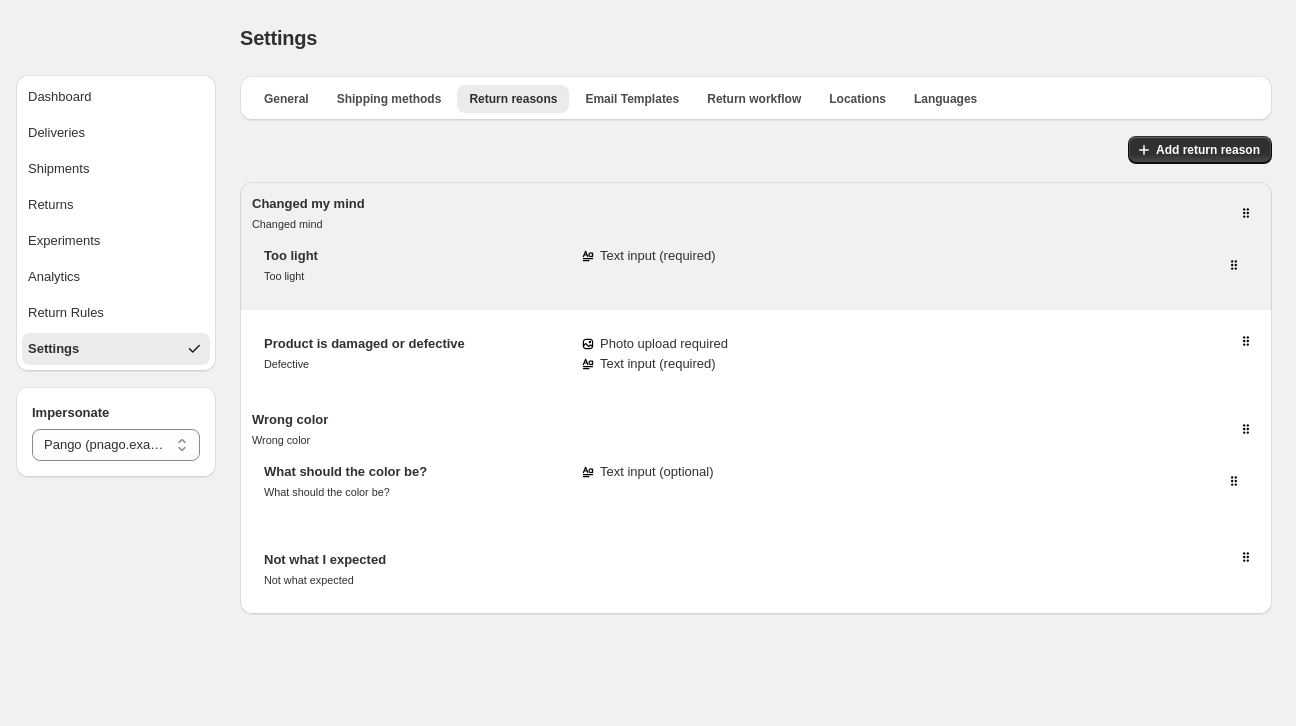 click on "Changed my mind Changed mind" at bounding box center (756, 214) 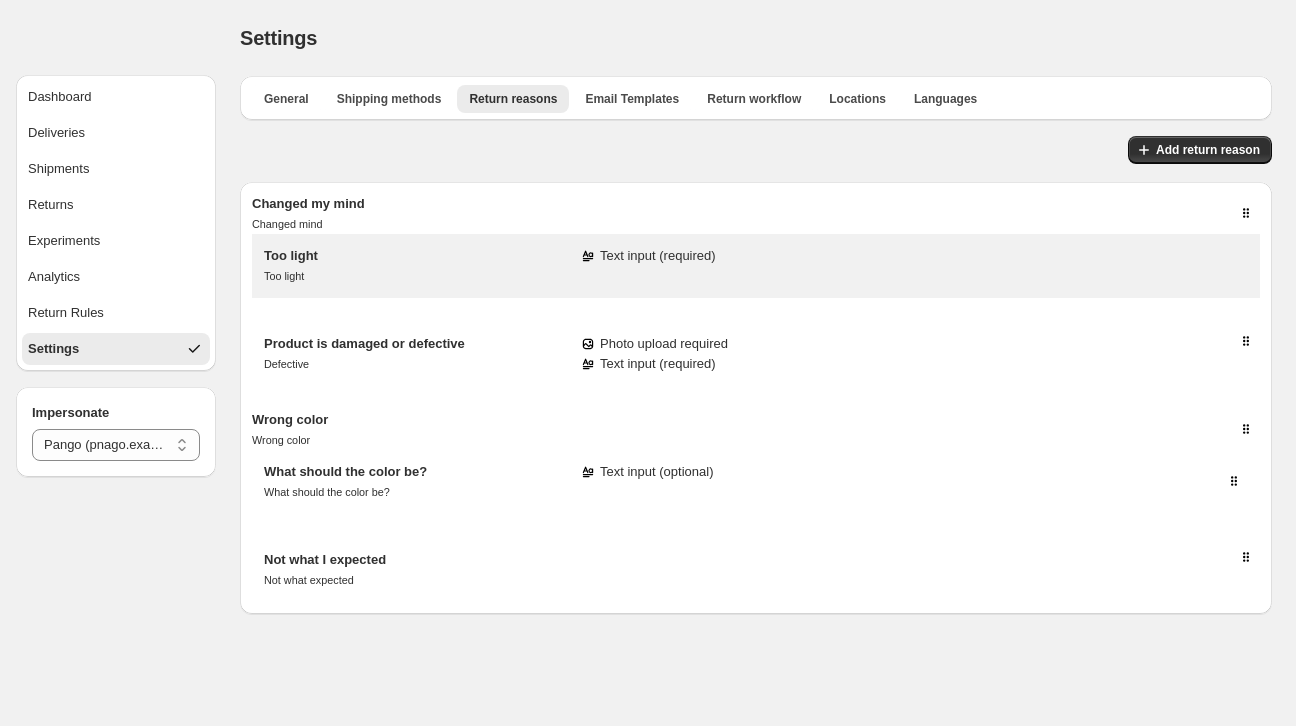 drag, startPoint x: 1240, startPoint y: 265, endPoint x: 1212, endPoint y: 213, distance: 59.05929 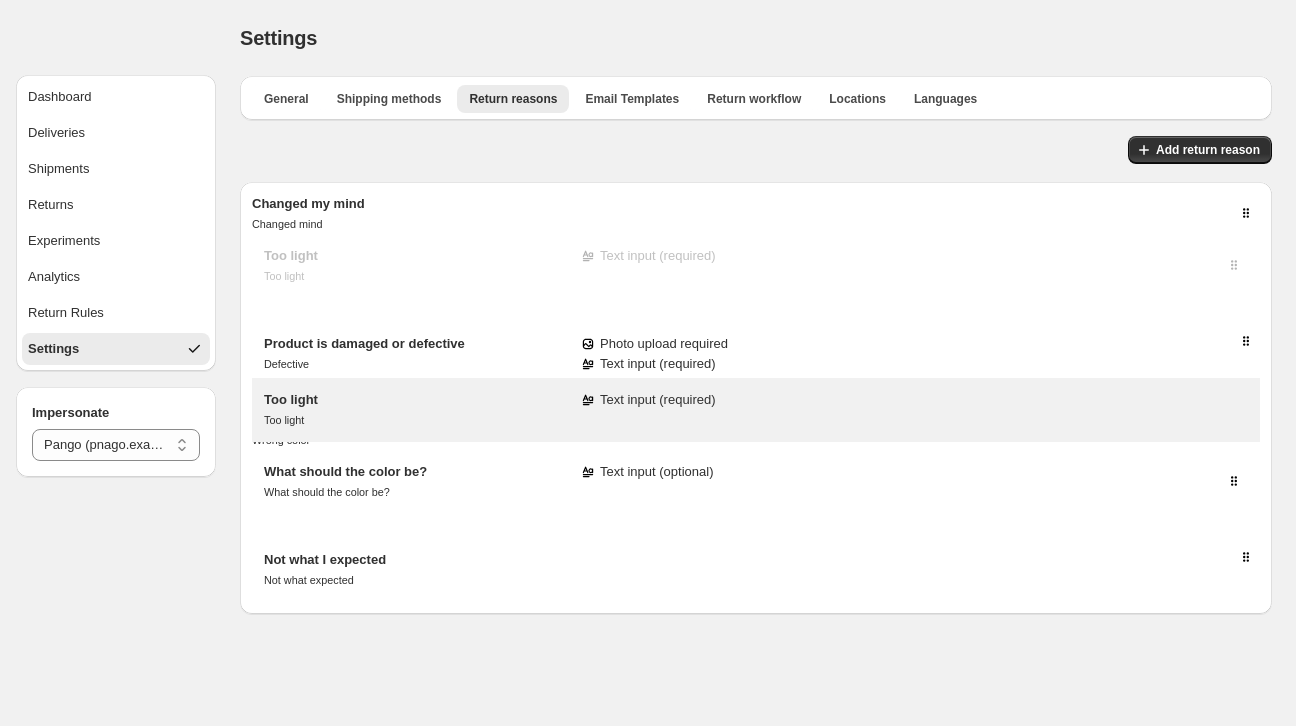 drag, startPoint x: 1245, startPoint y: 267, endPoint x: 1235, endPoint y: 411, distance: 144.3468 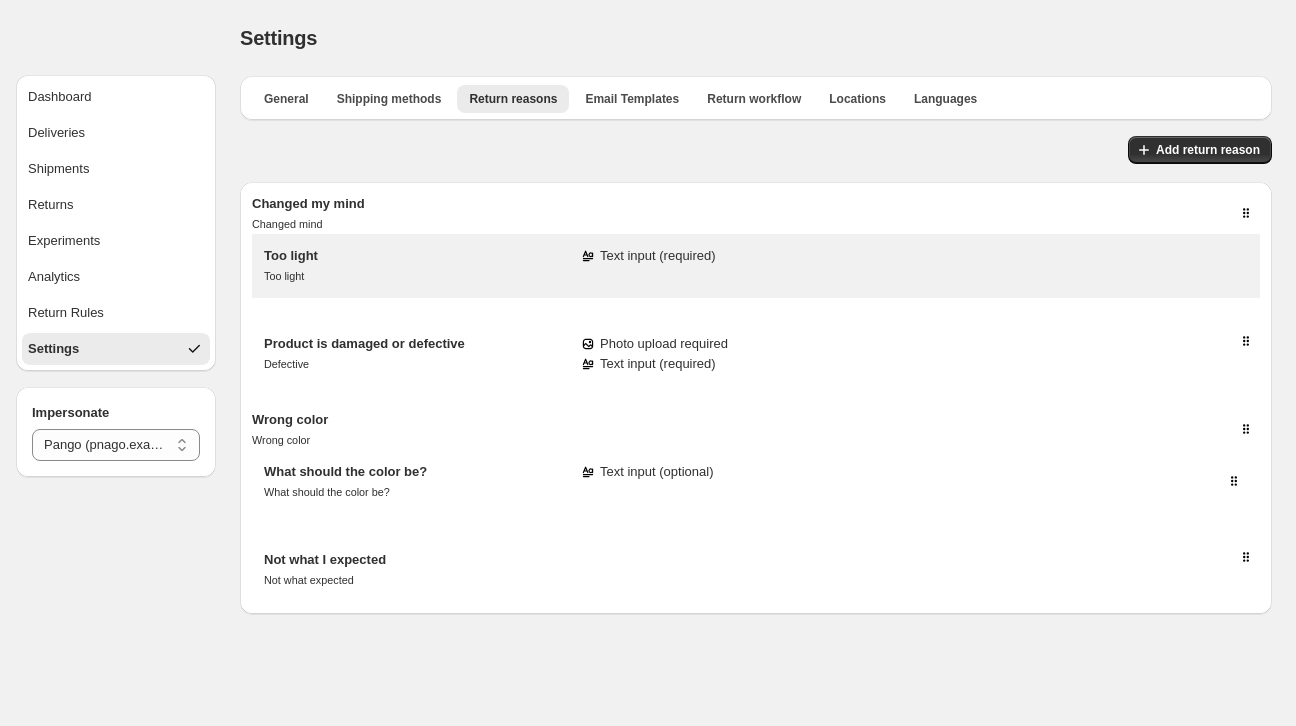click on "**********" at bounding box center [648, 307] 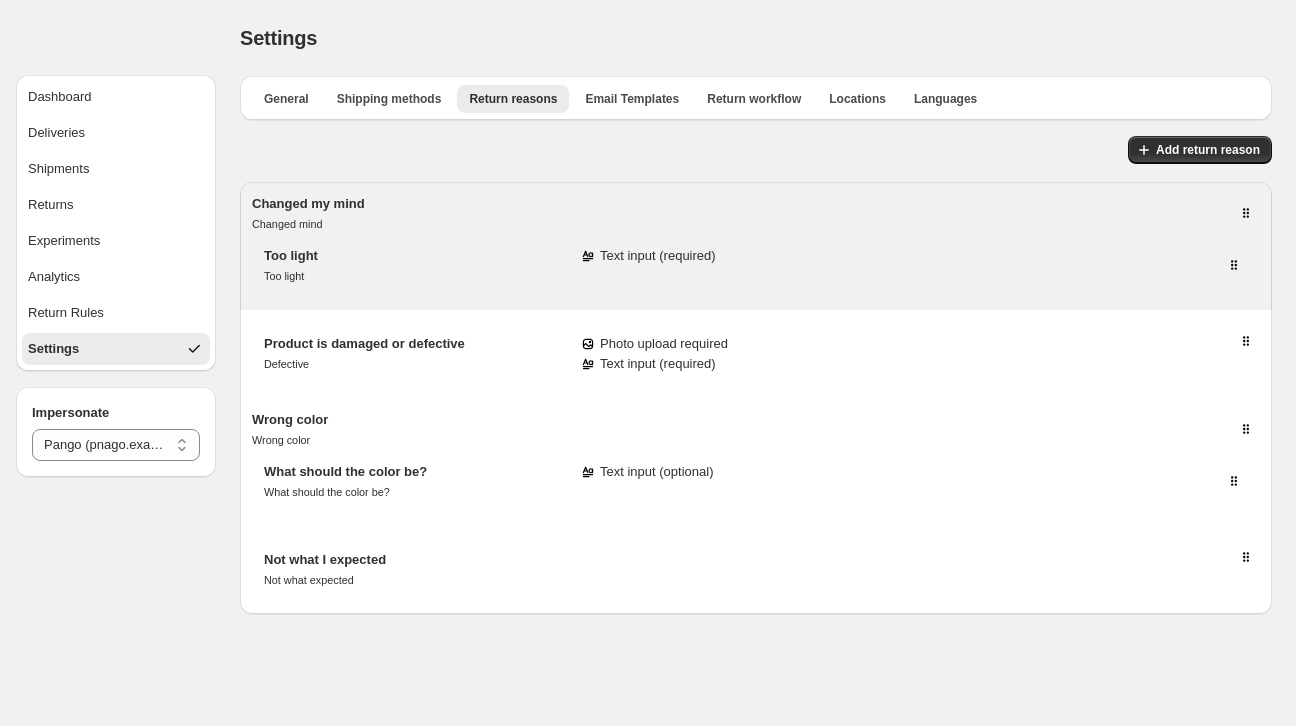 click on "Too light Too light Text input ( required )" at bounding box center [756, 266] 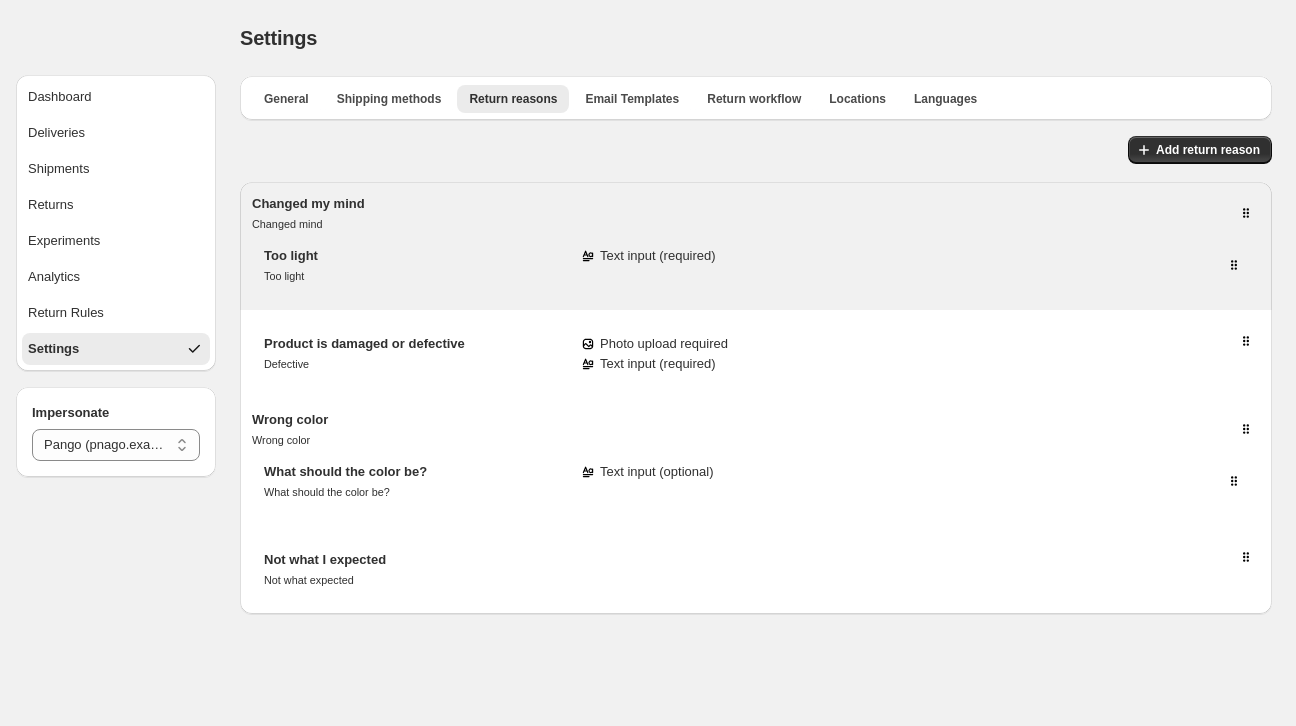 type on "*********" 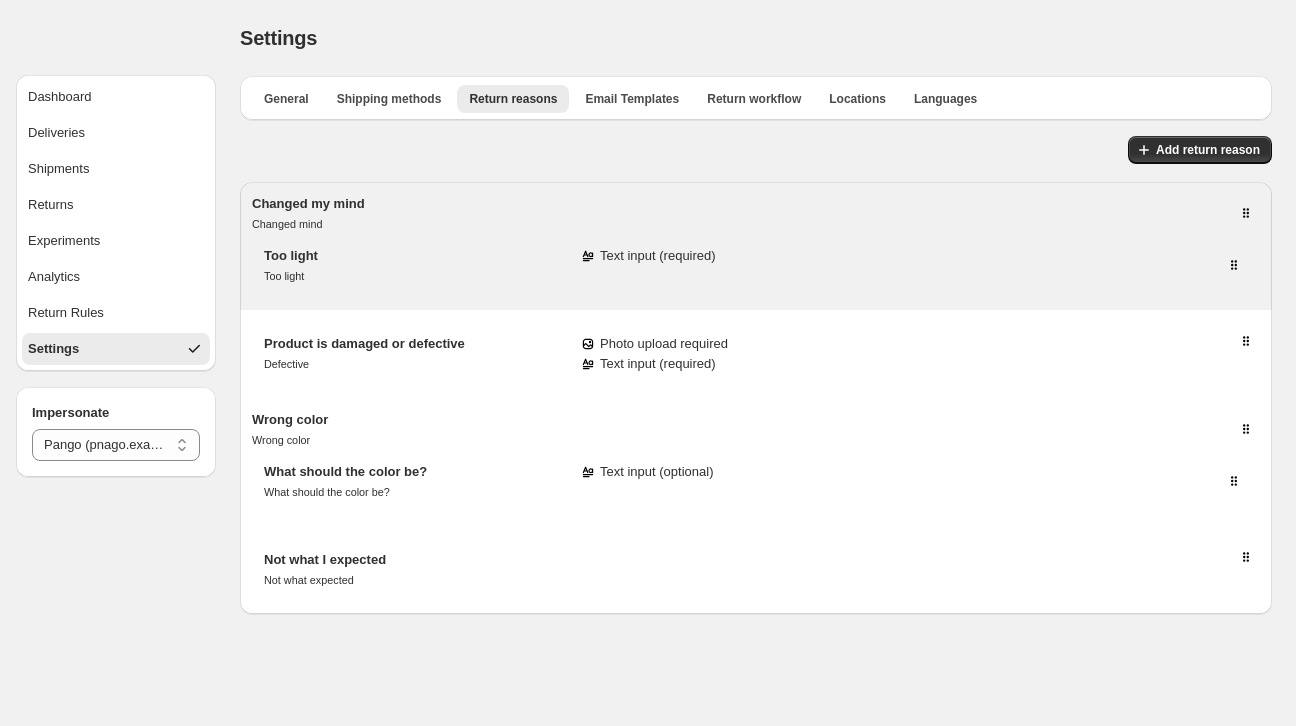 click on "Too light Too light Text input ( required )" at bounding box center (756, 266) 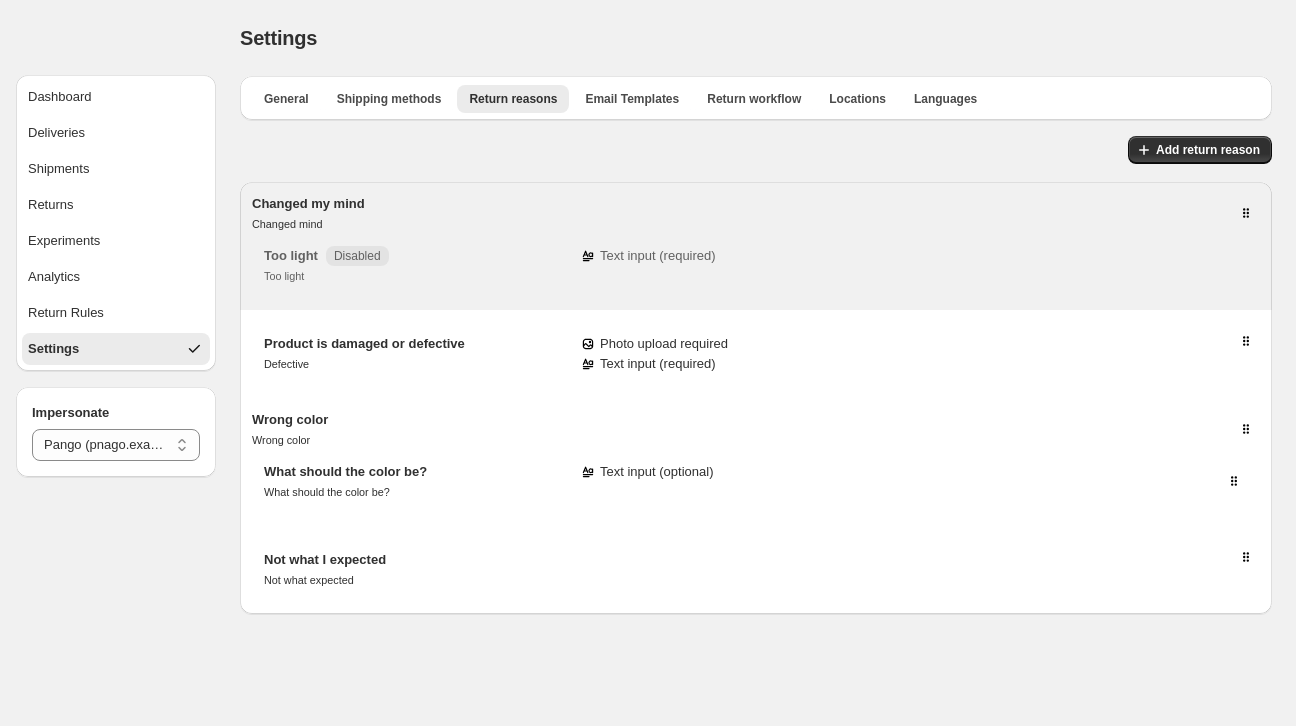 drag, startPoint x: 1160, startPoint y: 250, endPoint x: 756, endPoint y: 252, distance: 404.00494 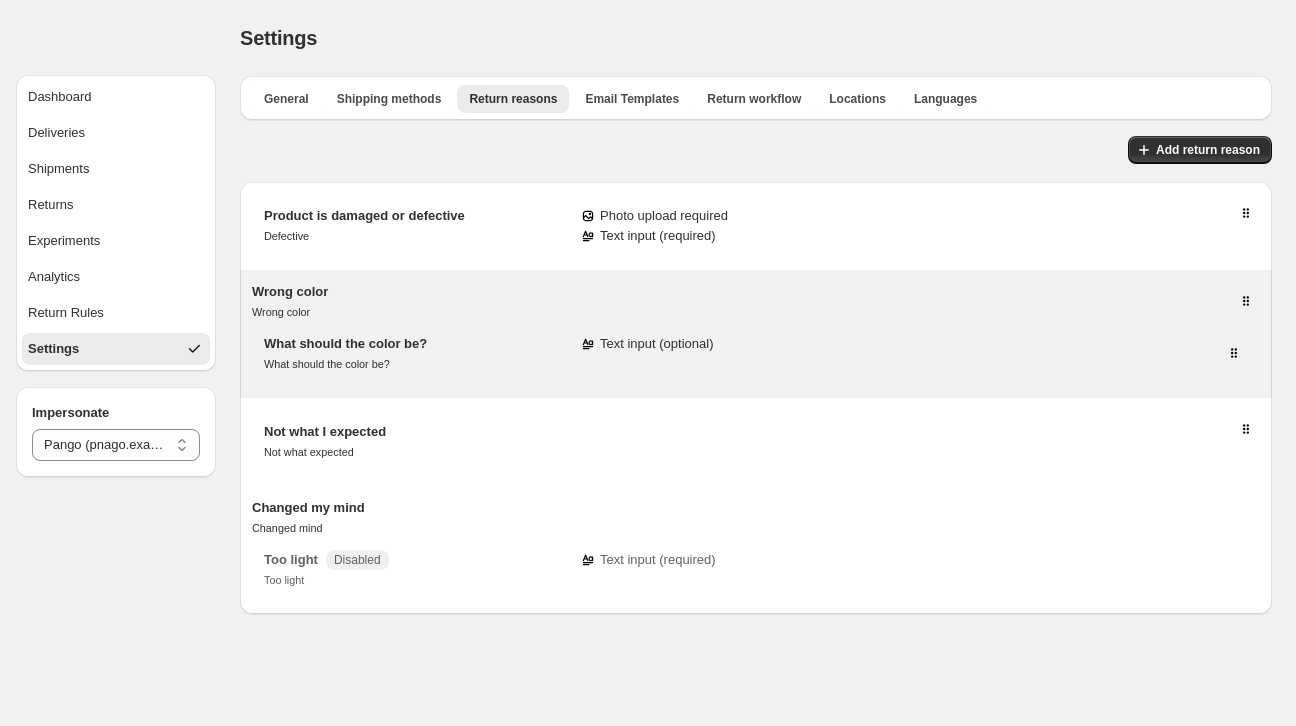 click on "What should the color be? What should the color be?" at bounding box center (414, 354) 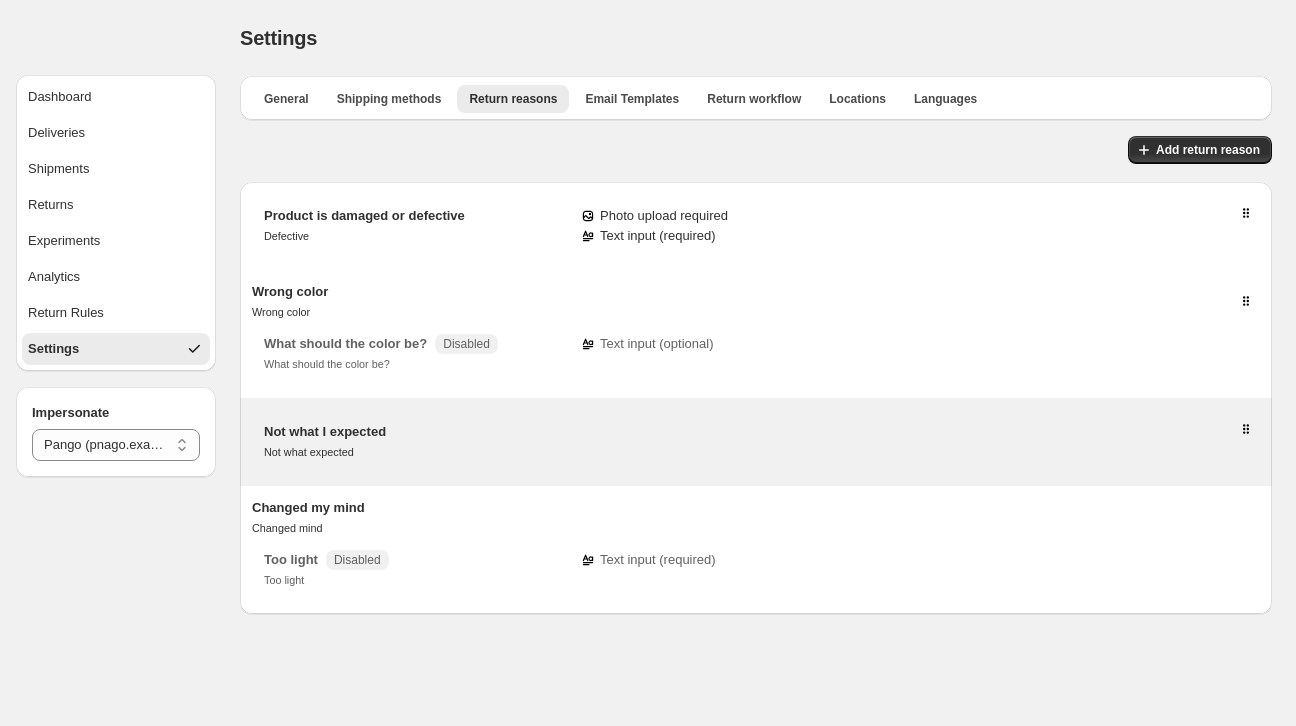 click on "Not what I expected Not what expected" at bounding box center (756, 442) 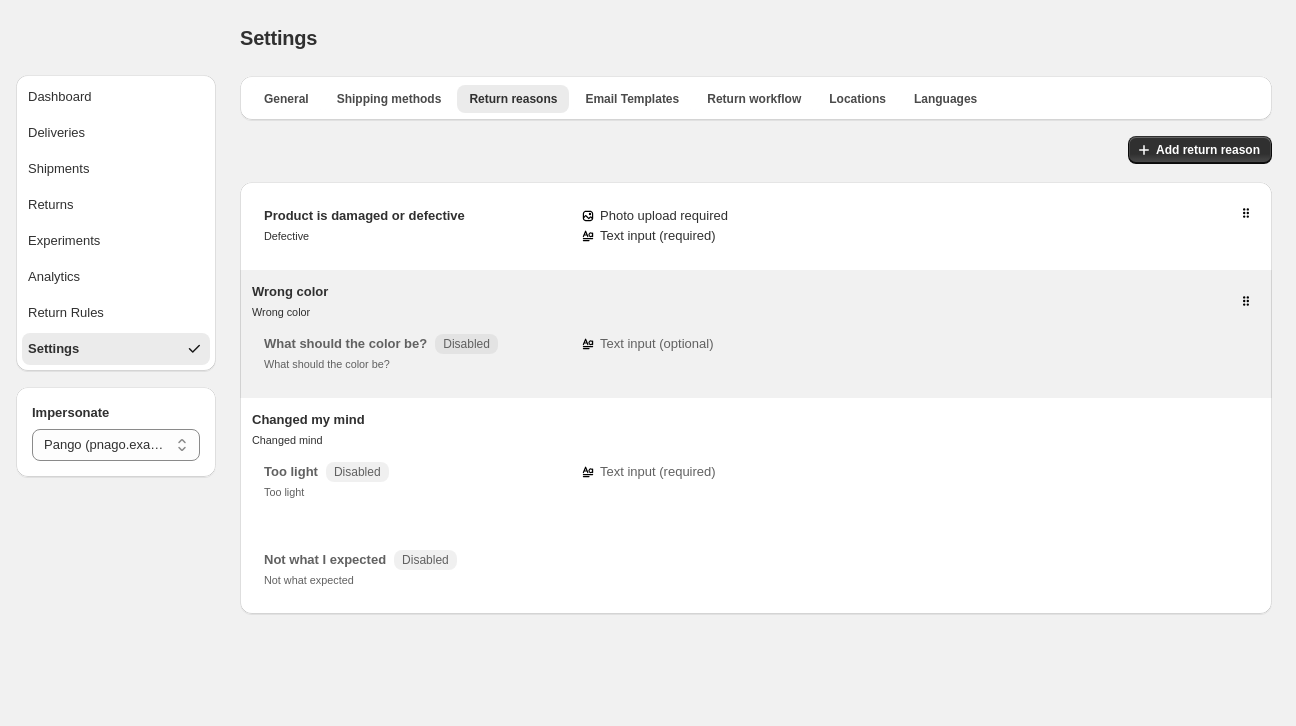 click on "Wrong color Wrong color" at bounding box center (756, 302) 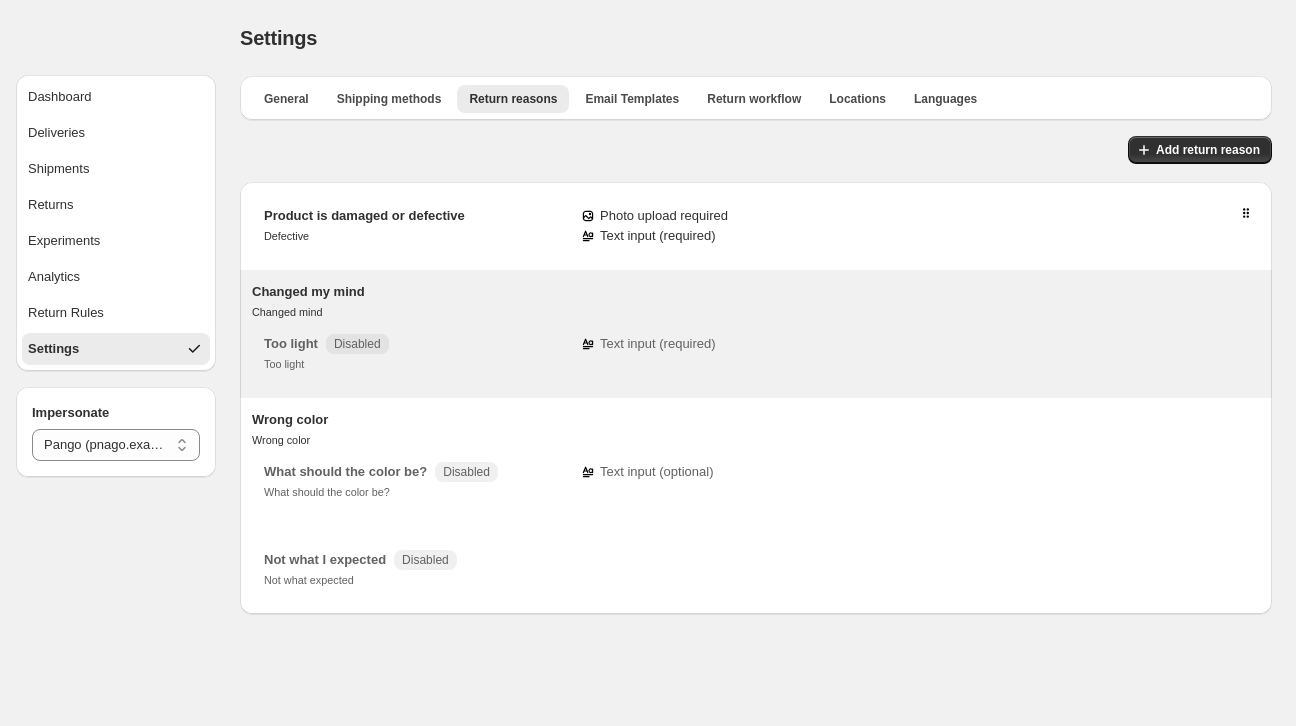 click on "Changed my mind Changed mind" at bounding box center (756, 302) 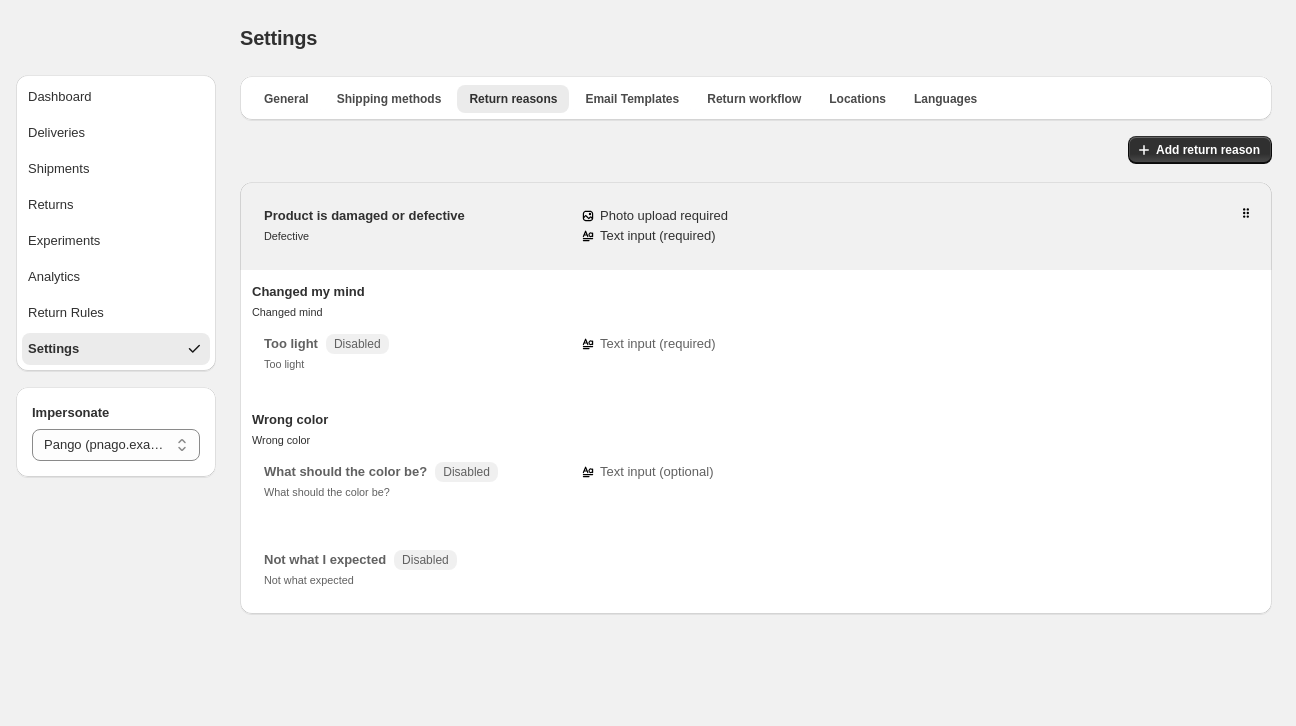 click on "Product is damaged or defective" at bounding box center [364, 215] 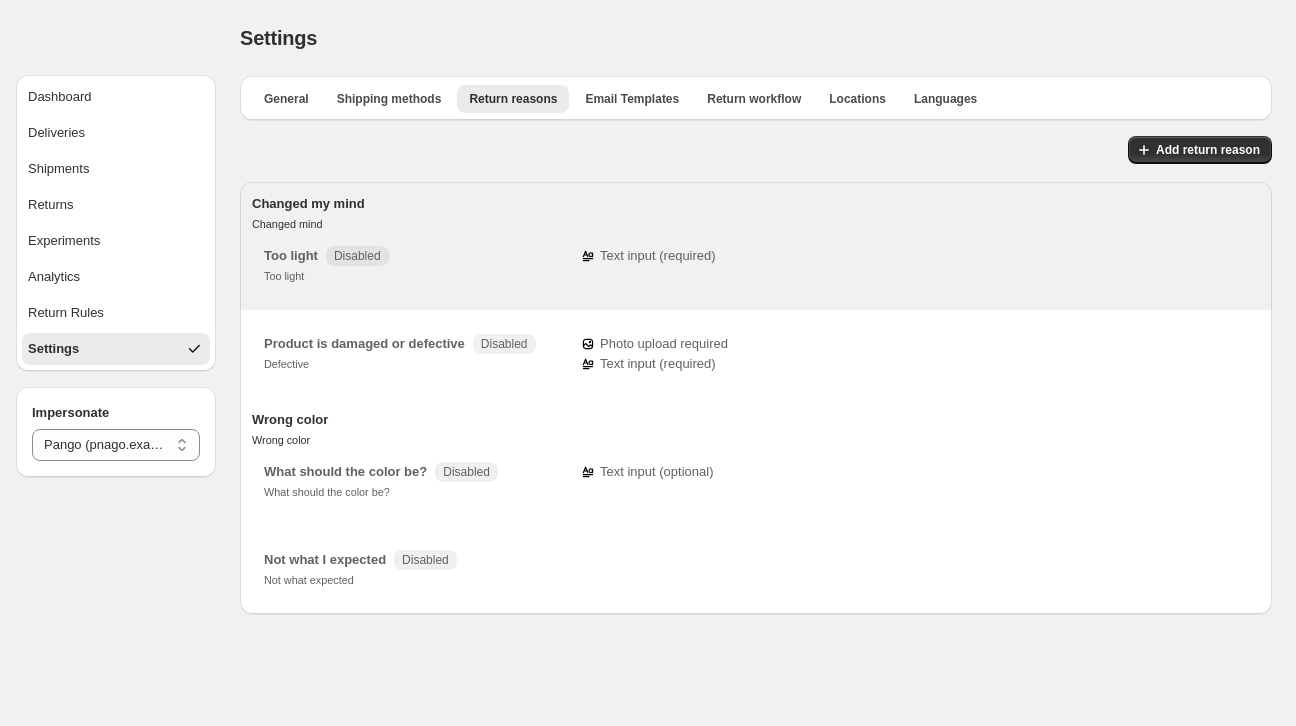 click on "Changed my mind Changed mind" at bounding box center [756, 214] 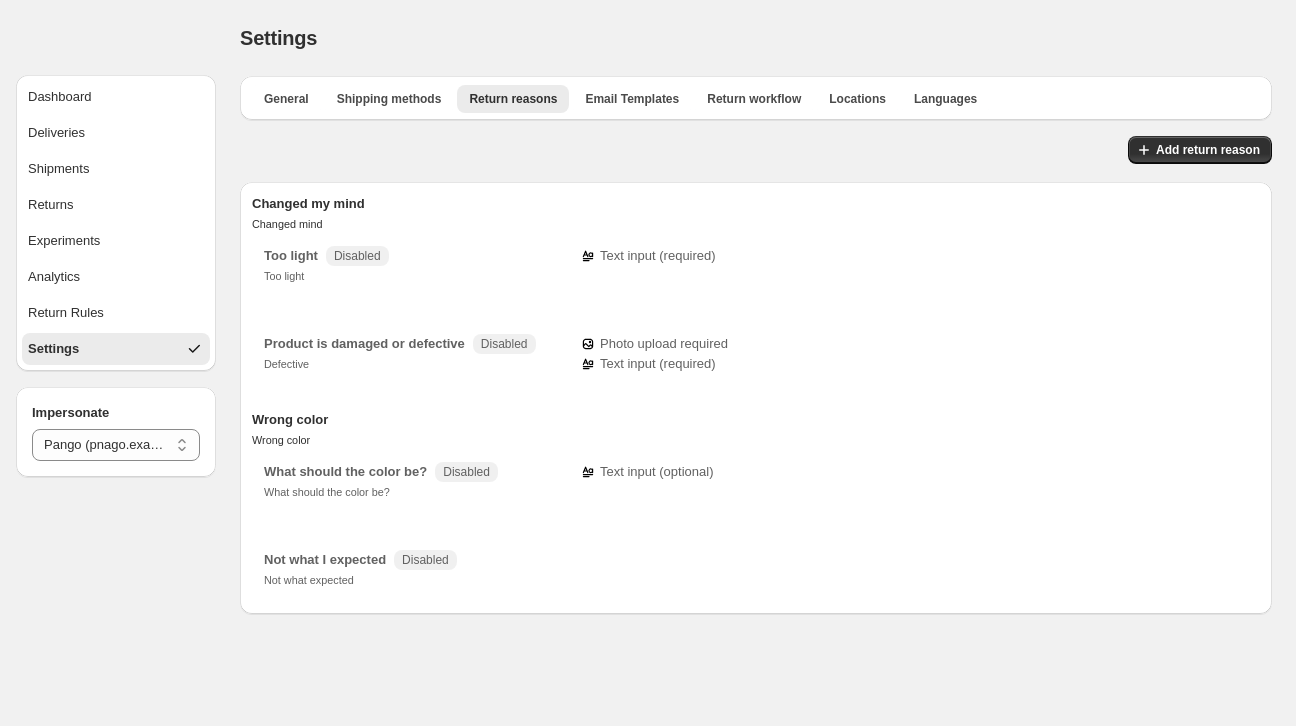 click on "Draggable item 0wyA64wD was dropped over droppable area 0wyA64wD Product is damaged or defective Defective Disabled Photo upload required Text input ( required ) Wrong color Wrong color What should the color be? What should the color be? Disabled Text input ( optional )
To pick up a draggable item, press the space bar.
While dragging, use the arrow keys to move the item.
Press space again to drop the item in its new position, or press escape to cancel.
Not what I expected Not what expected Save" at bounding box center (756, 345) 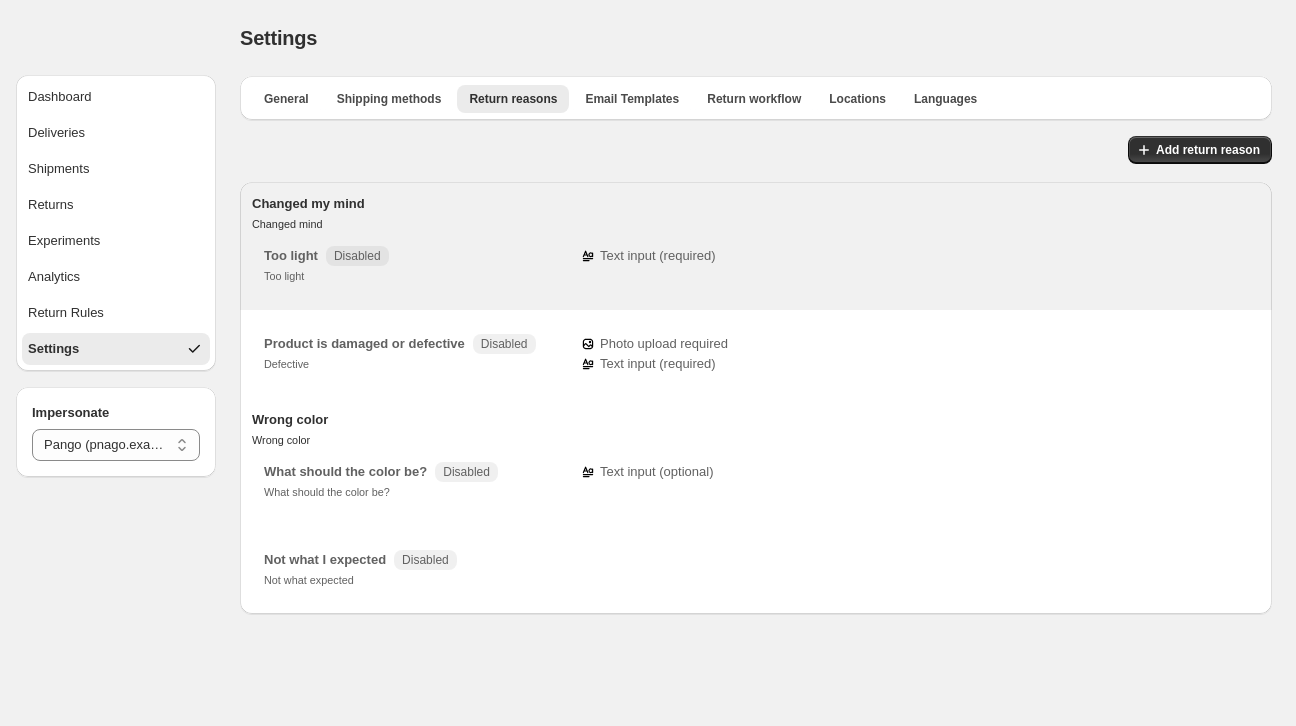 click on "Changed my mind" at bounding box center (308, 203) 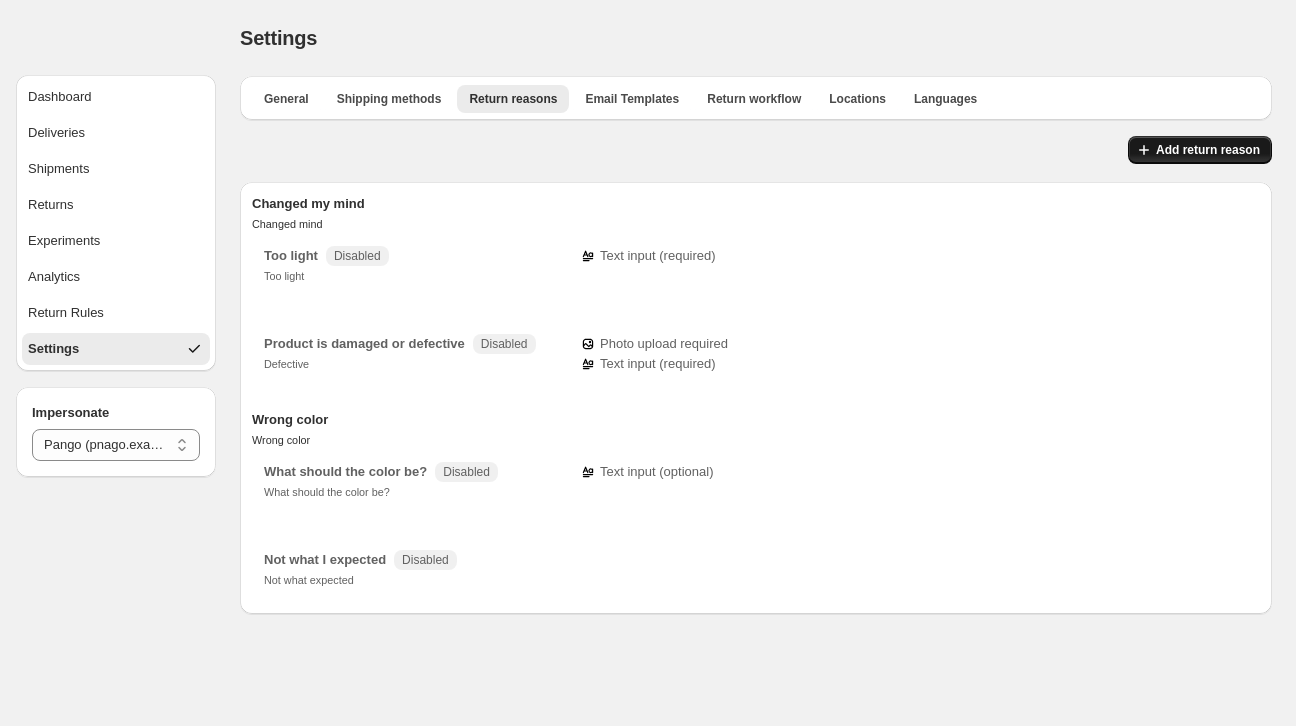 click on "Add return reason" at bounding box center [1208, 150] 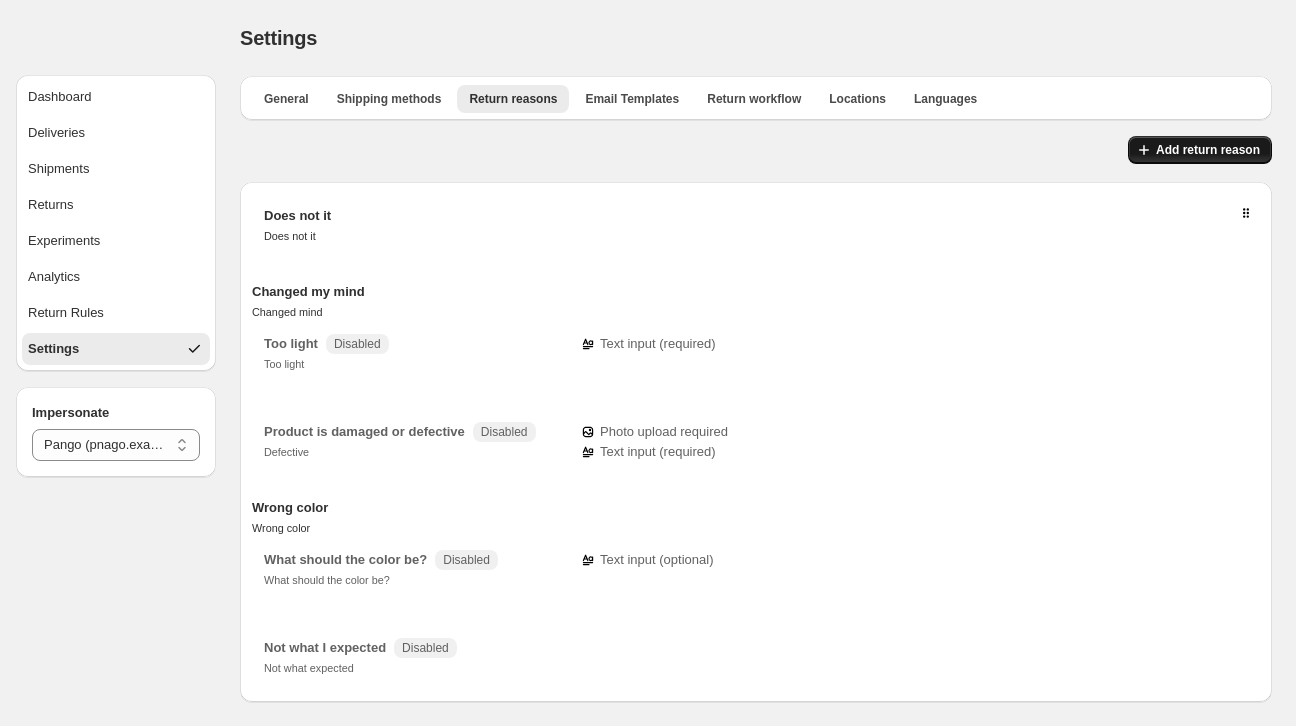 click on "Add return reason" at bounding box center [1208, 150] 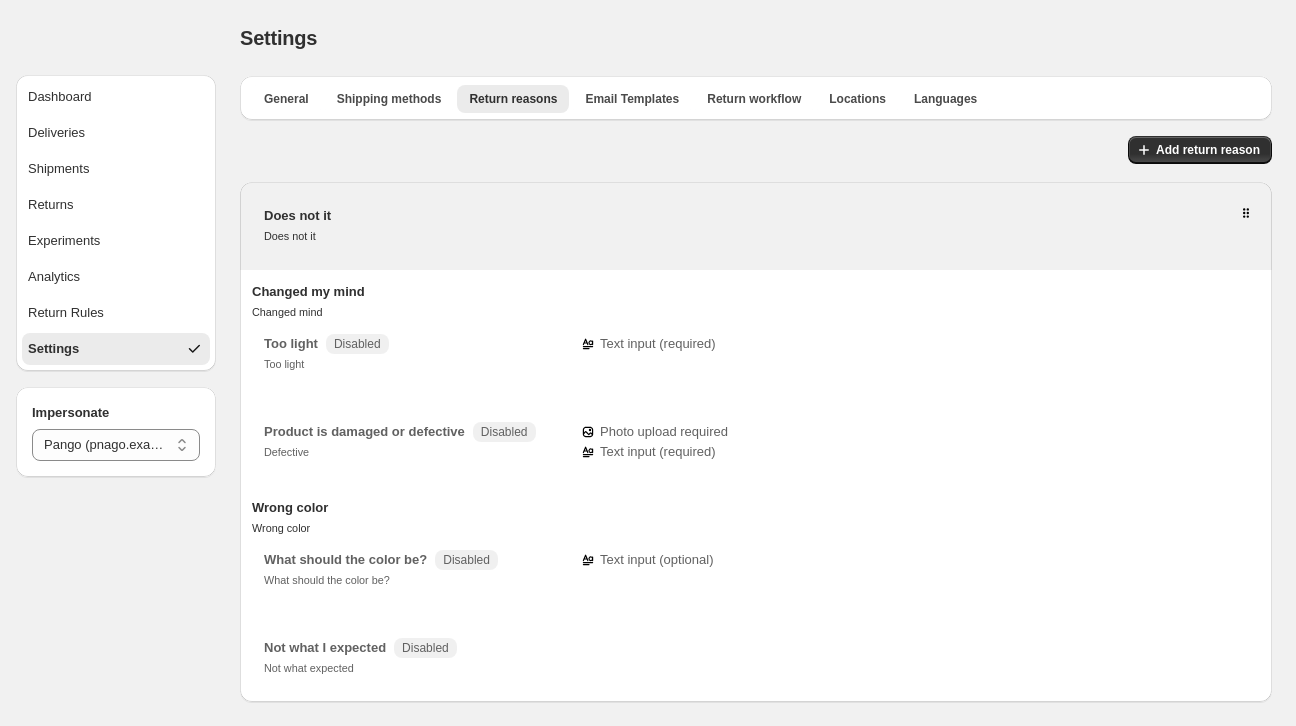 click on "Does not it Does not it" at bounding box center [414, 226] 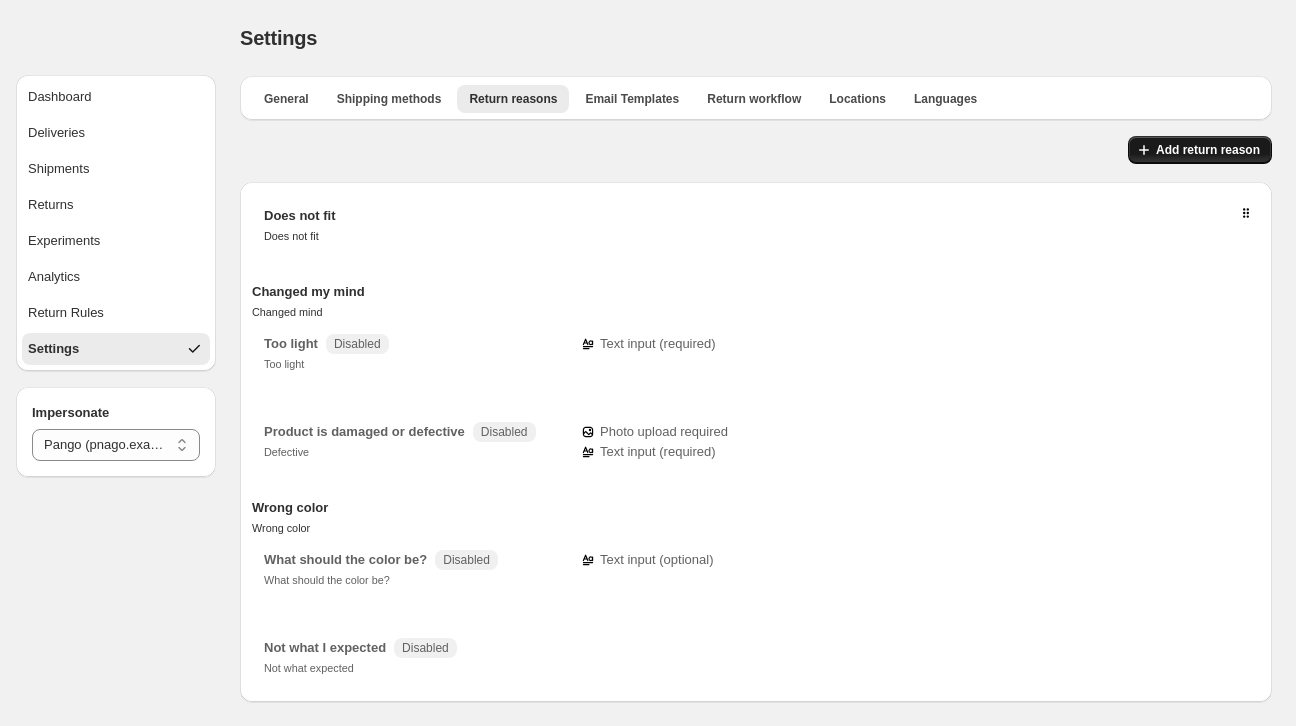click on "Add return reason" at bounding box center [1200, 150] 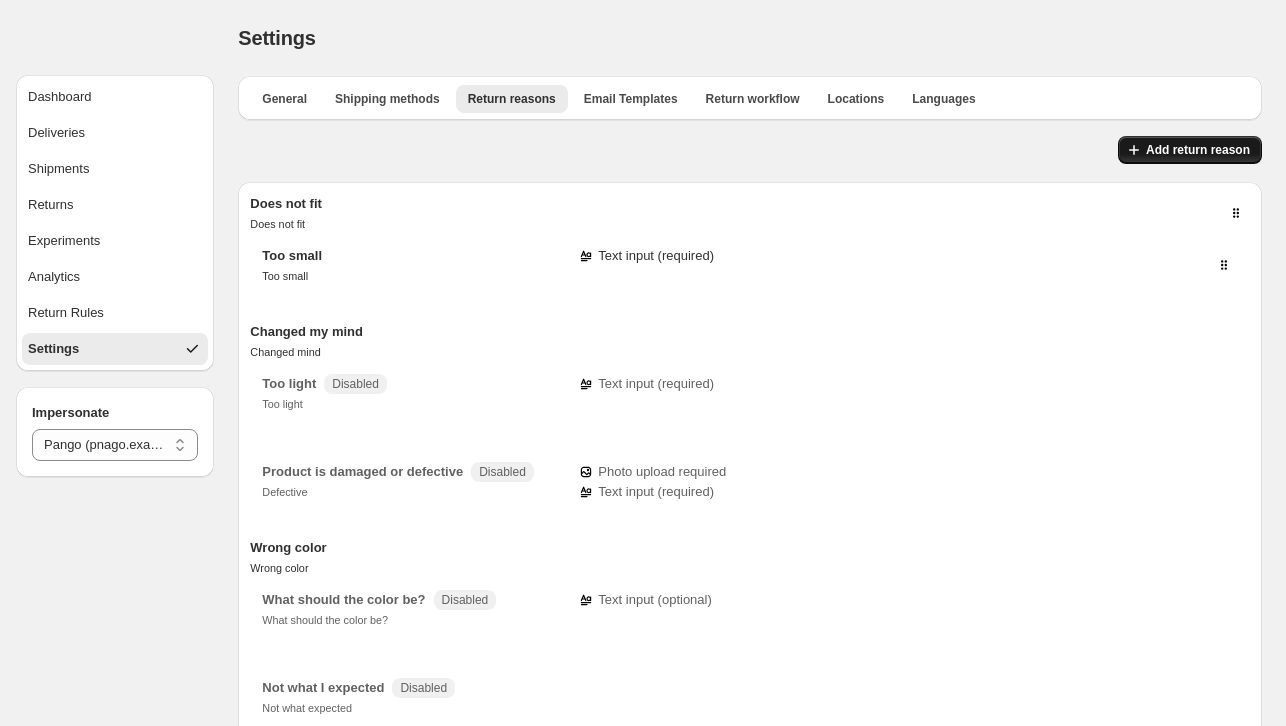 click on "Add return reason" at bounding box center (1190, 150) 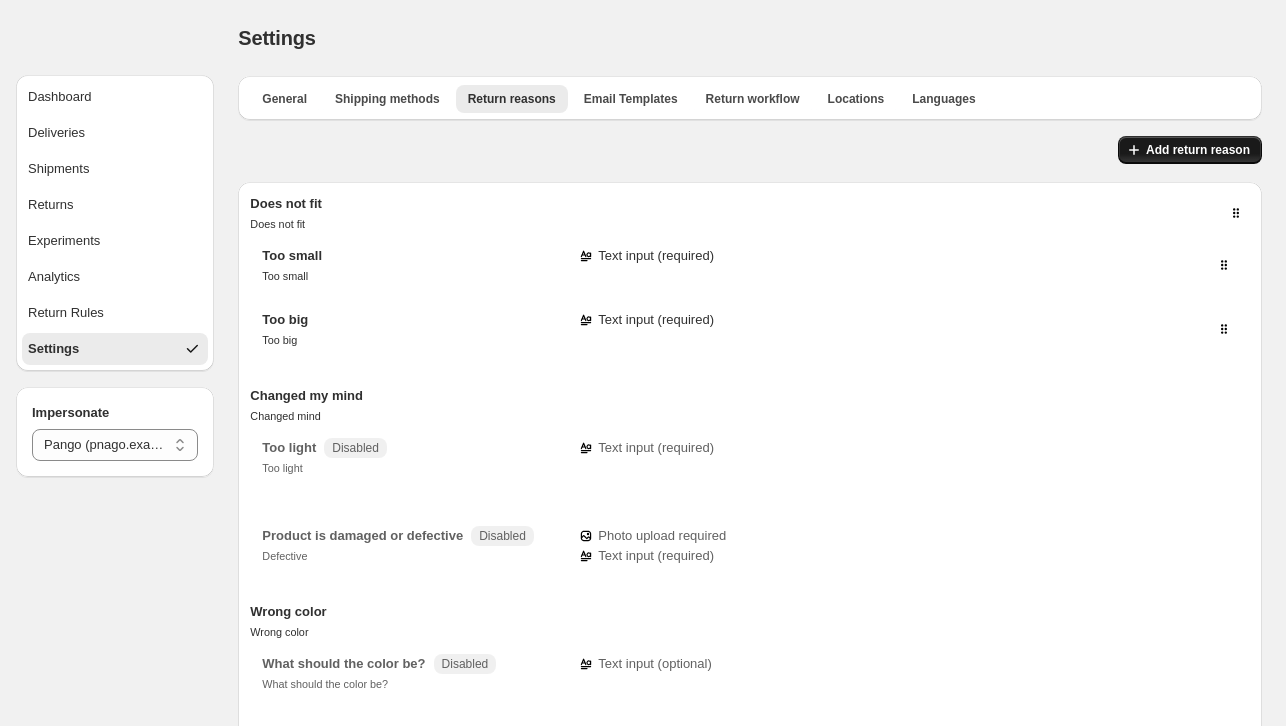 click on "Add return reason" at bounding box center [1190, 150] 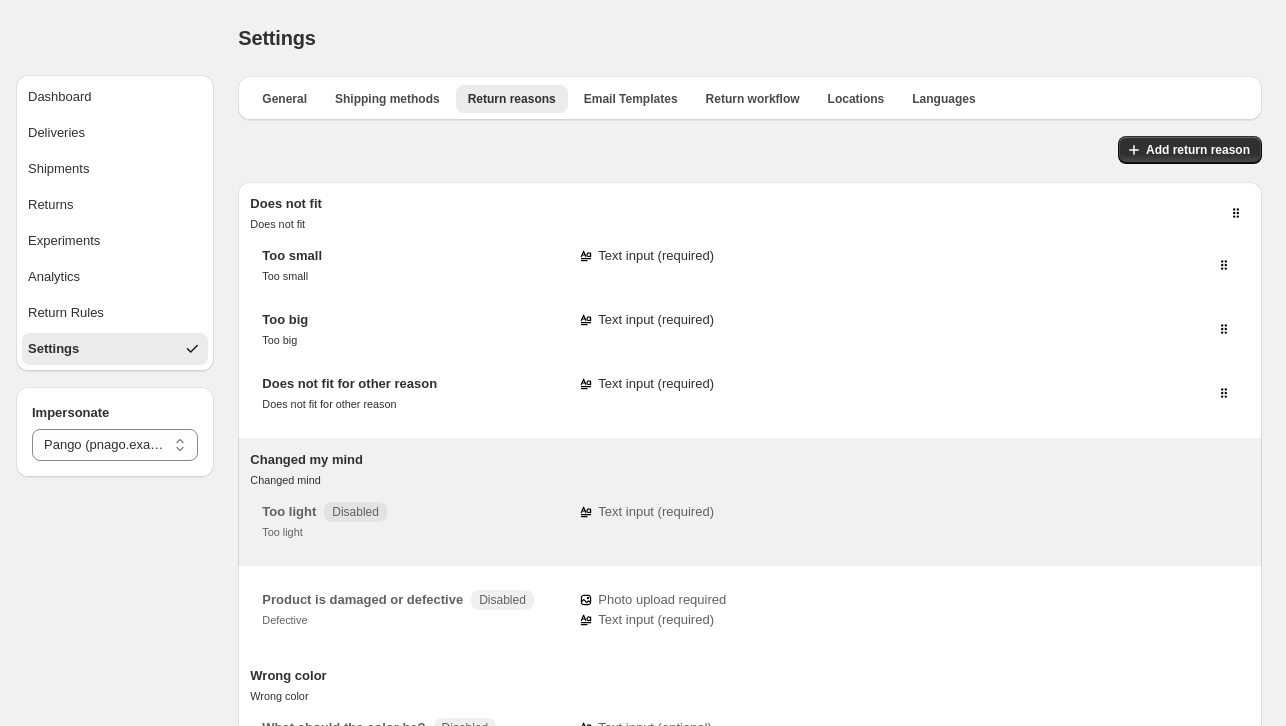 click on "Too light Too light Disabled Text input ( required )" at bounding box center [750, 522] 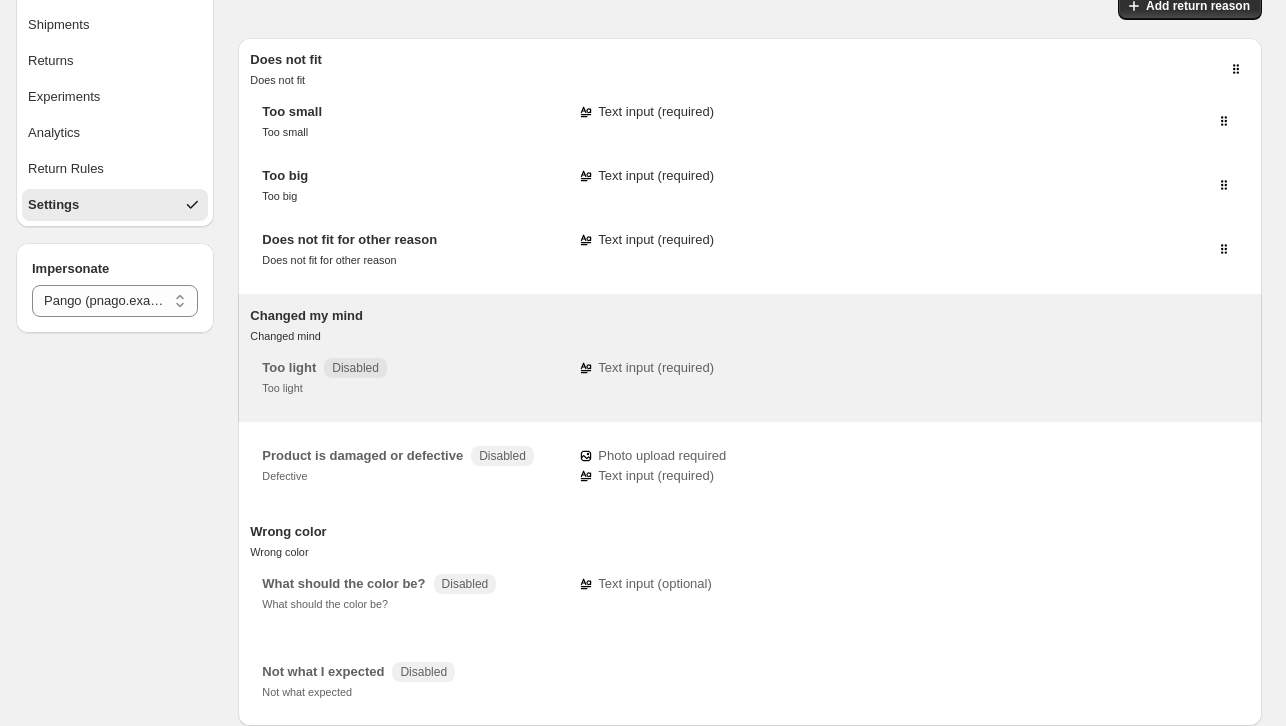 click on "Changed my mind Changed mind" at bounding box center (750, 326) 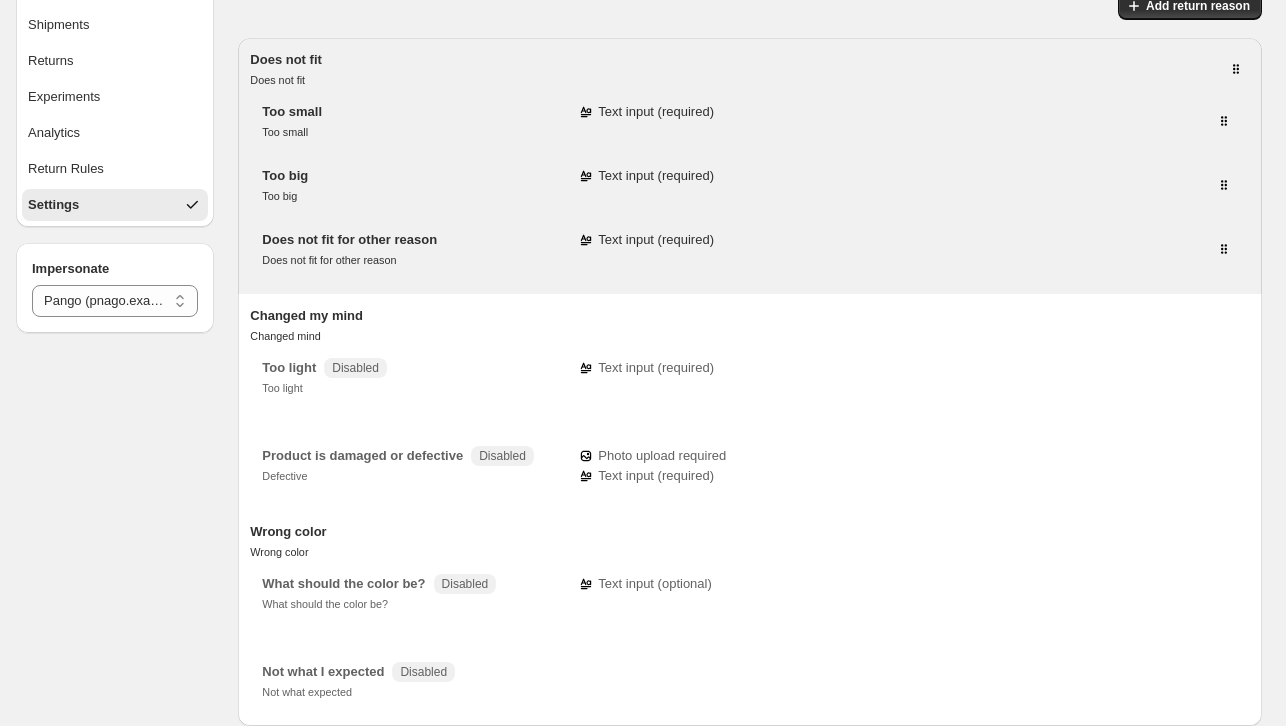 scroll, scrollTop: 0, scrollLeft: 0, axis: both 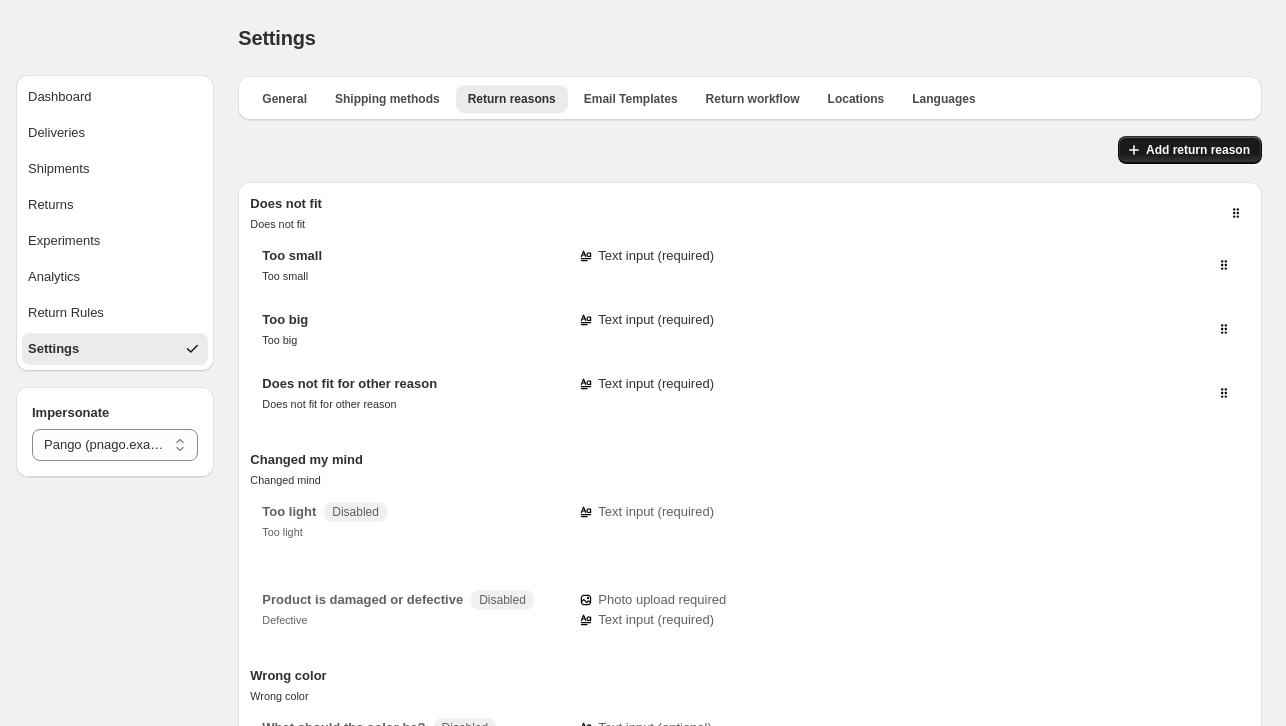 click on "Add return reason" at bounding box center [1190, 150] 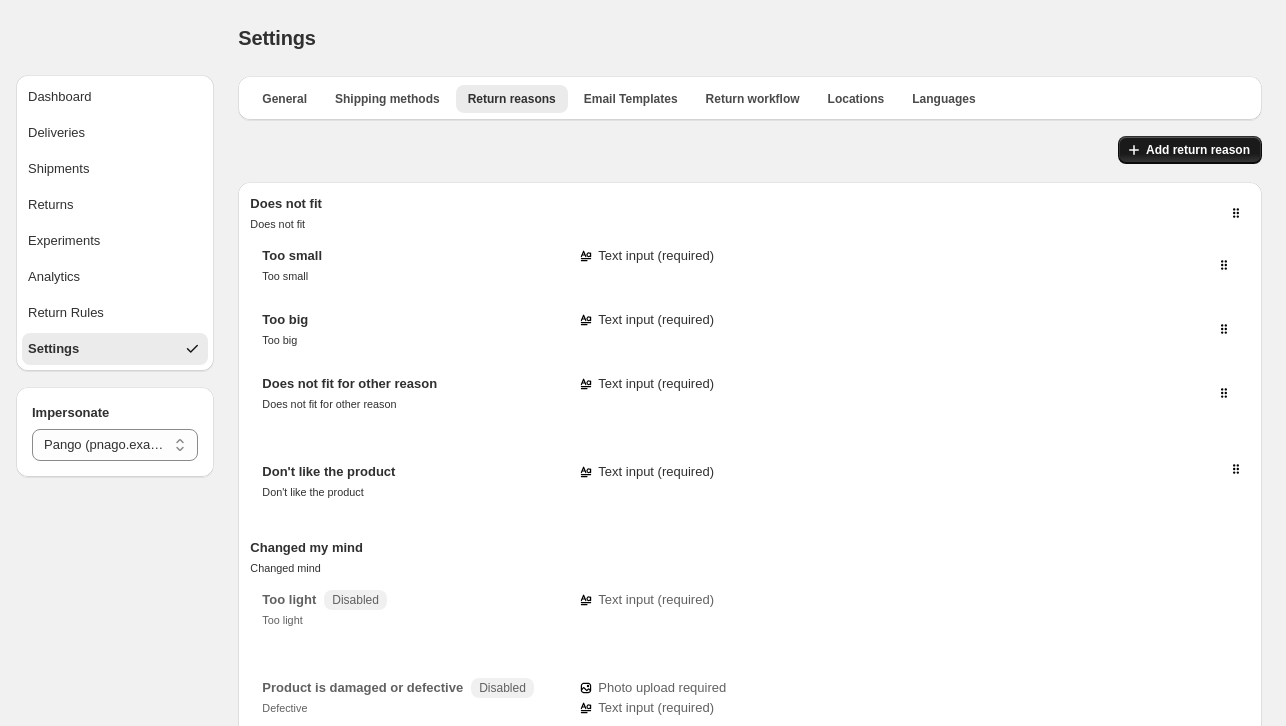 click on "Add return reason" at bounding box center (1198, 150) 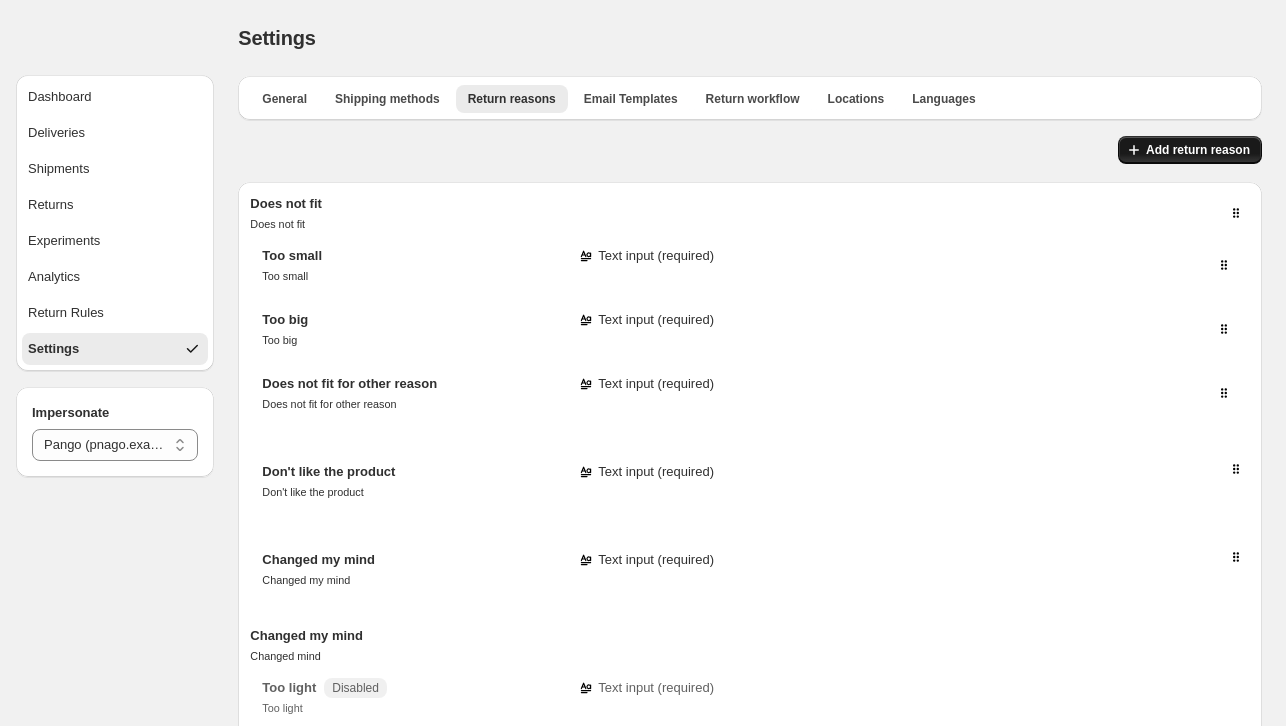 click on "Add return reason" at bounding box center (1198, 150) 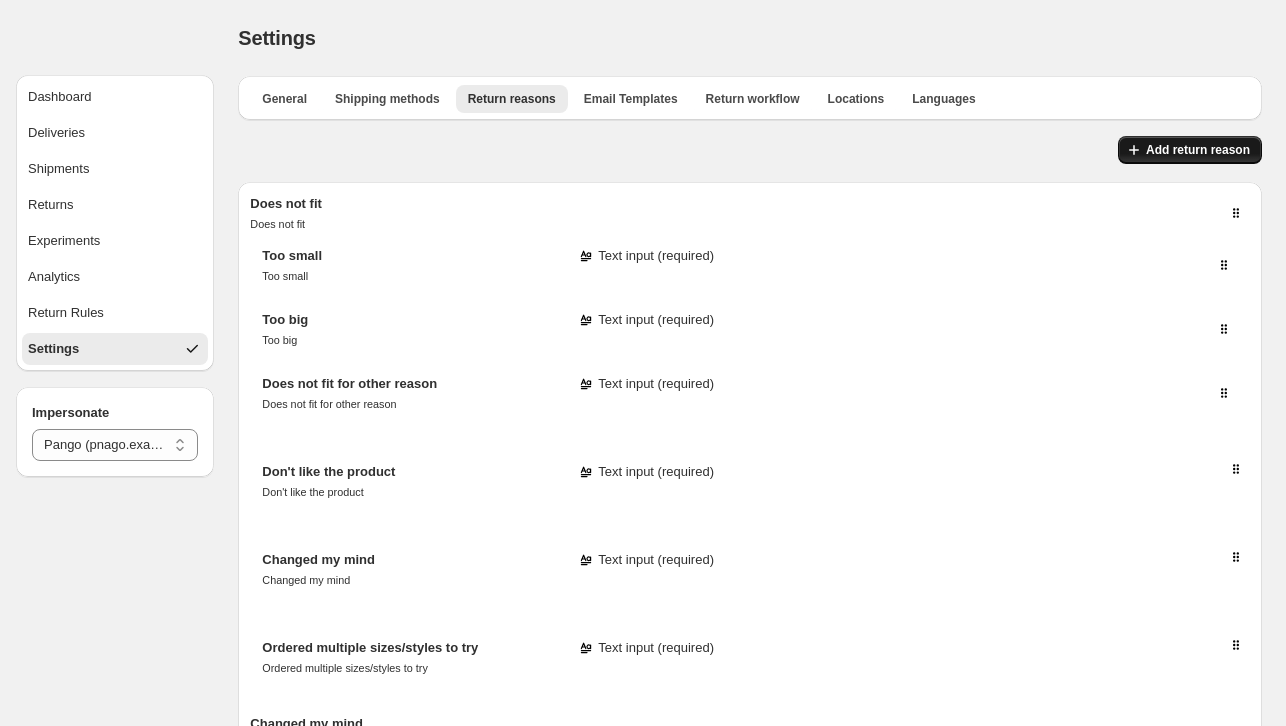 click 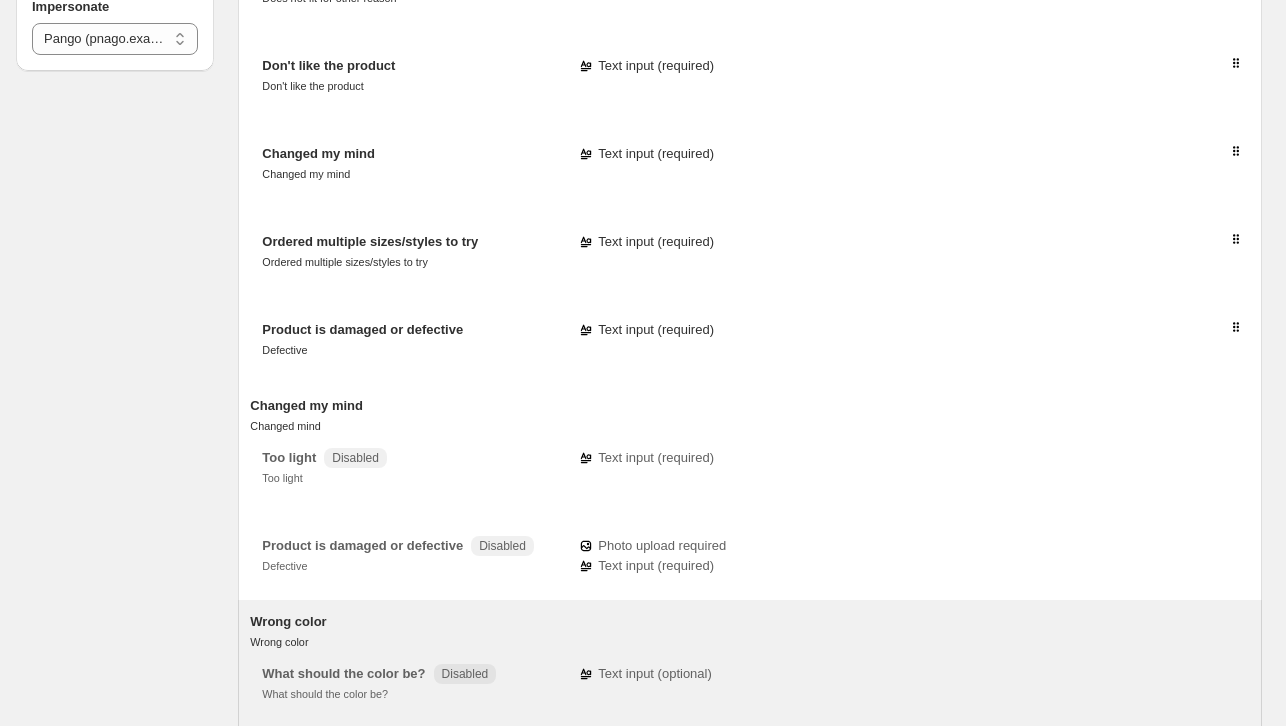 scroll, scrollTop: 506, scrollLeft: 0, axis: vertical 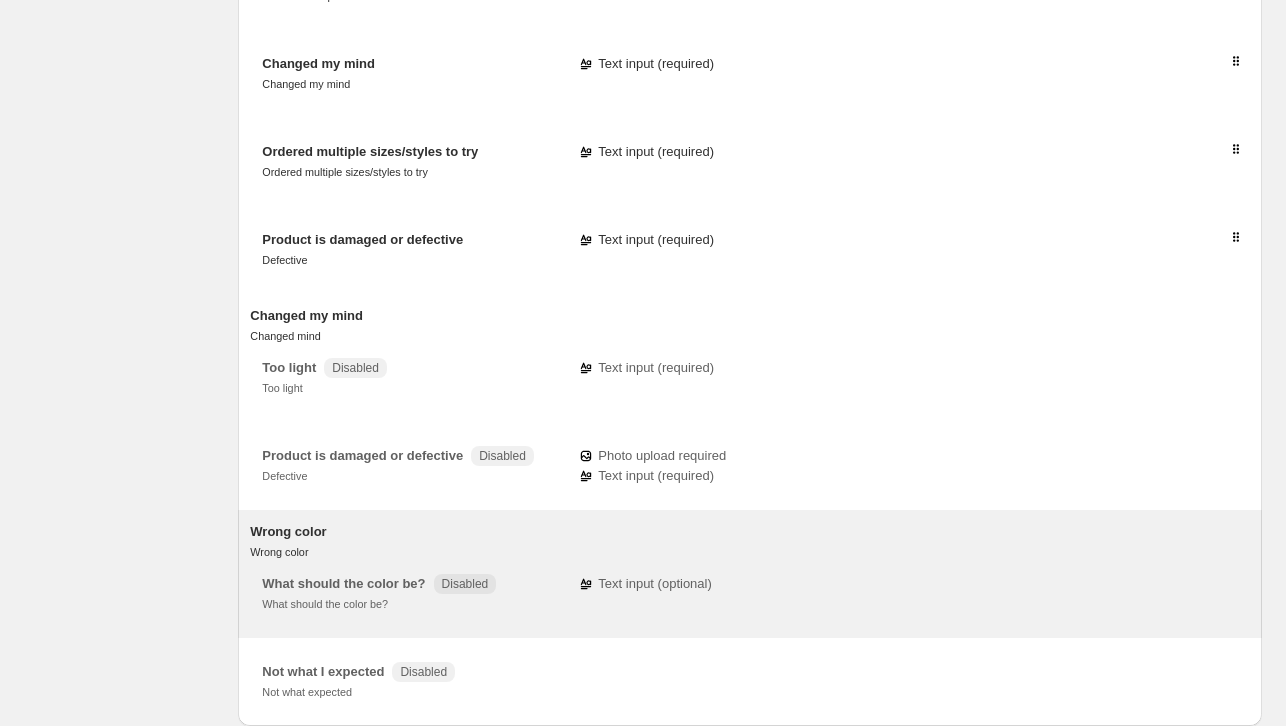 drag, startPoint x: 570, startPoint y: 518, endPoint x: 419, endPoint y: 507, distance: 151.40013 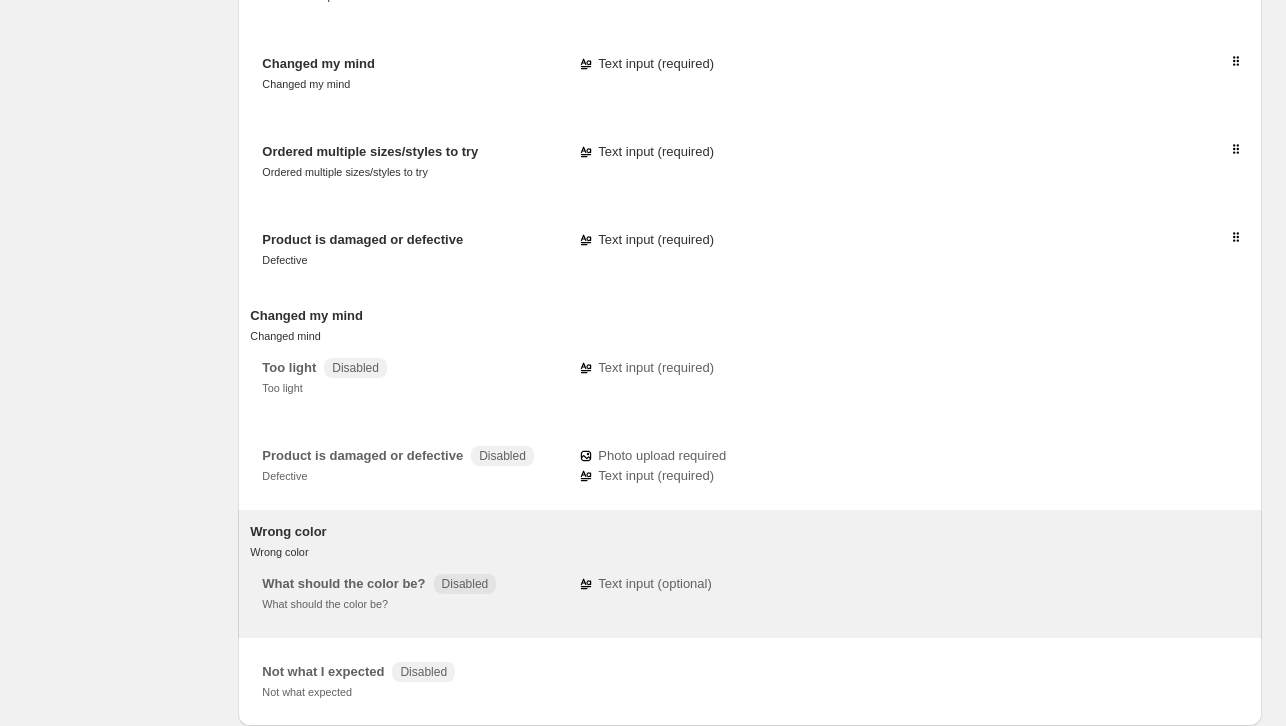 click on "Wrong color Wrong color" at bounding box center [750, 542] 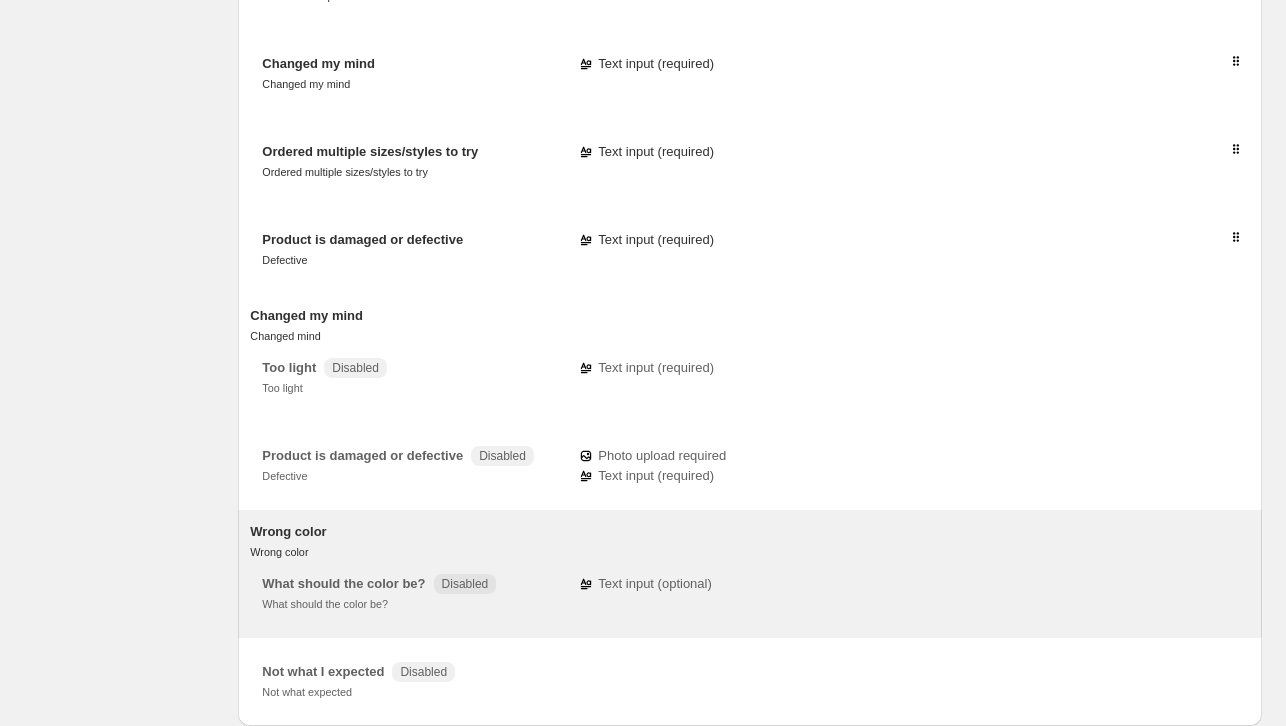 type on "**********" 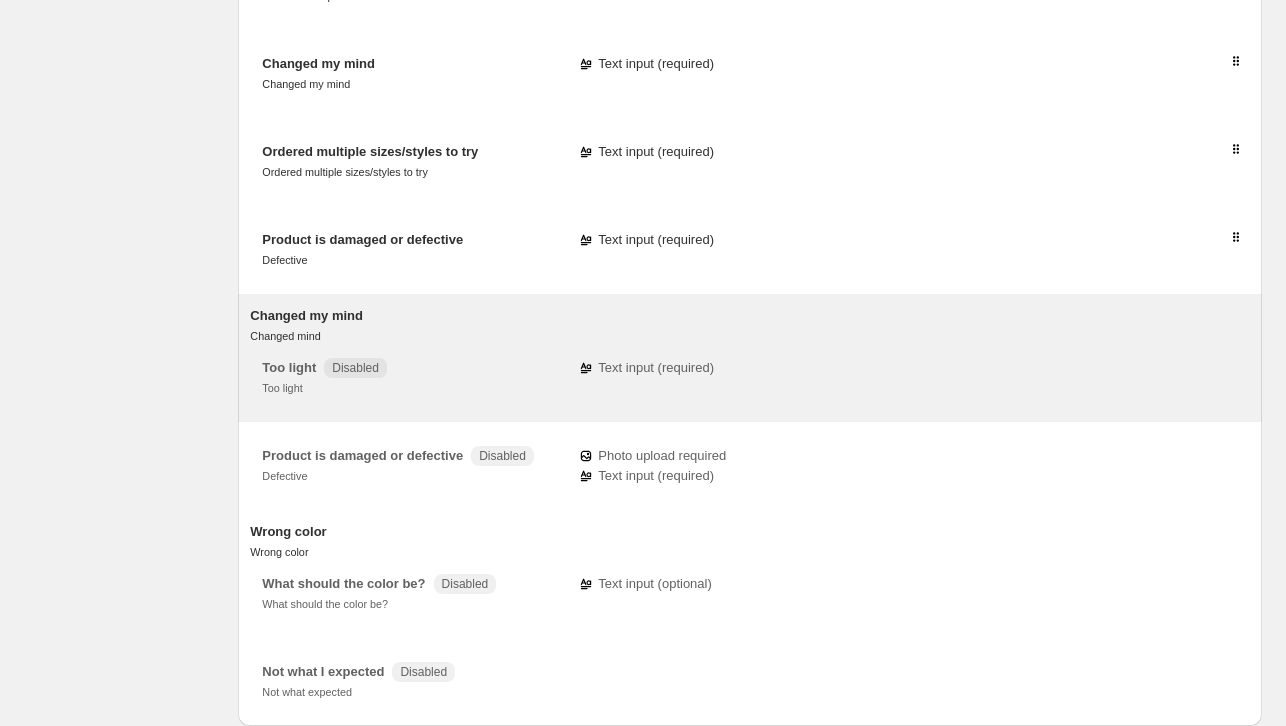 click on "Too light Too light Disabled" at bounding box center (412, 378) 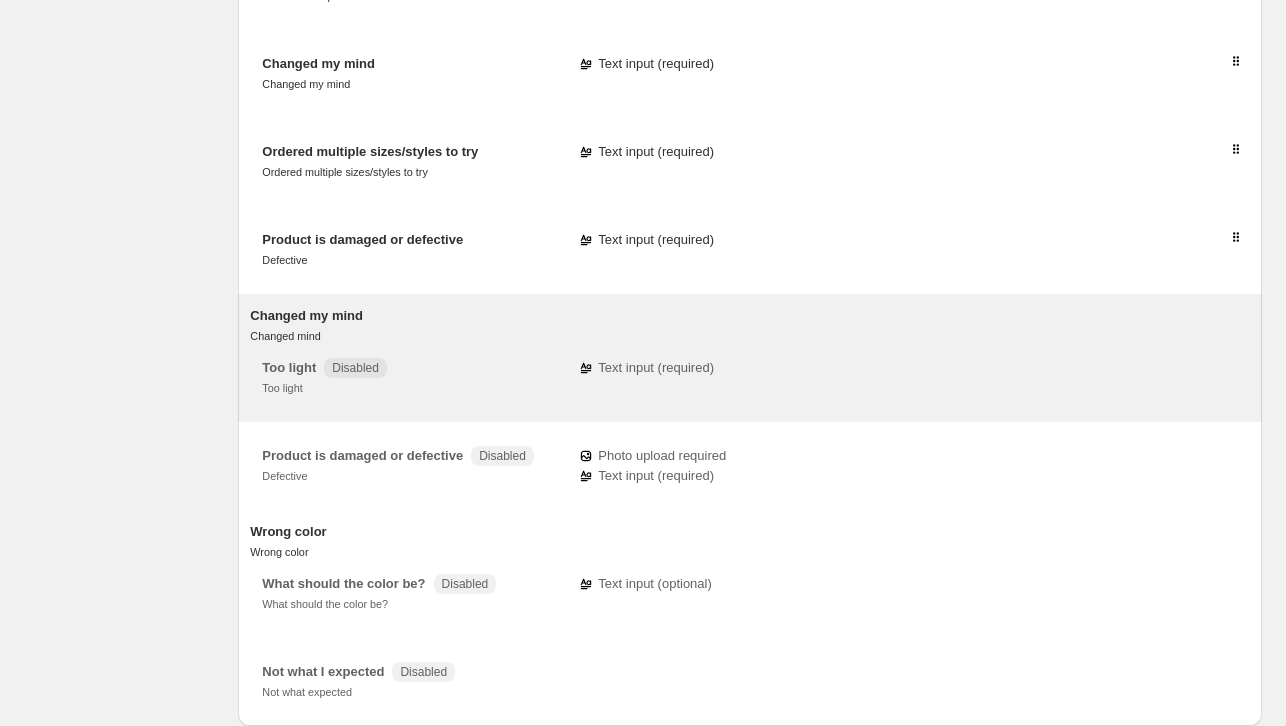 type on "**********" 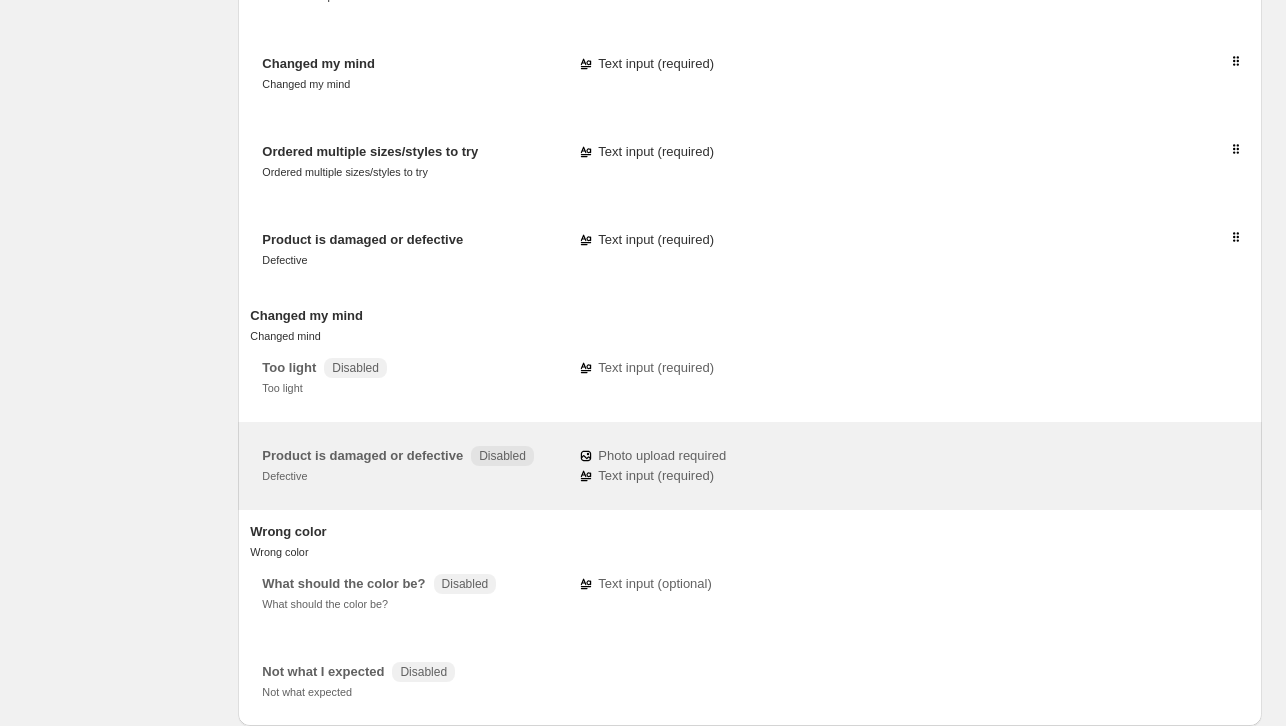 click on "Product is damaged or defective Defective" at bounding box center [362, 466] 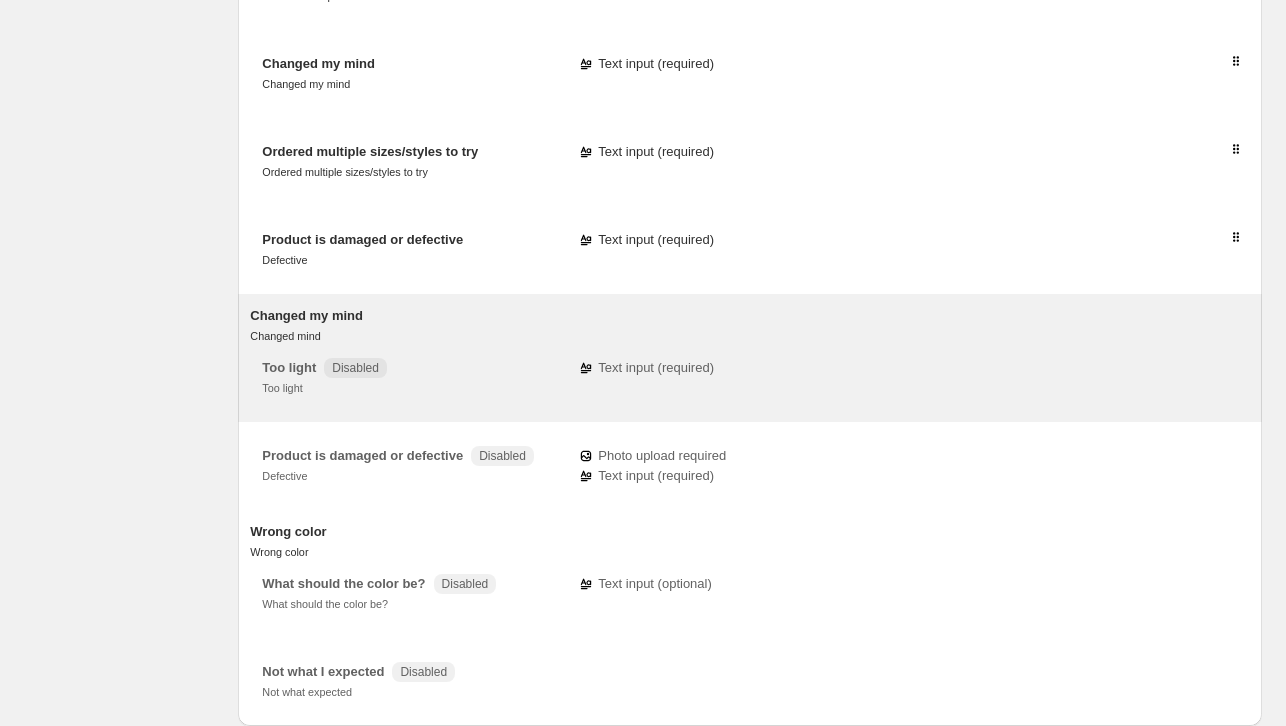 click on "Too light Too light Disabled" at bounding box center (412, 378) 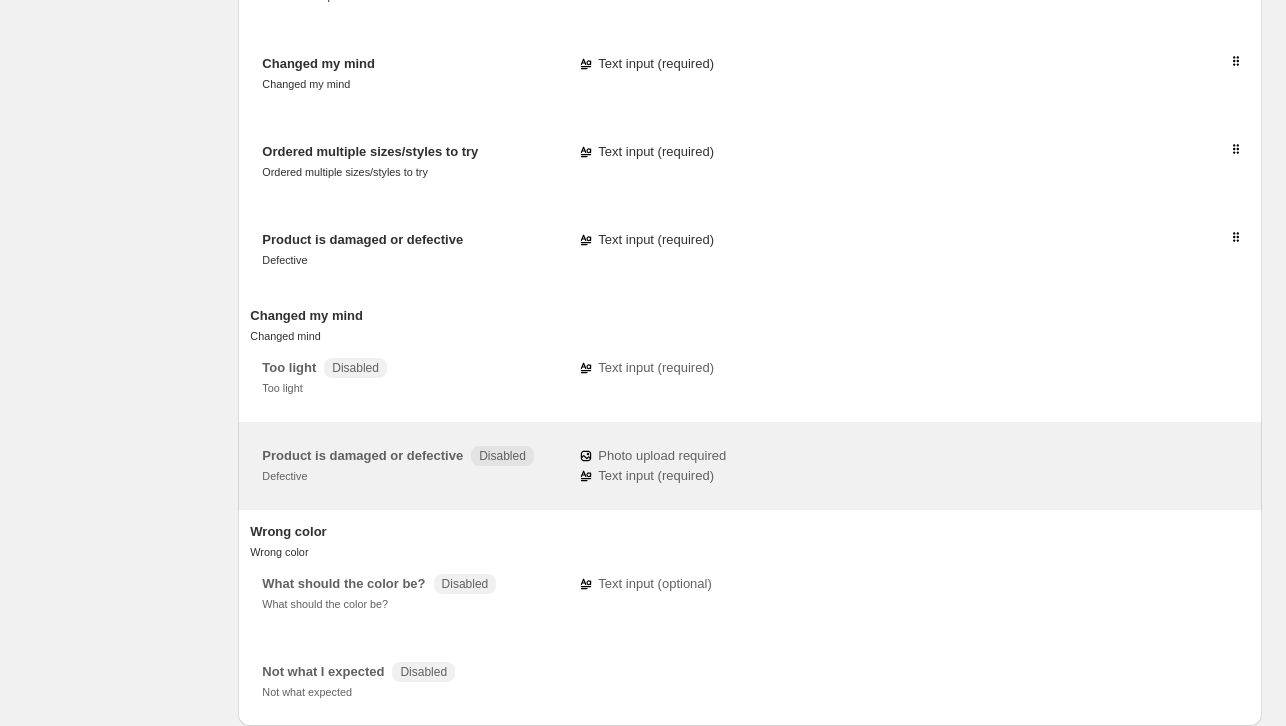 click on "Product is damaged or defective Defective" at bounding box center (362, 466) 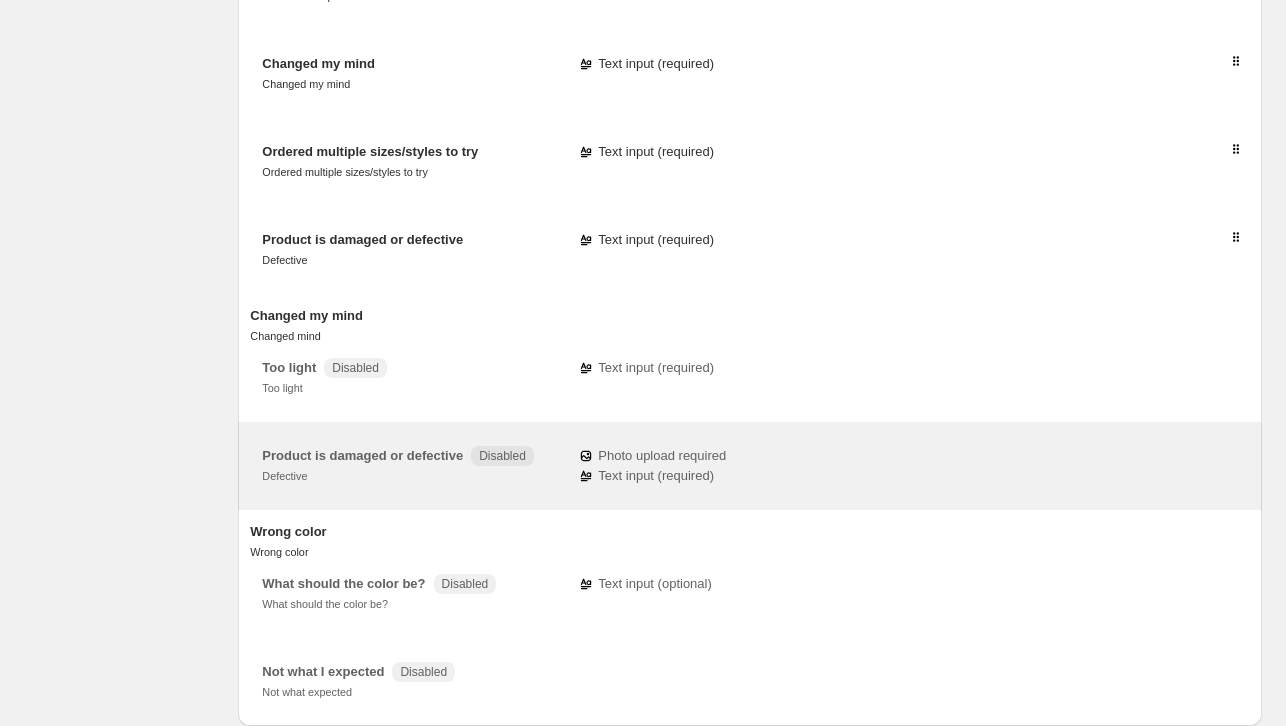 type on "**********" 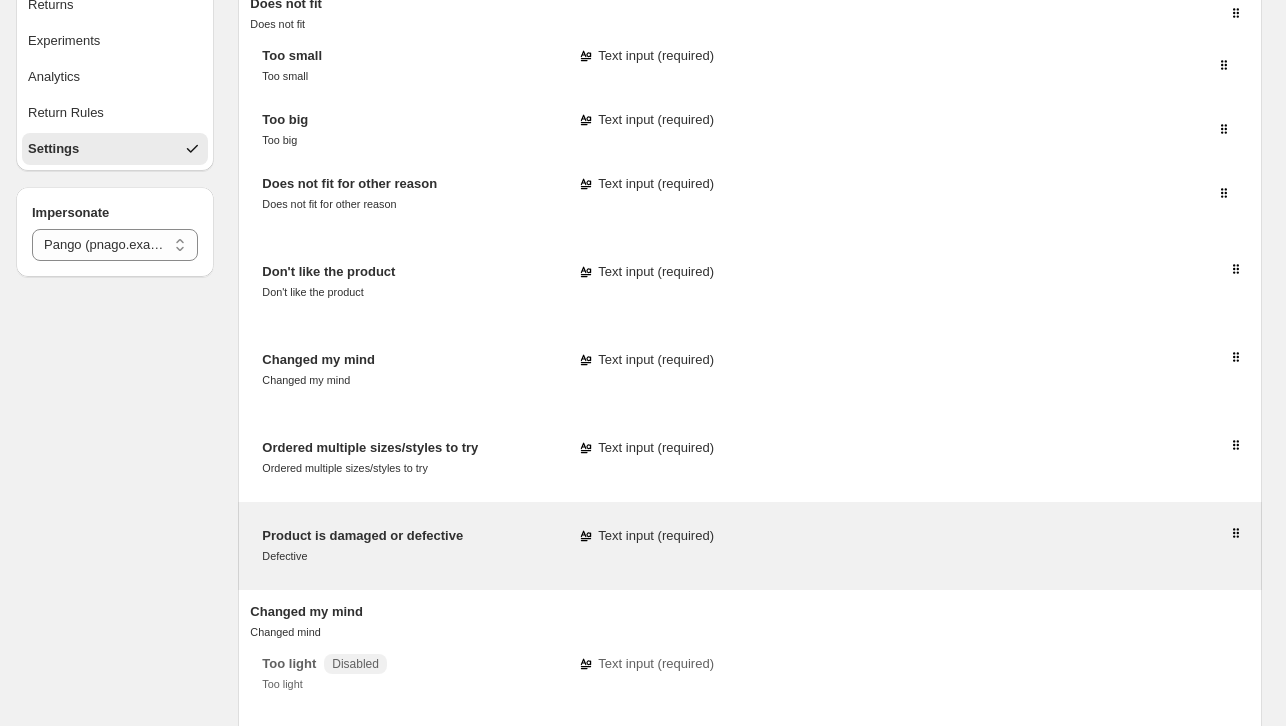 scroll, scrollTop: 400, scrollLeft: 0, axis: vertical 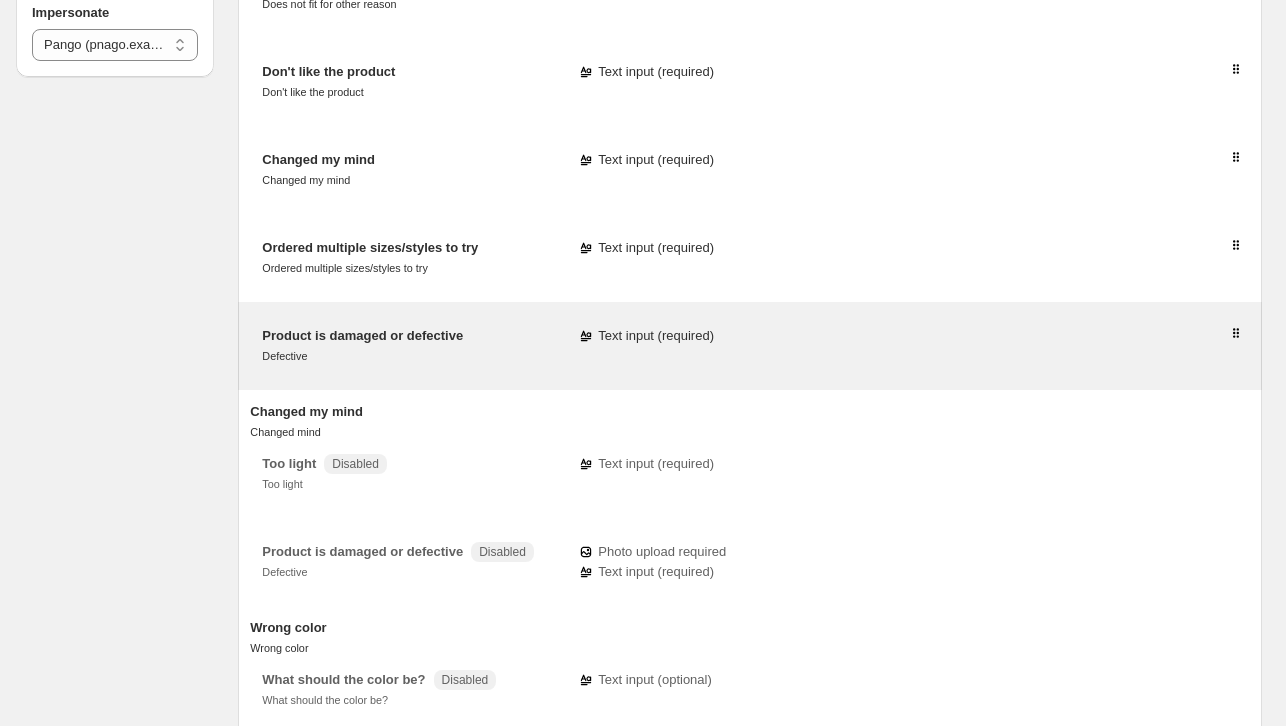 click on "Product is damaged or defective Defective" at bounding box center [362, 346] 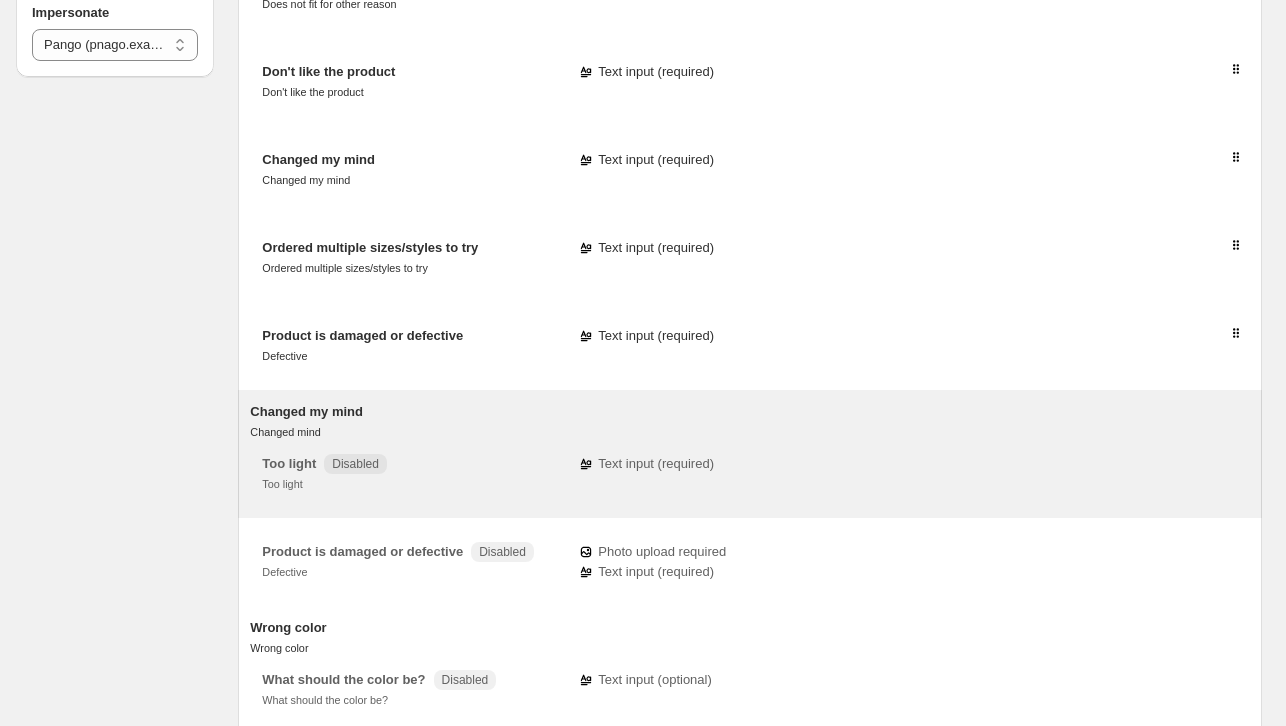 scroll, scrollTop: 500, scrollLeft: 0, axis: vertical 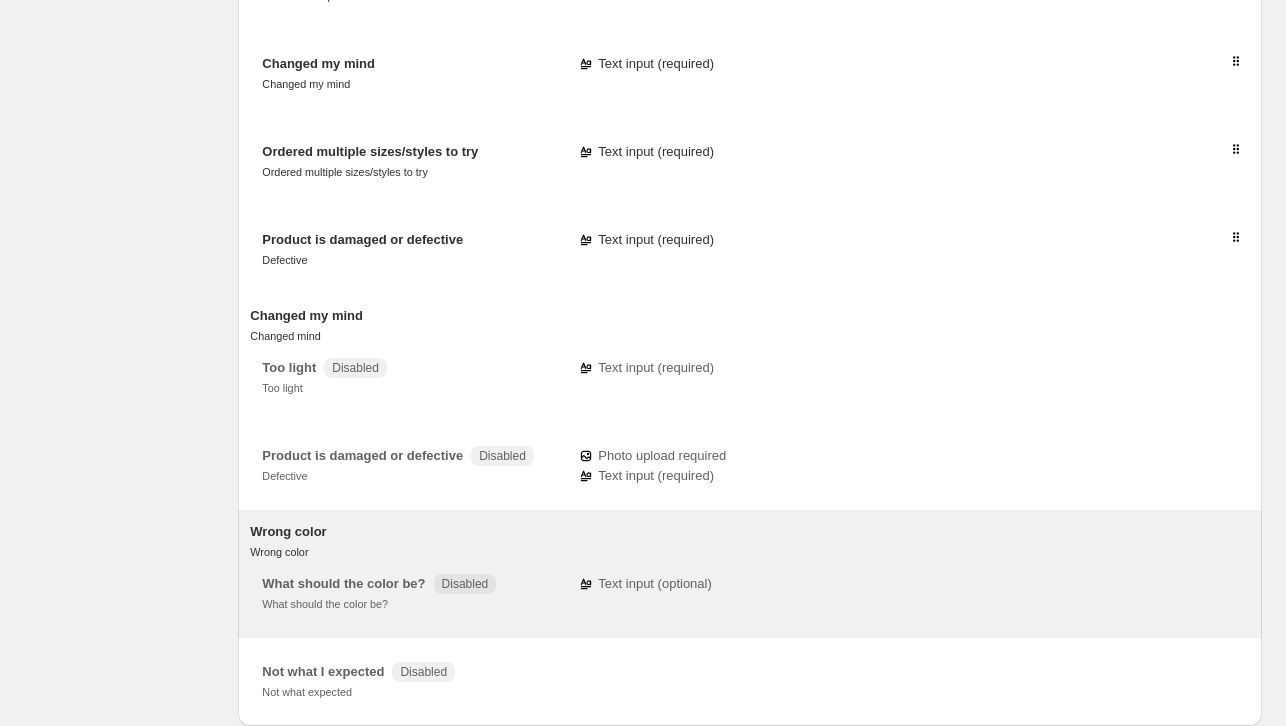 click on "Wrong color Wrong color" at bounding box center (750, 542) 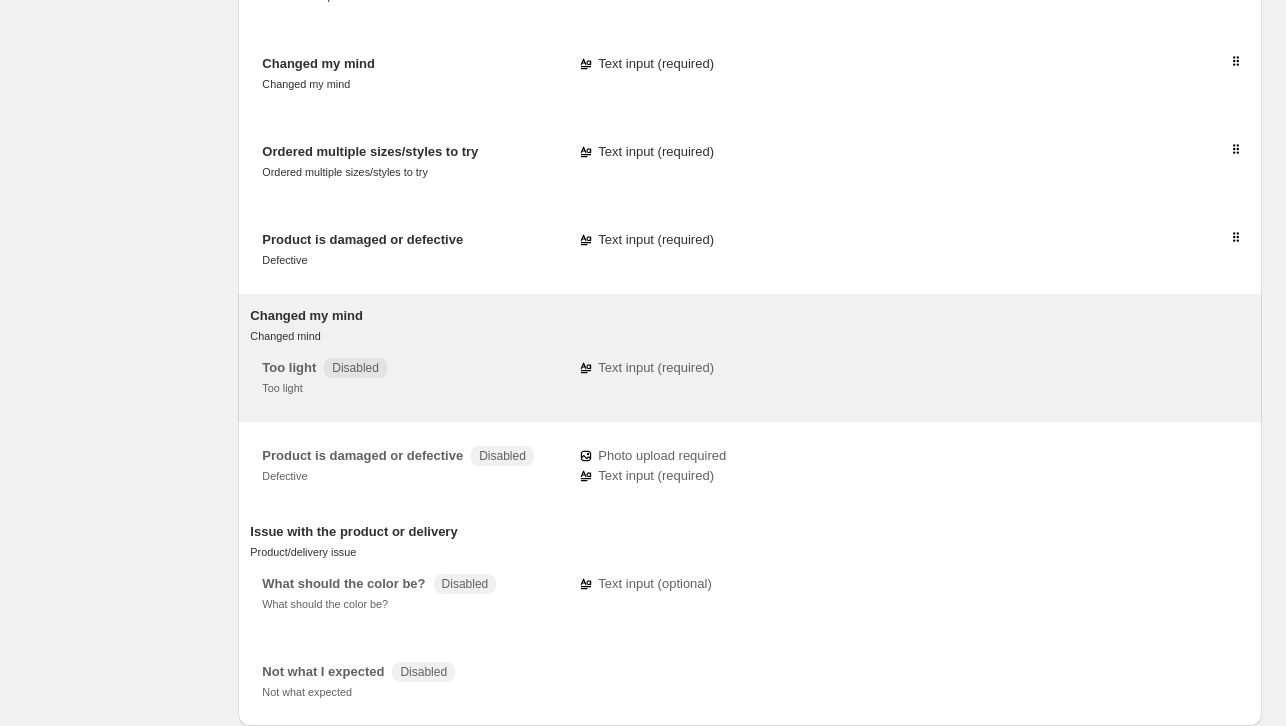 scroll, scrollTop: 506, scrollLeft: 0, axis: vertical 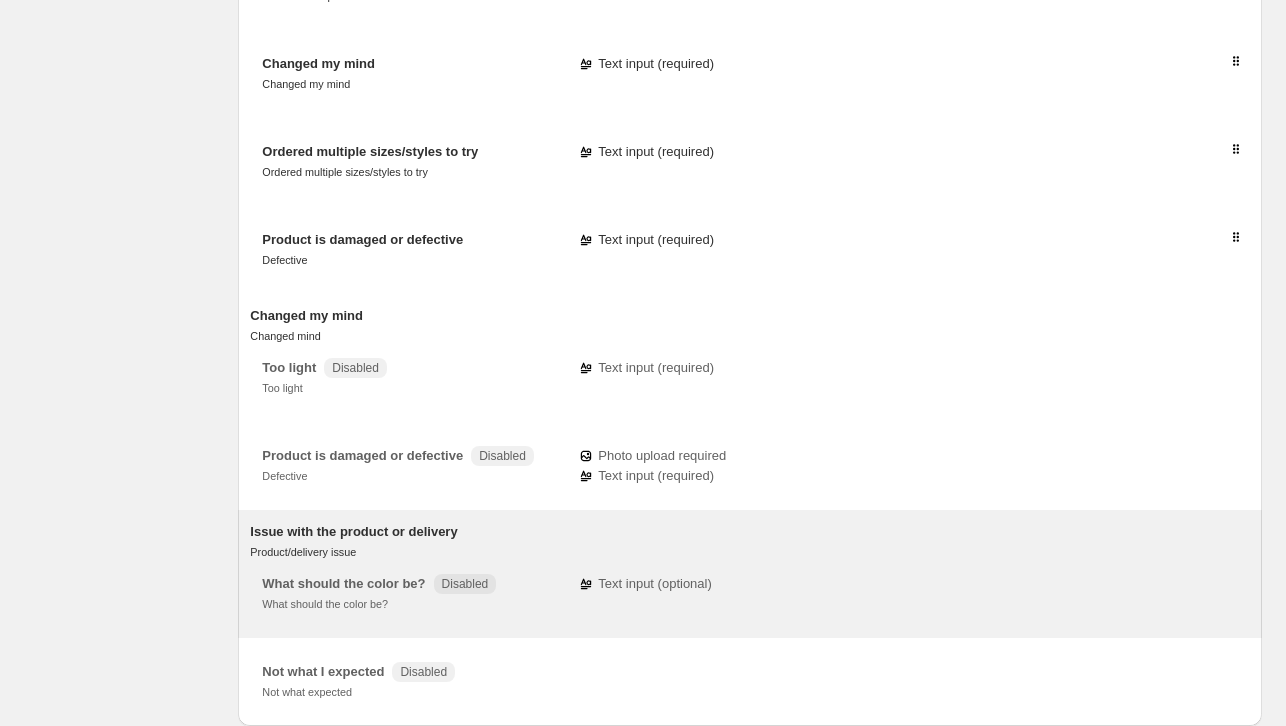 click on "What should the color be?" at bounding box center (343, 583) 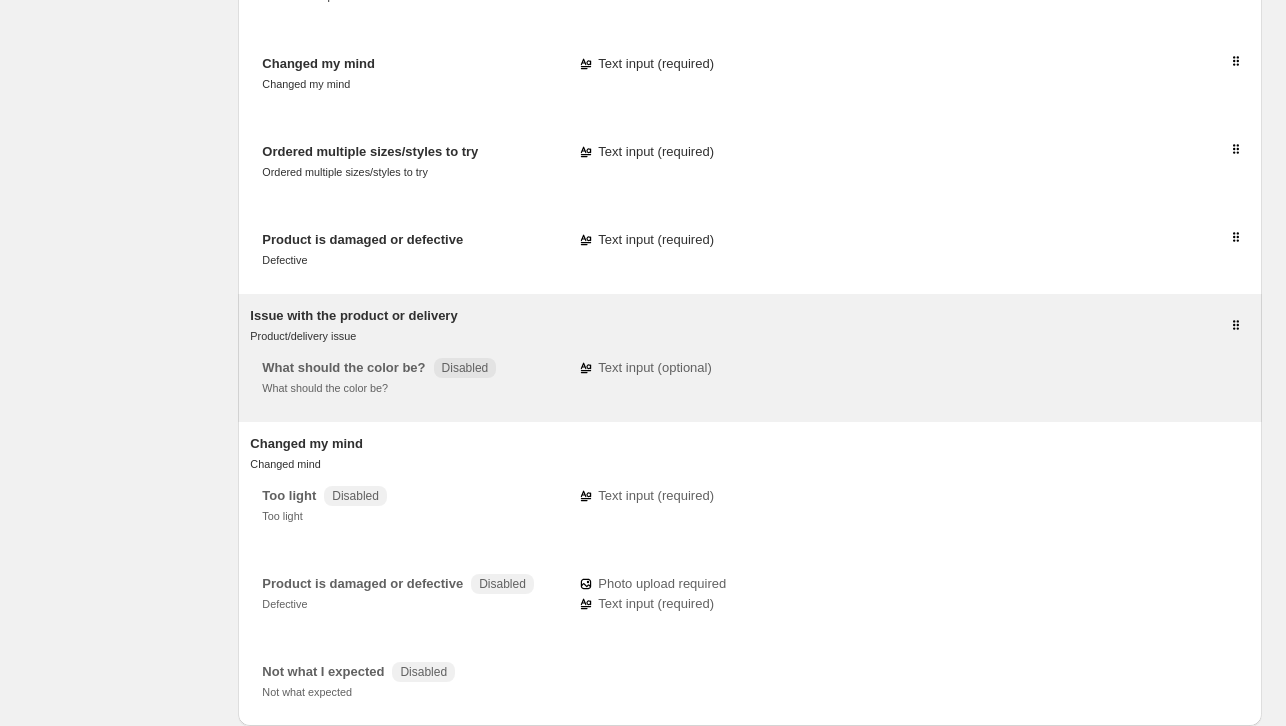 click on "Issue with the product or delivery Product/delivery issue" at bounding box center [750, 326] 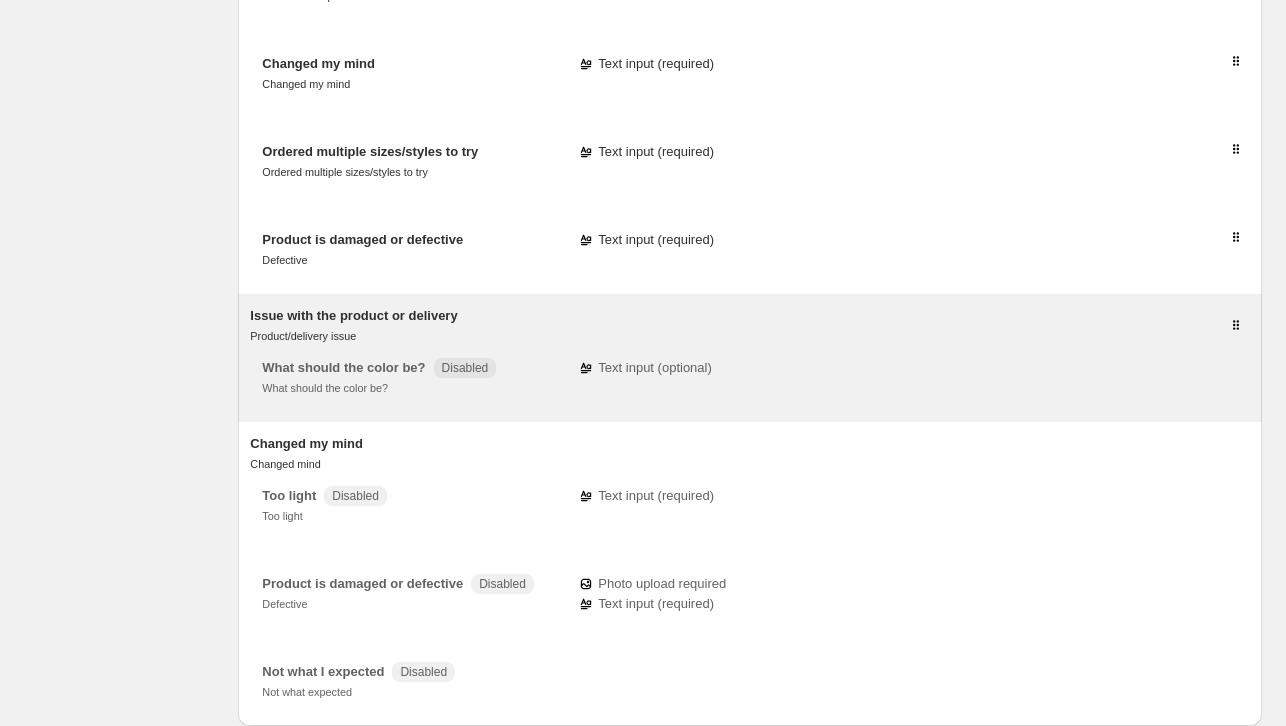 click on "What should the color be?" at bounding box center [343, 367] 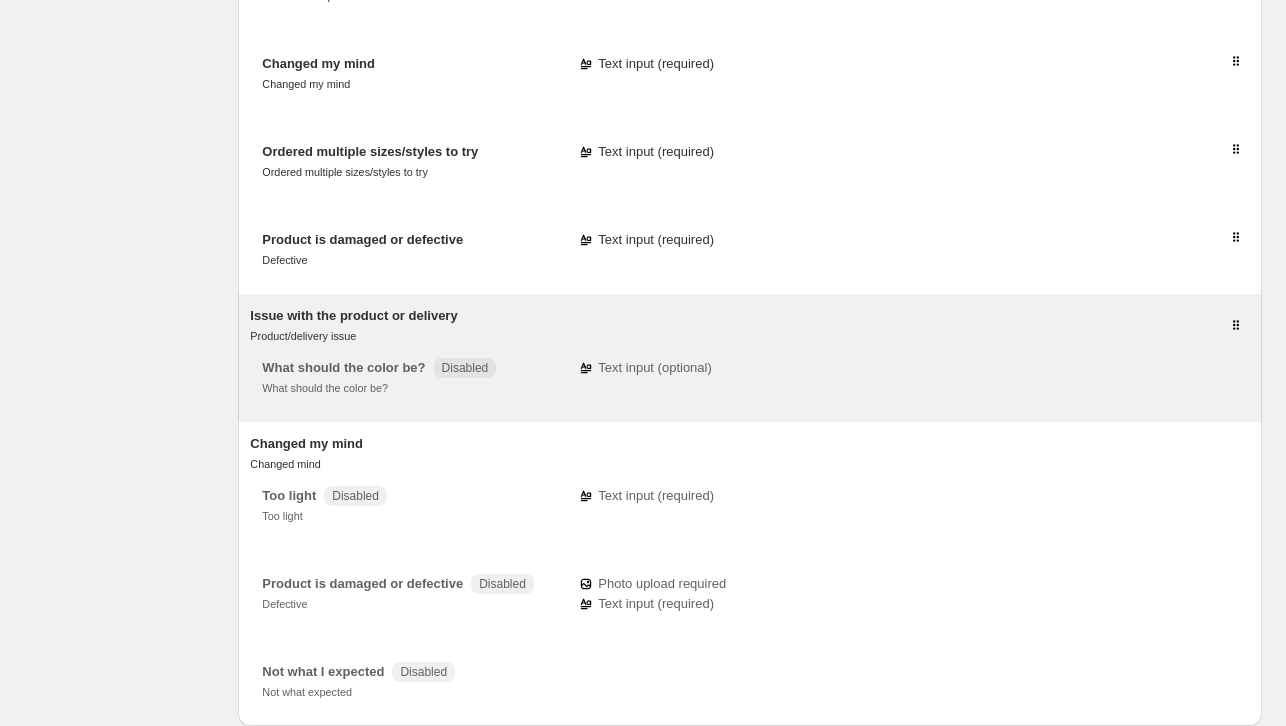 click on "What should the color be?" at bounding box center [343, 367] 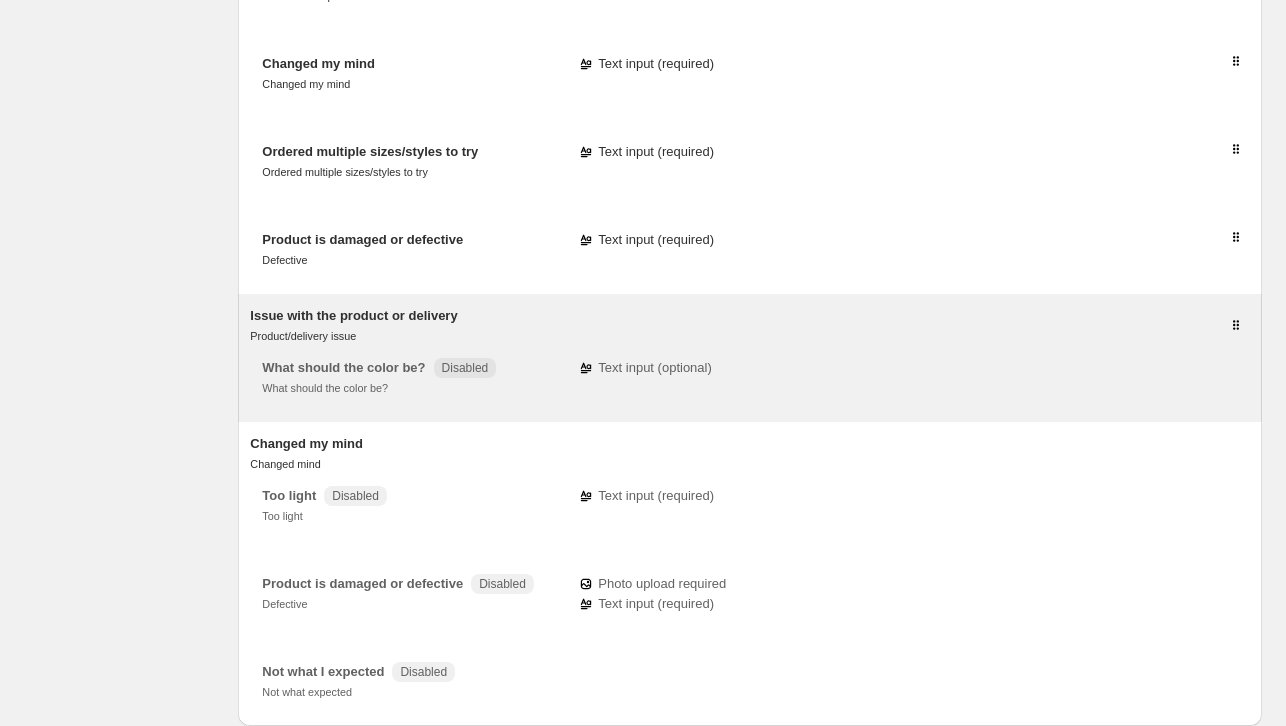 click on "What should the color be? What should the color be? Disabled" at bounding box center [412, 378] 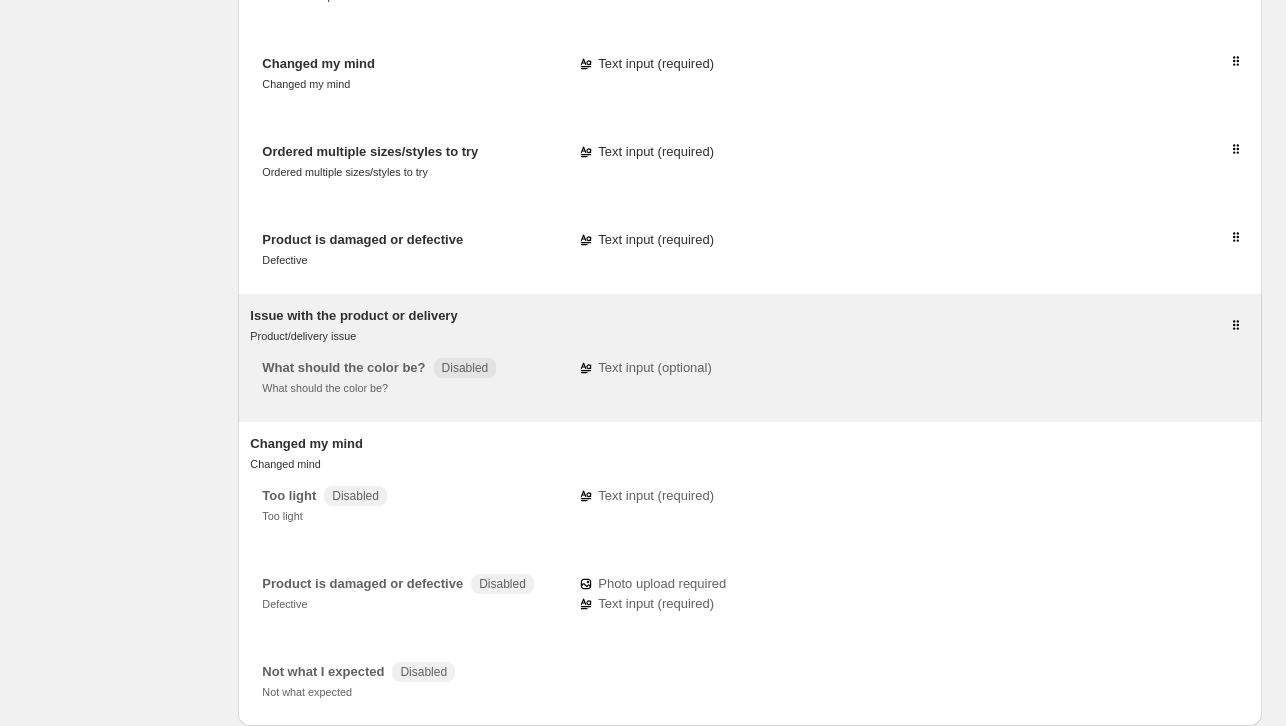 click on "What should the color be?" at bounding box center [325, 388] 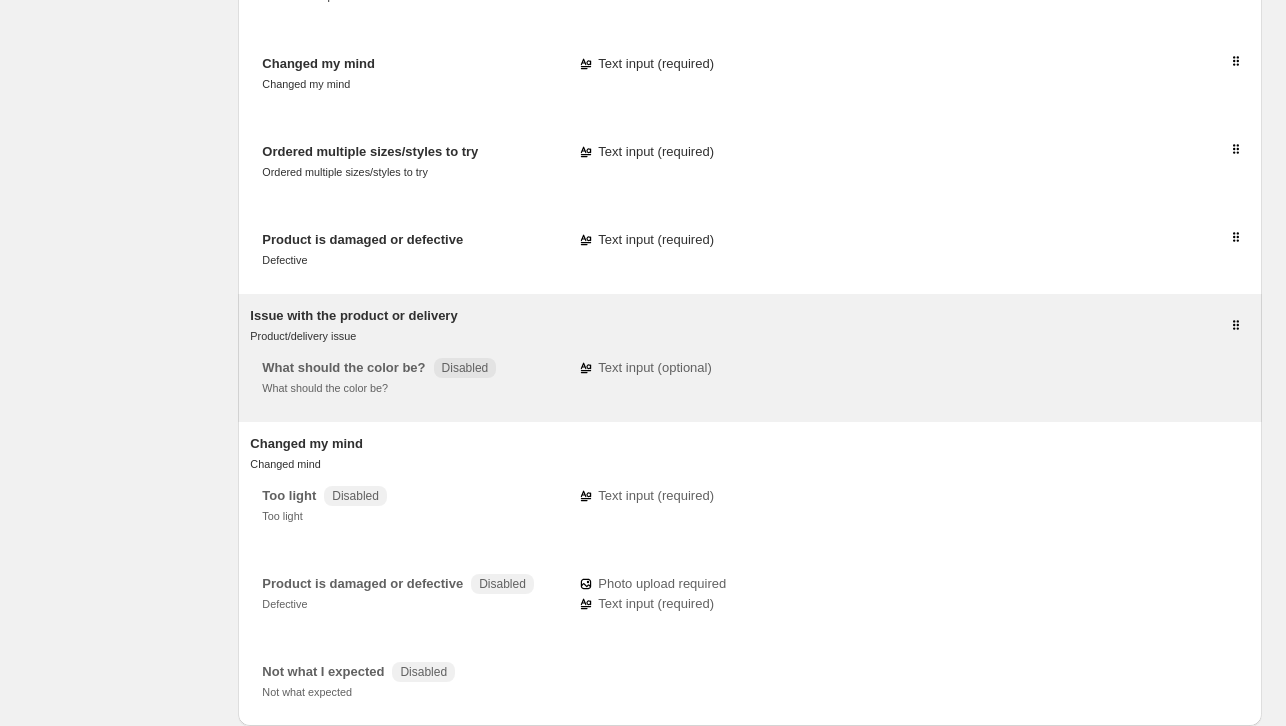 click on "What should the color be? What should the color be? Disabled Text input ( optional )" at bounding box center [486, 378] 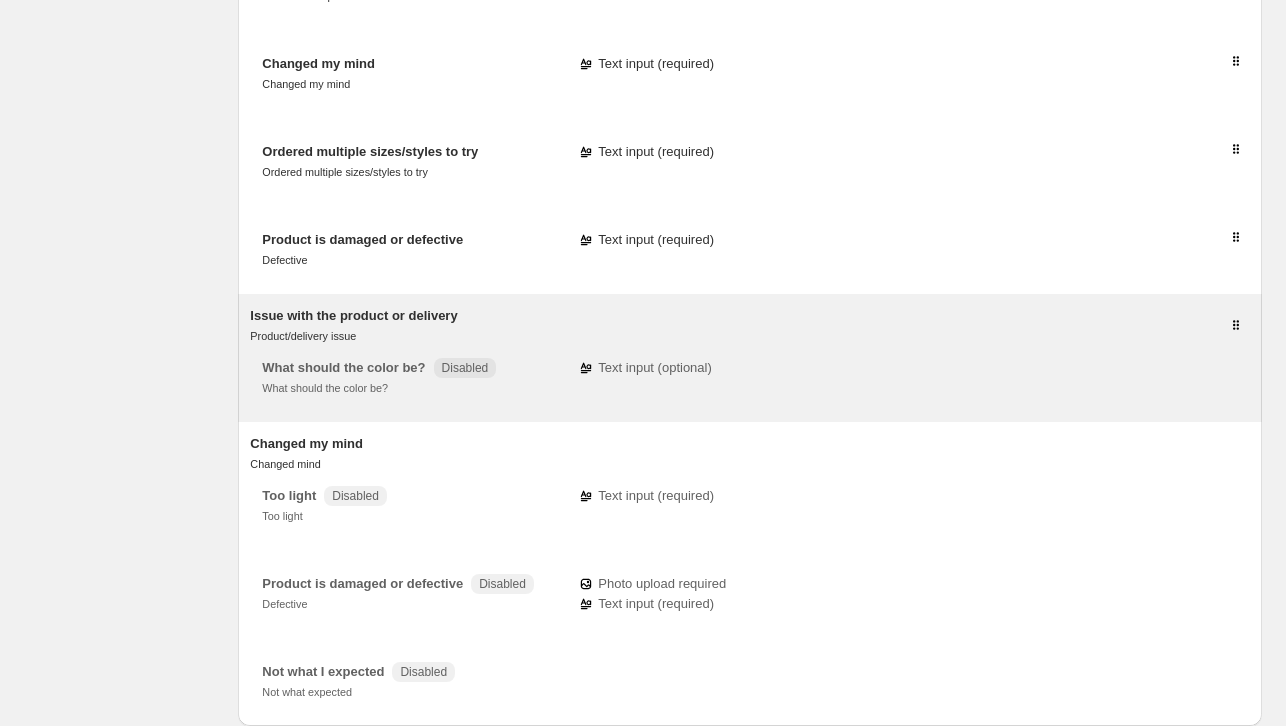 click on "What should the color be? What should the color be? Disabled Text input ( optional )" at bounding box center [486, 378] 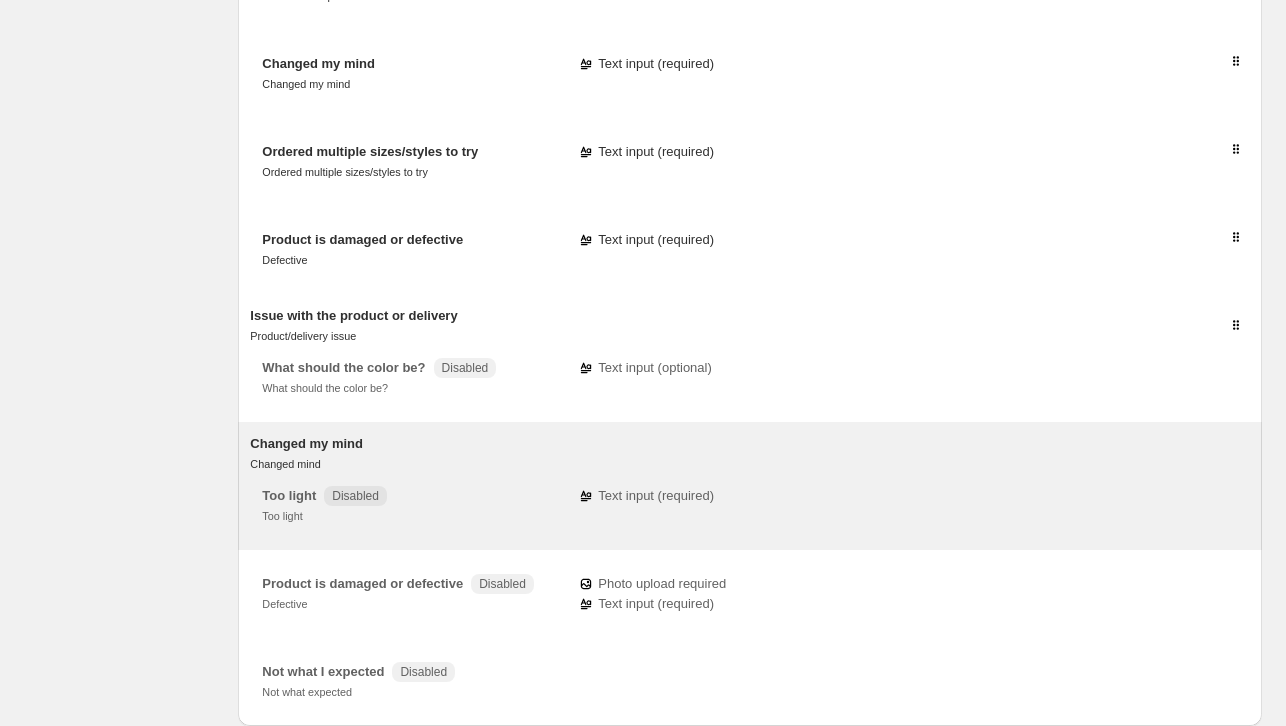 click on "Changed my mind Changed mind" at bounding box center (750, 454) 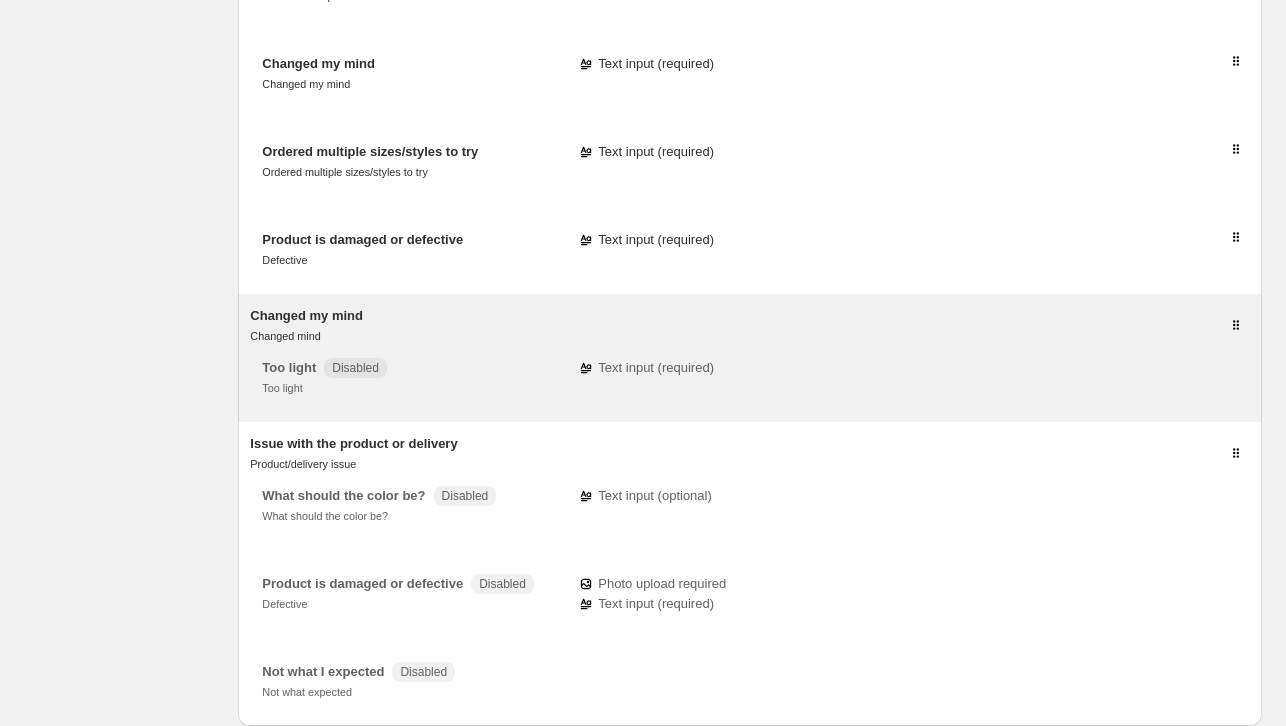click on "Too light Too light Disabled" at bounding box center [412, 378] 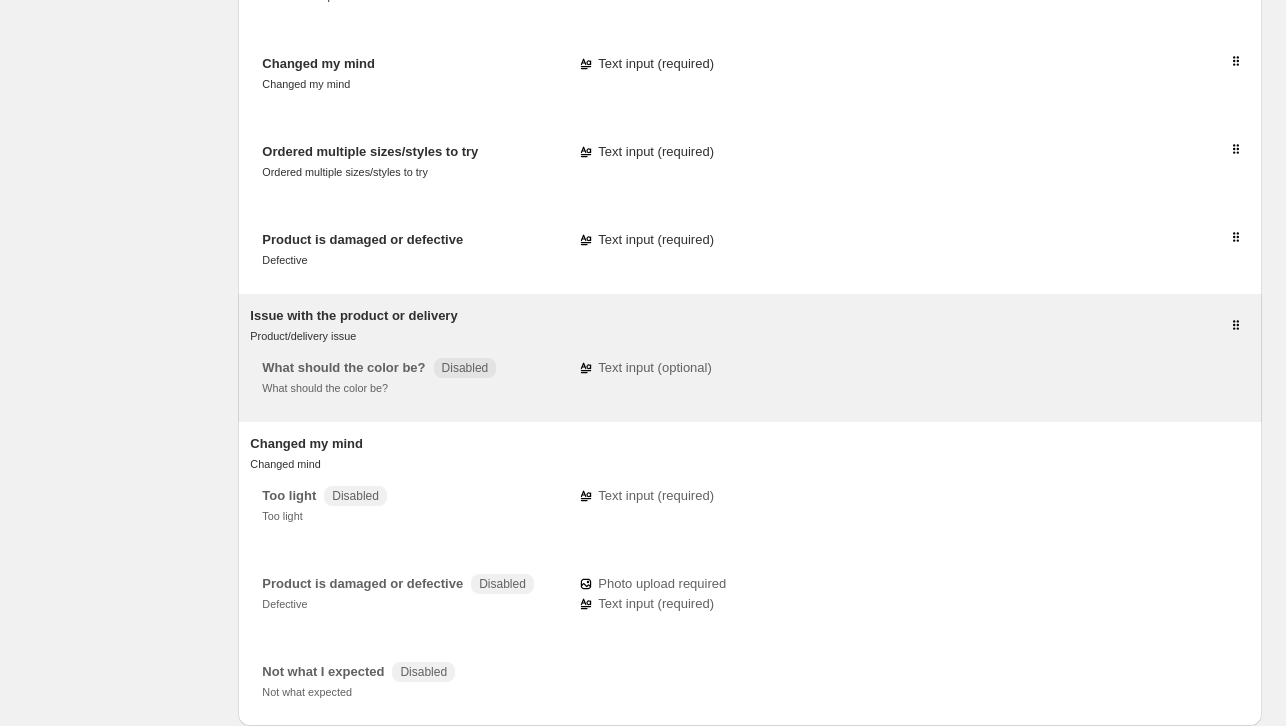 click on "Issue with the product or delivery Product/delivery issue" at bounding box center (750, 326) 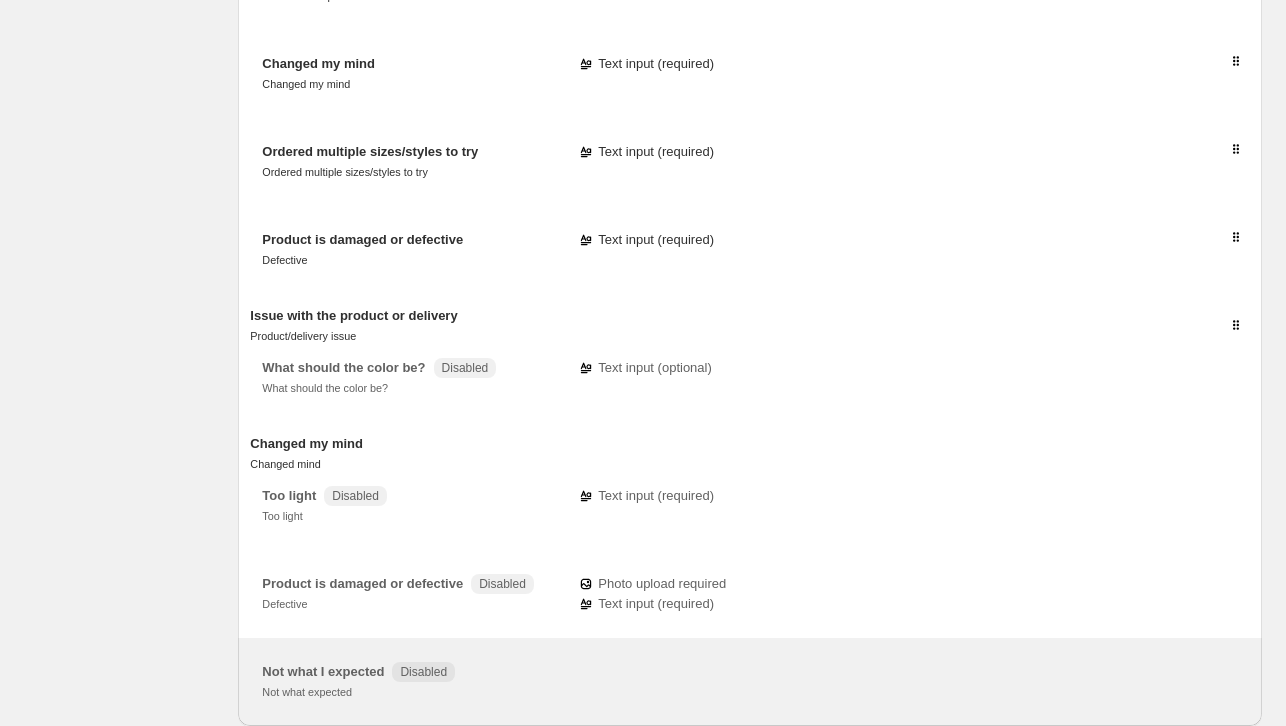 click on "Not what I expected" at bounding box center (323, 671) 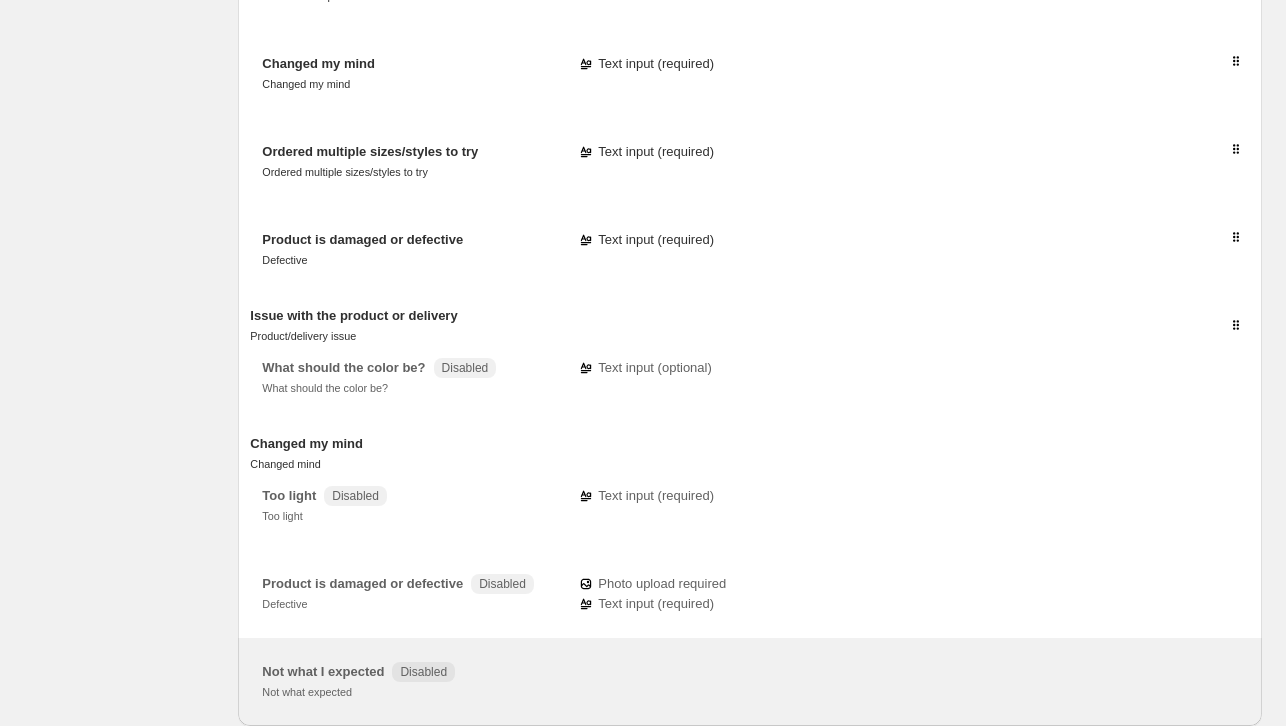 type on "**********" 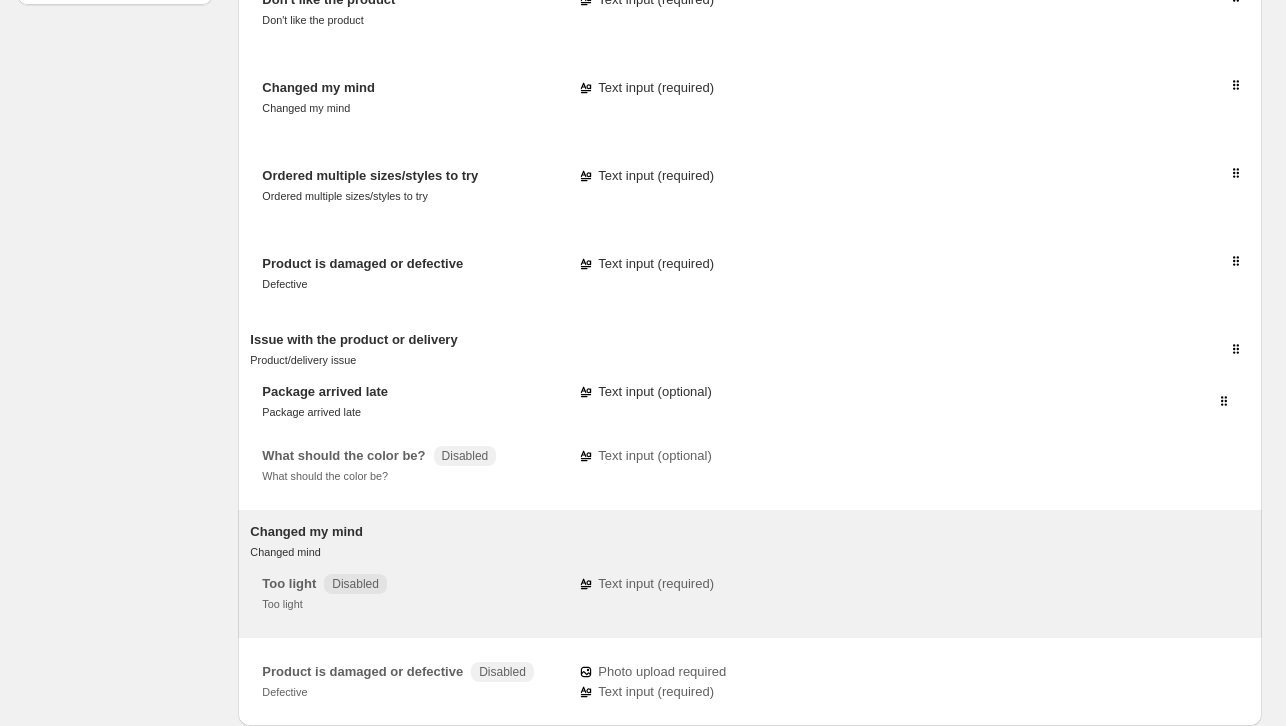 scroll, scrollTop: 482, scrollLeft: 0, axis: vertical 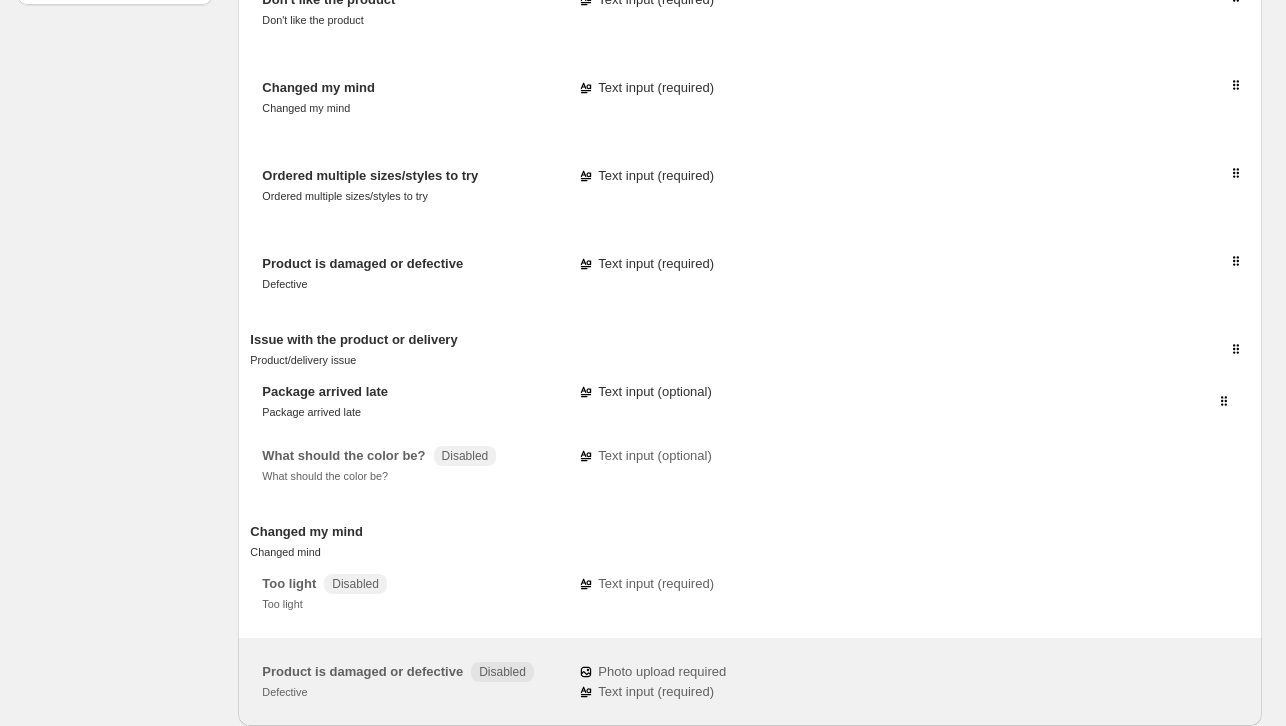 click on "Product is damaged or defective" at bounding box center [362, 671] 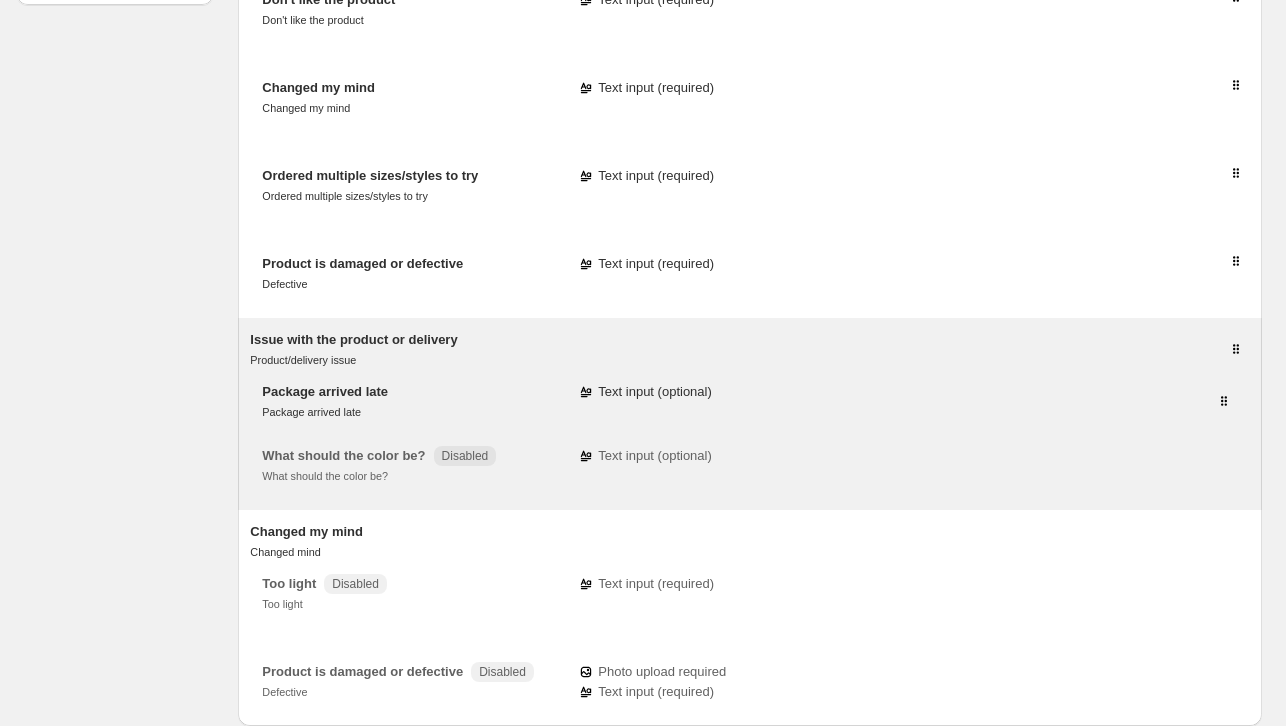 scroll, scrollTop: 458, scrollLeft: 0, axis: vertical 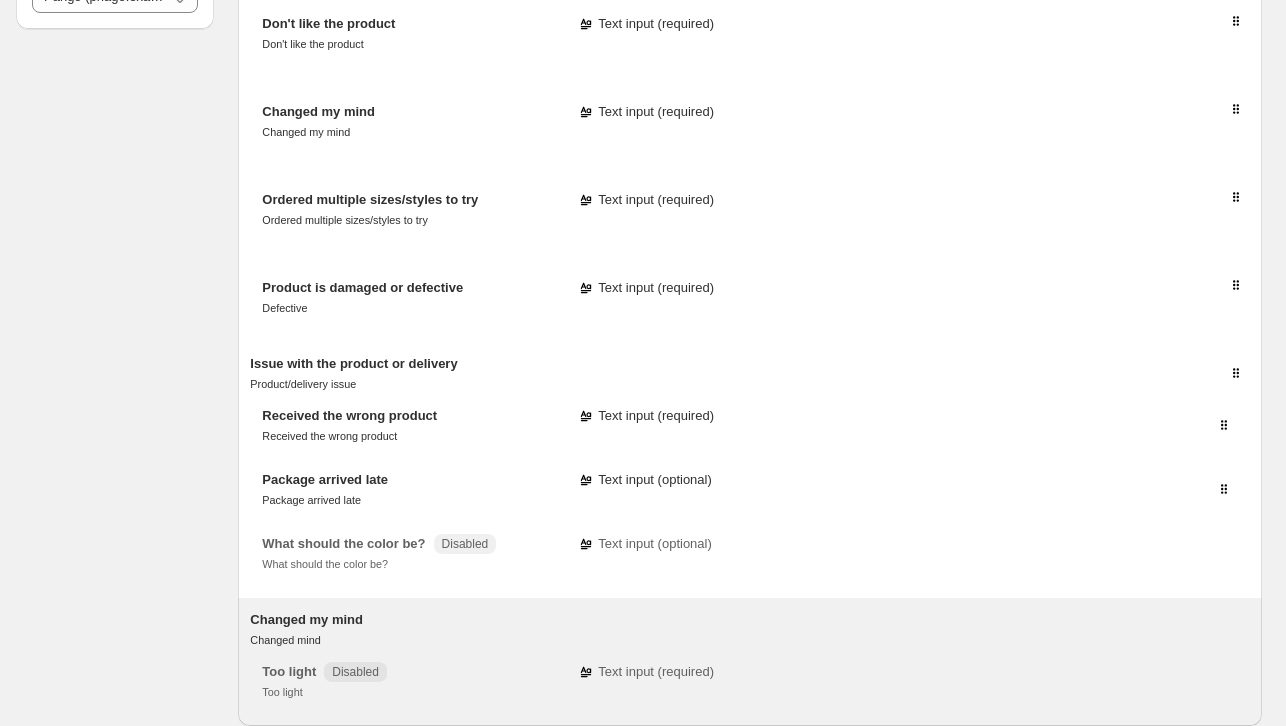 click on "Changed my mind Changed mind" at bounding box center (750, 630) 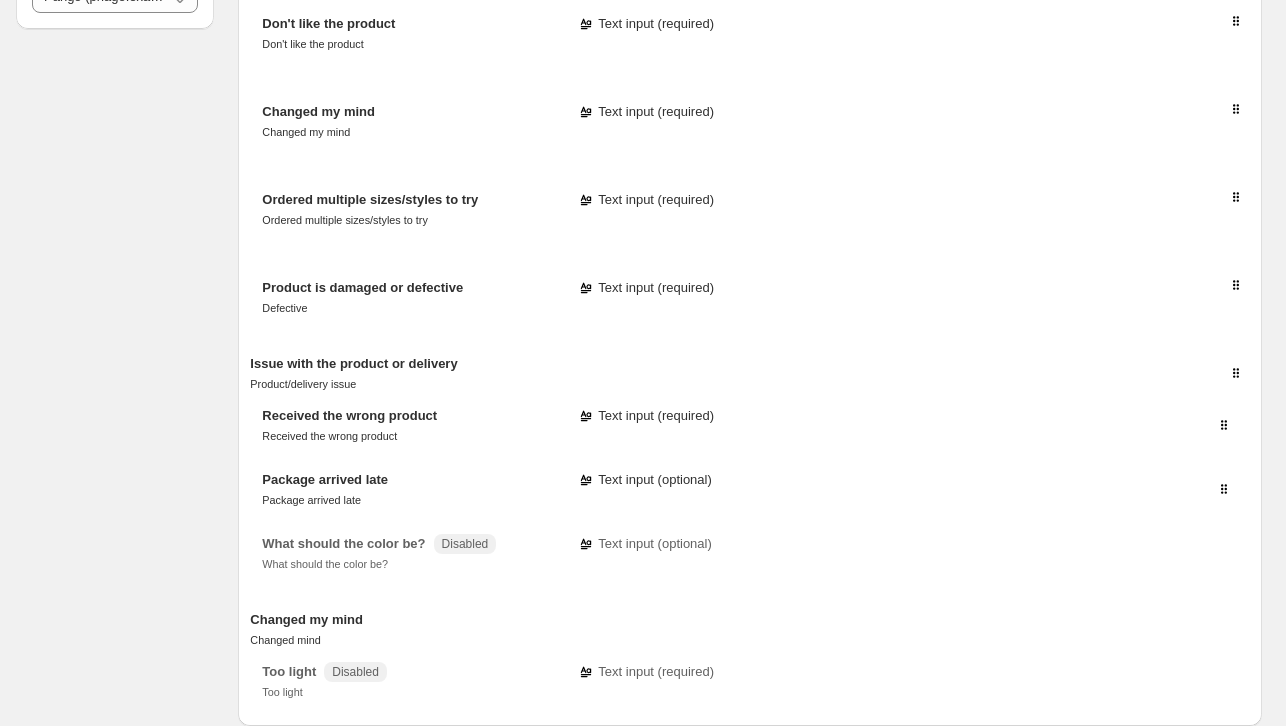 scroll, scrollTop: 0, scrollLeft: 0, axis: both 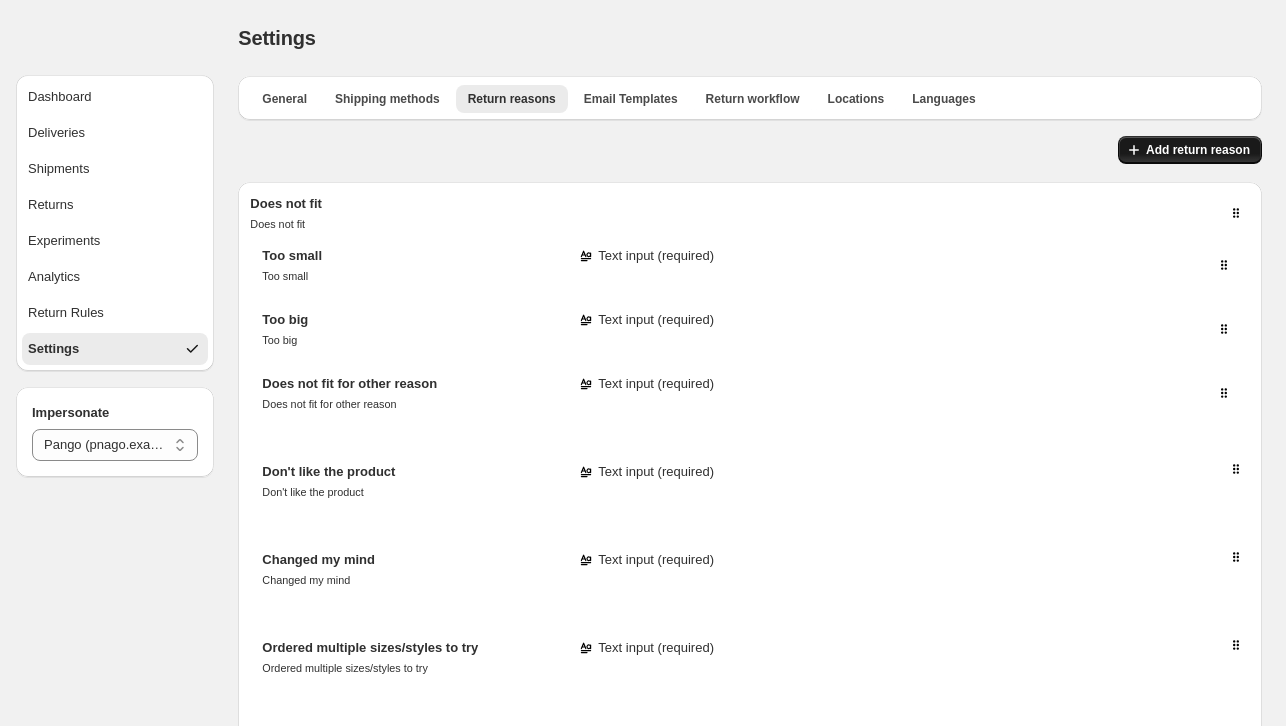 click on "Add return reason" at bounding box center (1190, 150) 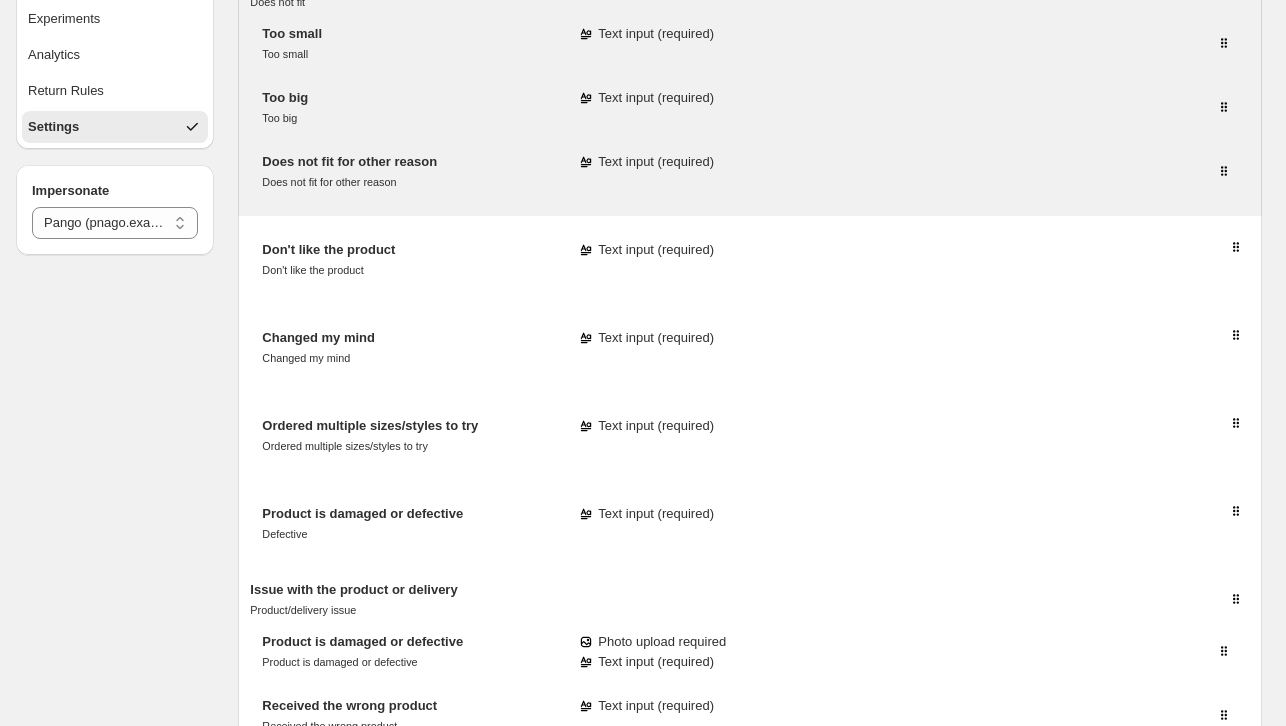 scroll, scrollTop: 0, scrollLeft: 0, axis: both 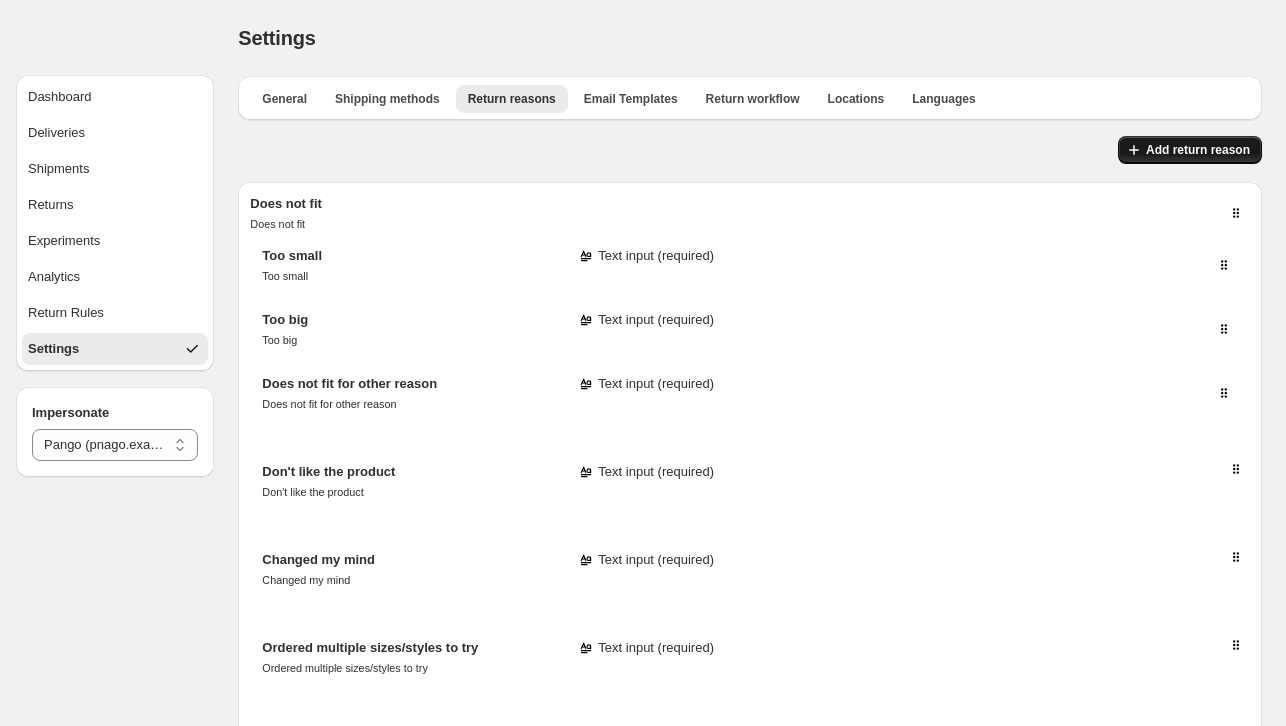 click on "Add return reason" at bounding box center [1198, 150] 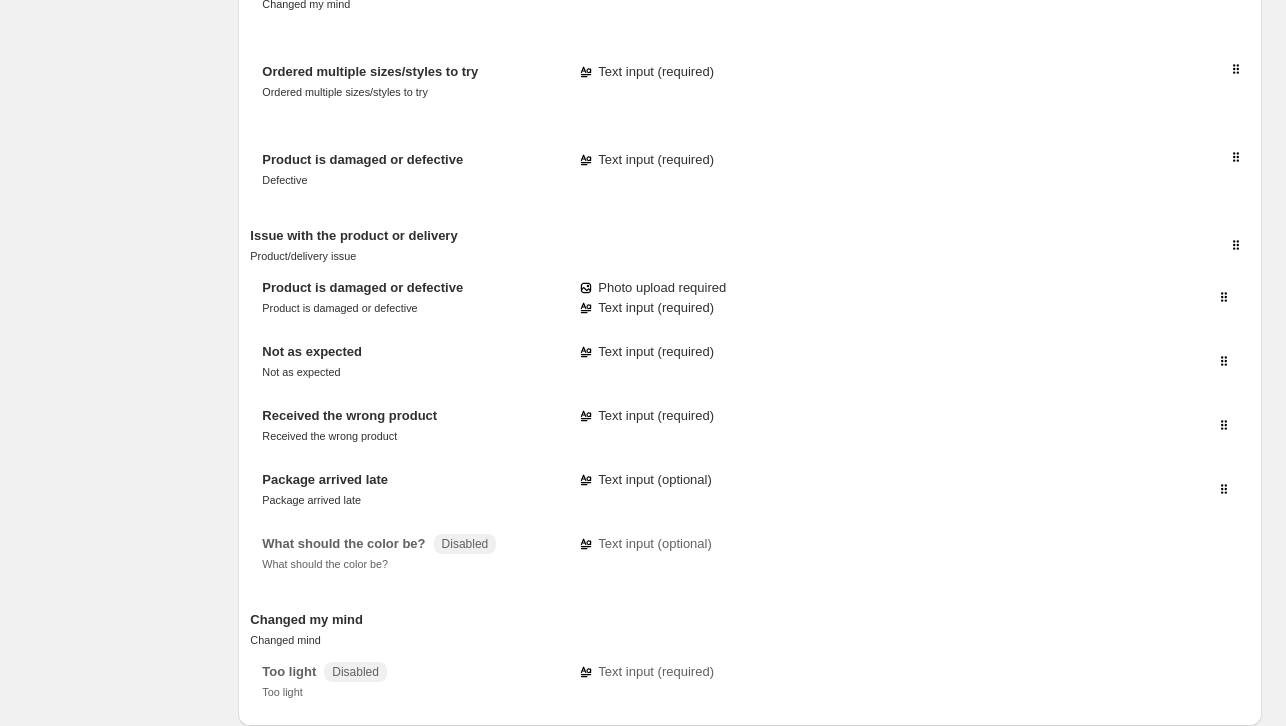 scroll, scrollTop: 87, scrollLeft: 0, axis: vertical 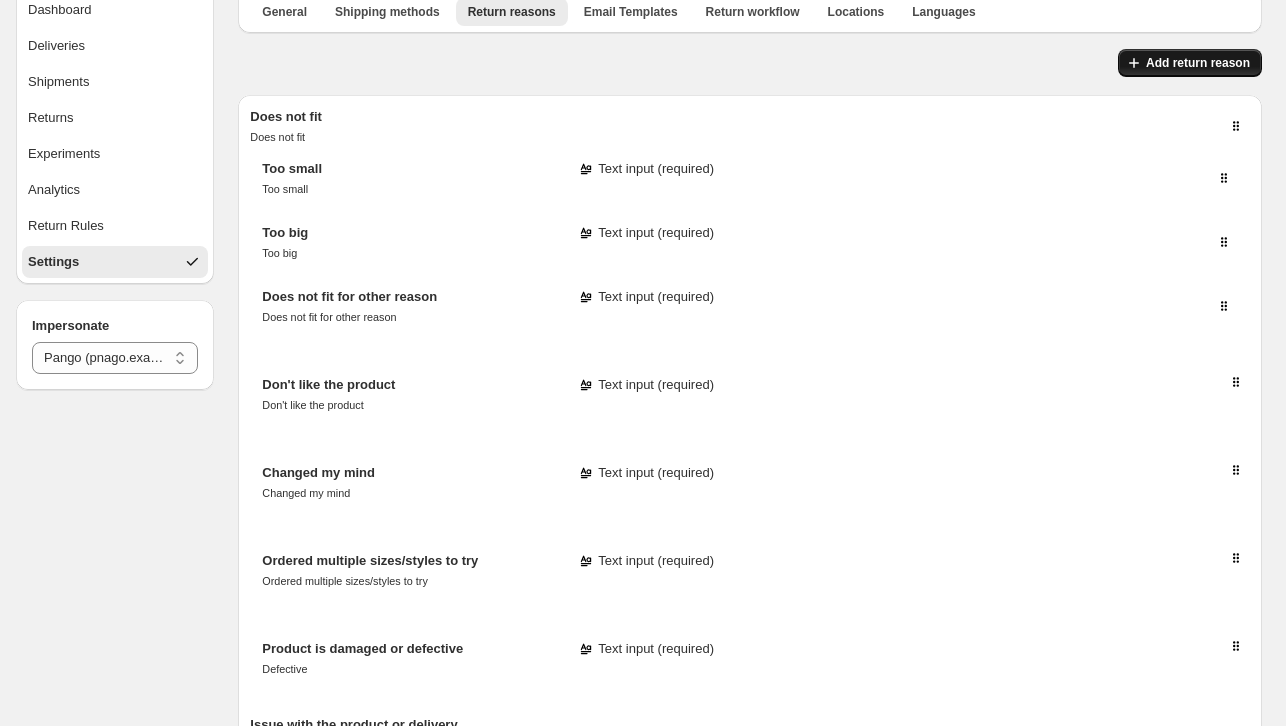 click on "Add return reason" at bounding box center (1198, 63) 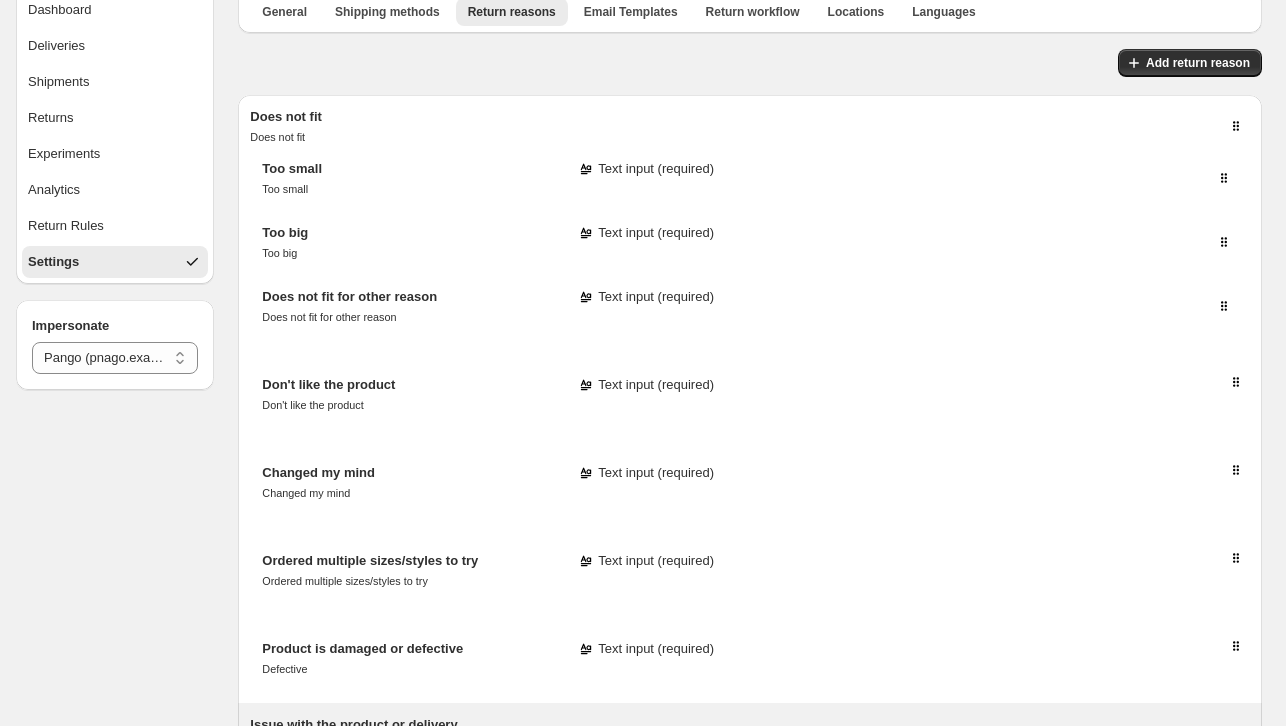 scroll, scrollTop: 587, scrollLeft: 0, axis: vertical 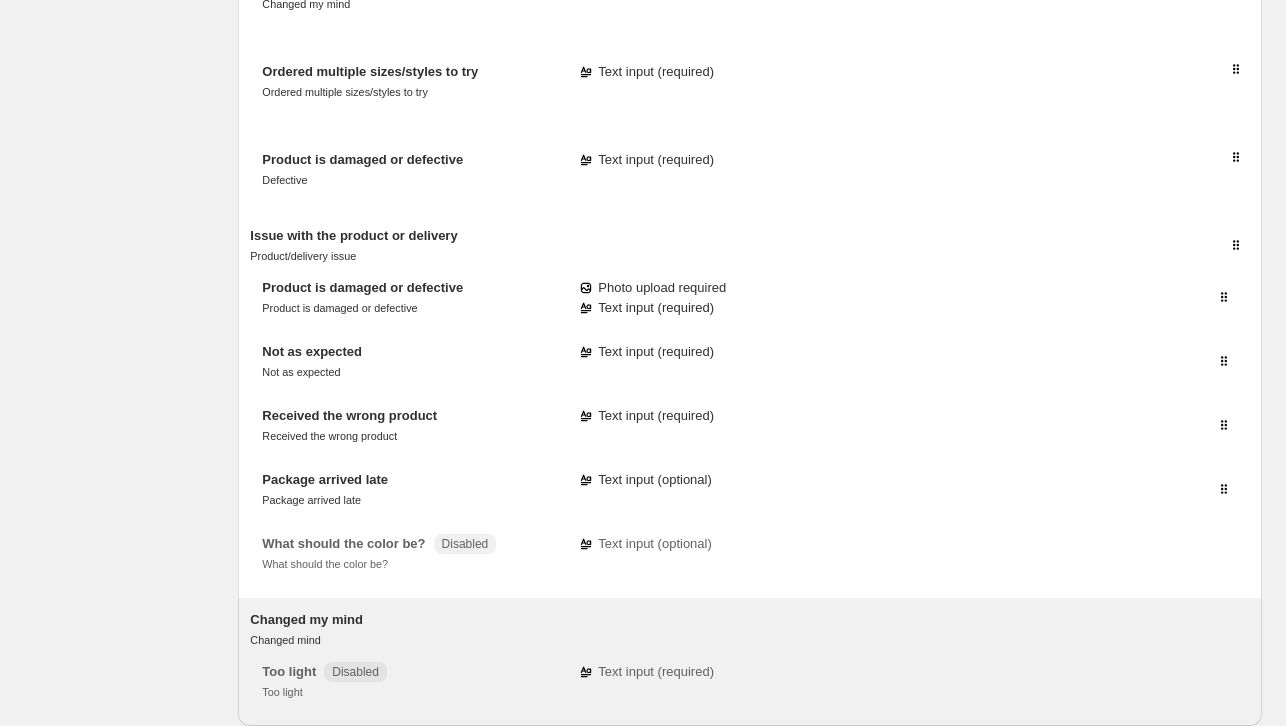 click on "Changed my mind Changed mind" at bounding box center (750, 630) 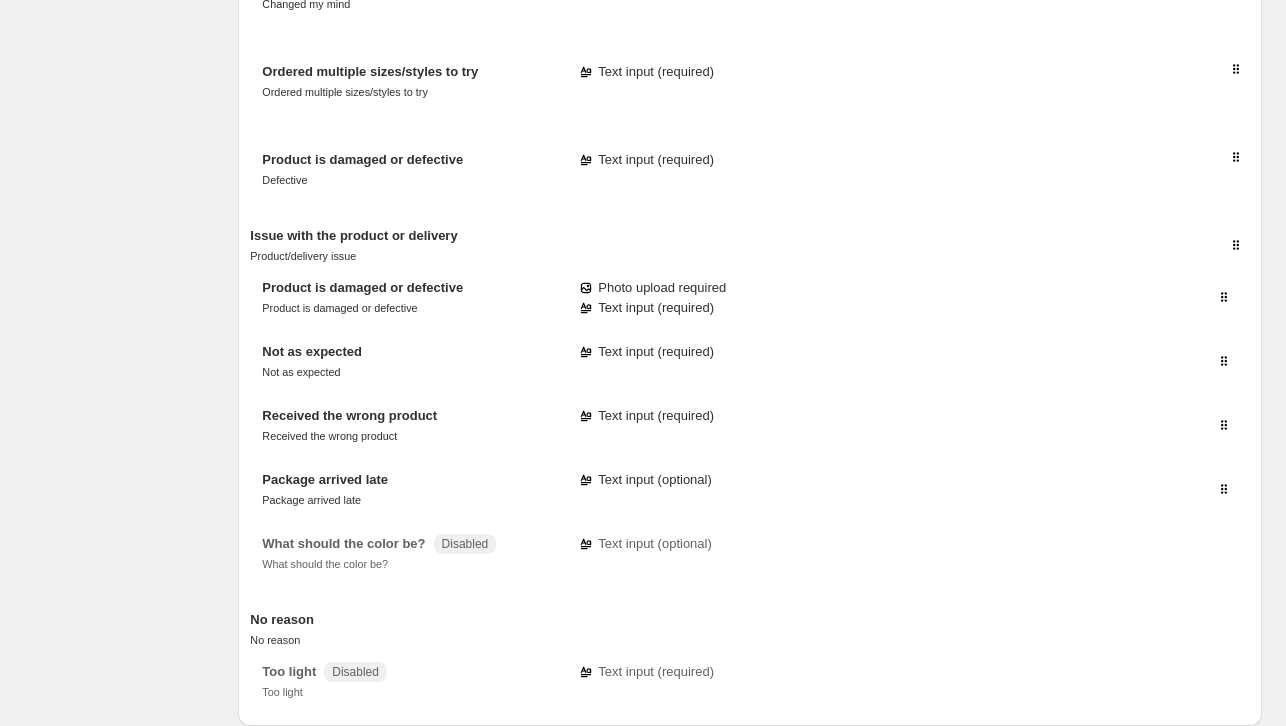 scroll, scrollTop: 87, scrollLeft: 0, axis: vertical 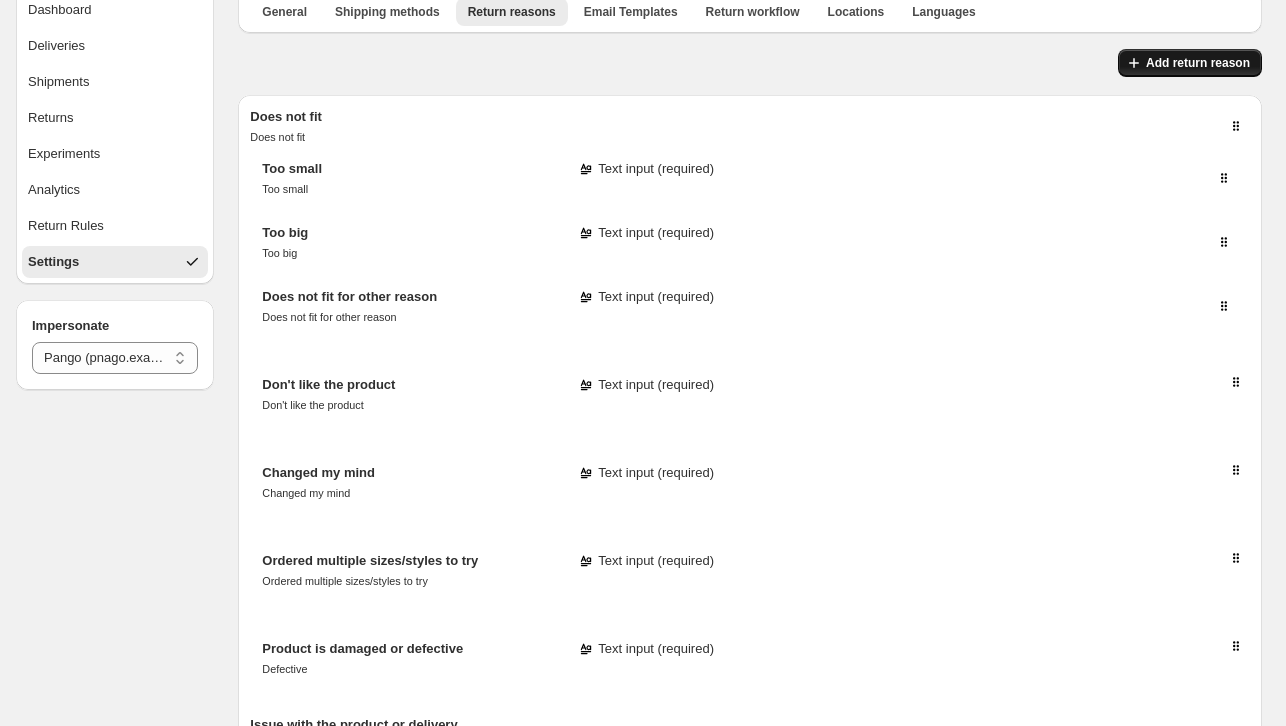 click on "Add return reason" at bounding box center [1190, 63] 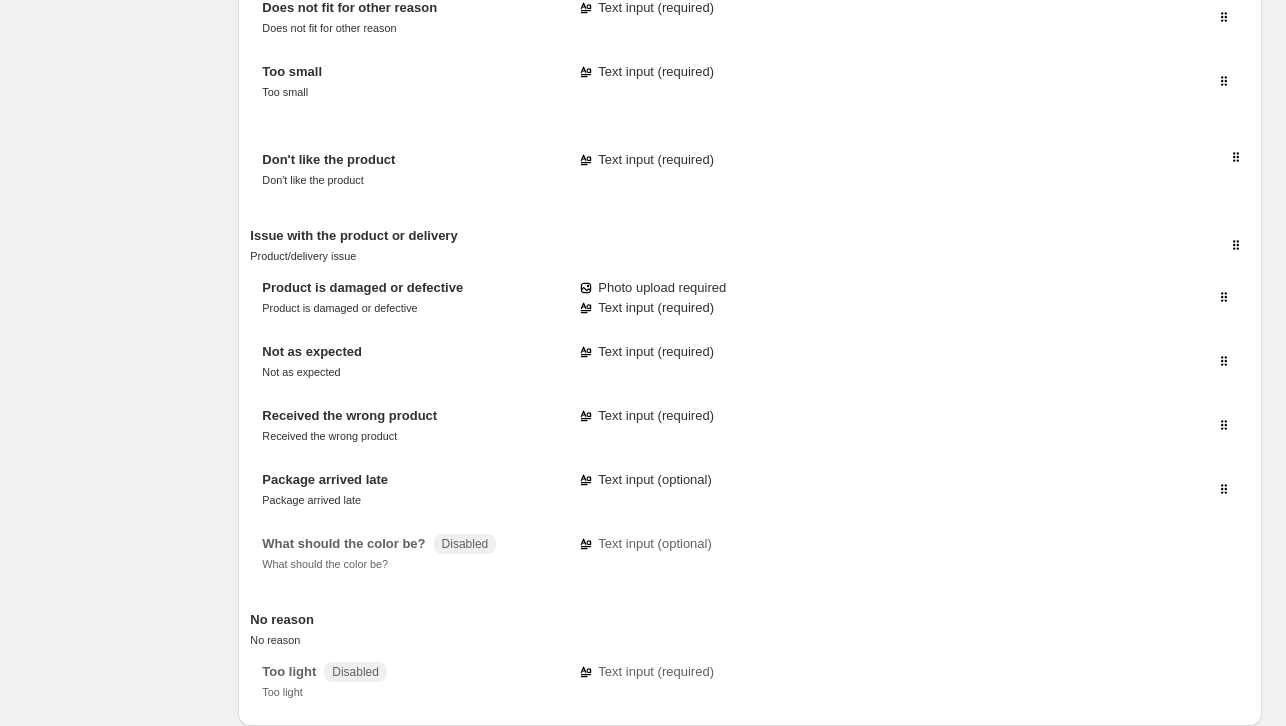 scroll, scrollTop: 0, scrollLeft: 0, axis: both 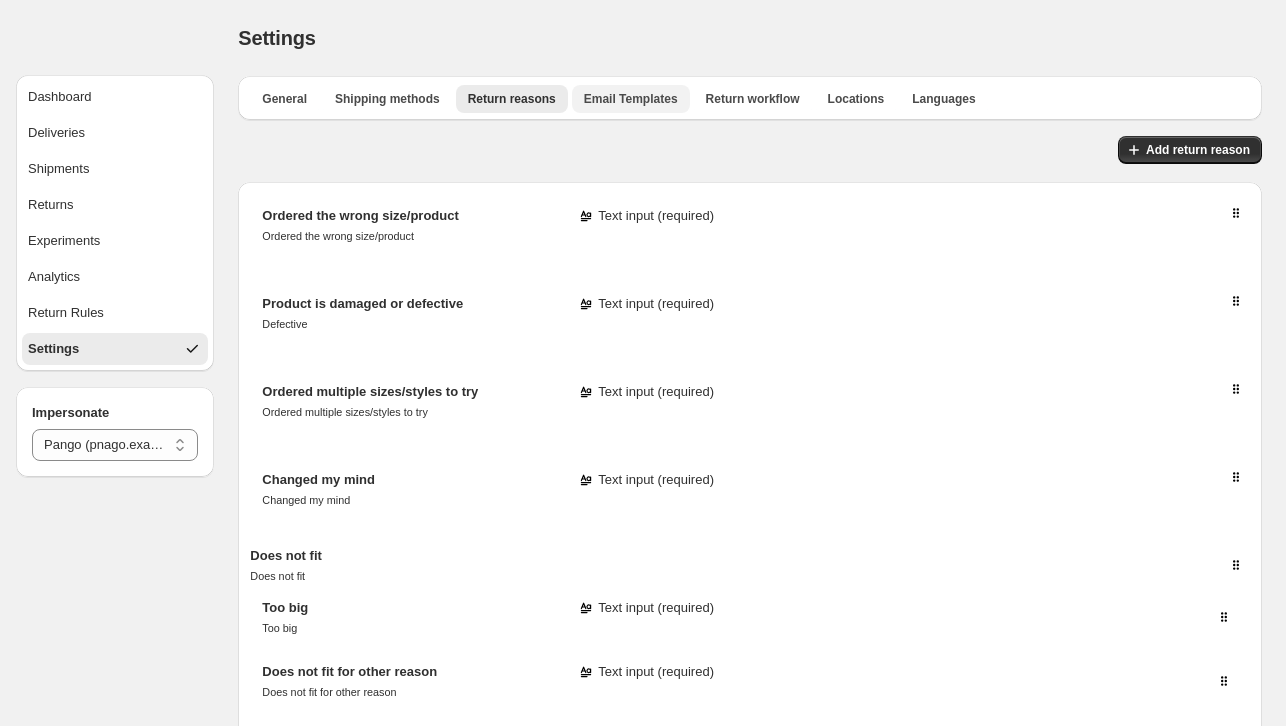 click on "Email Templates" at bounding box center (631, 99) 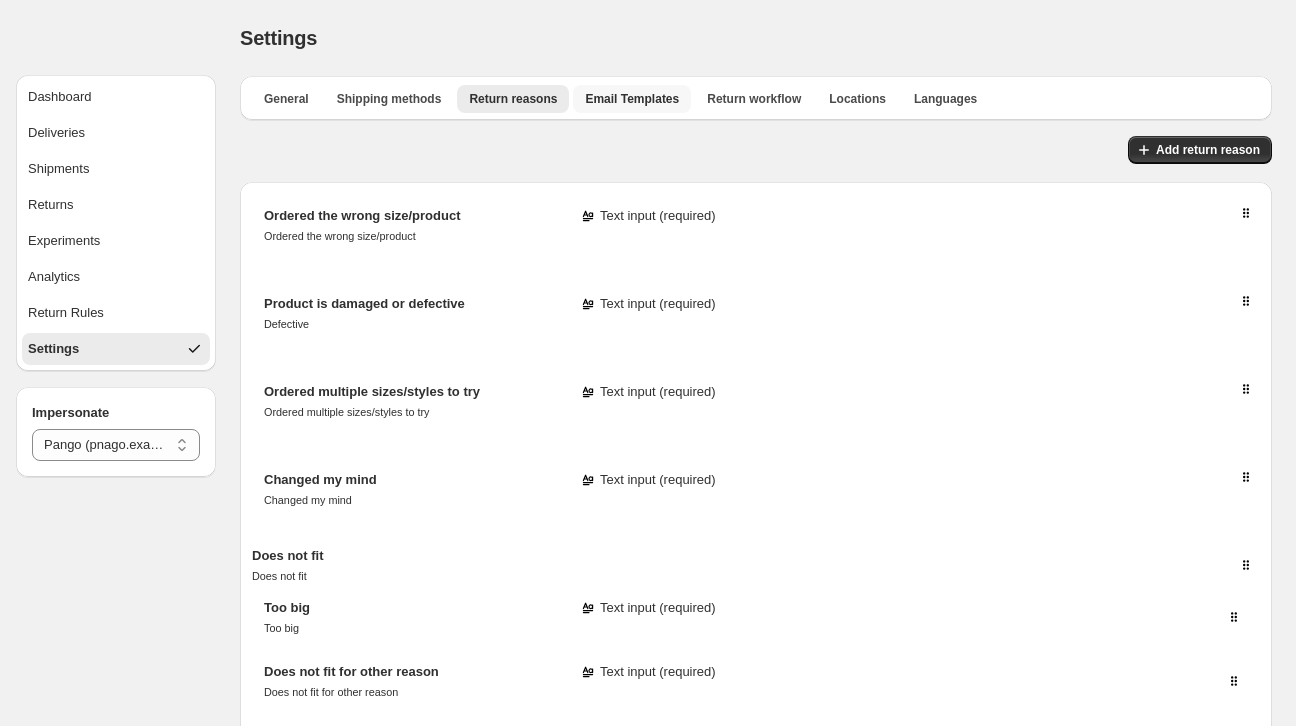 select on "********" 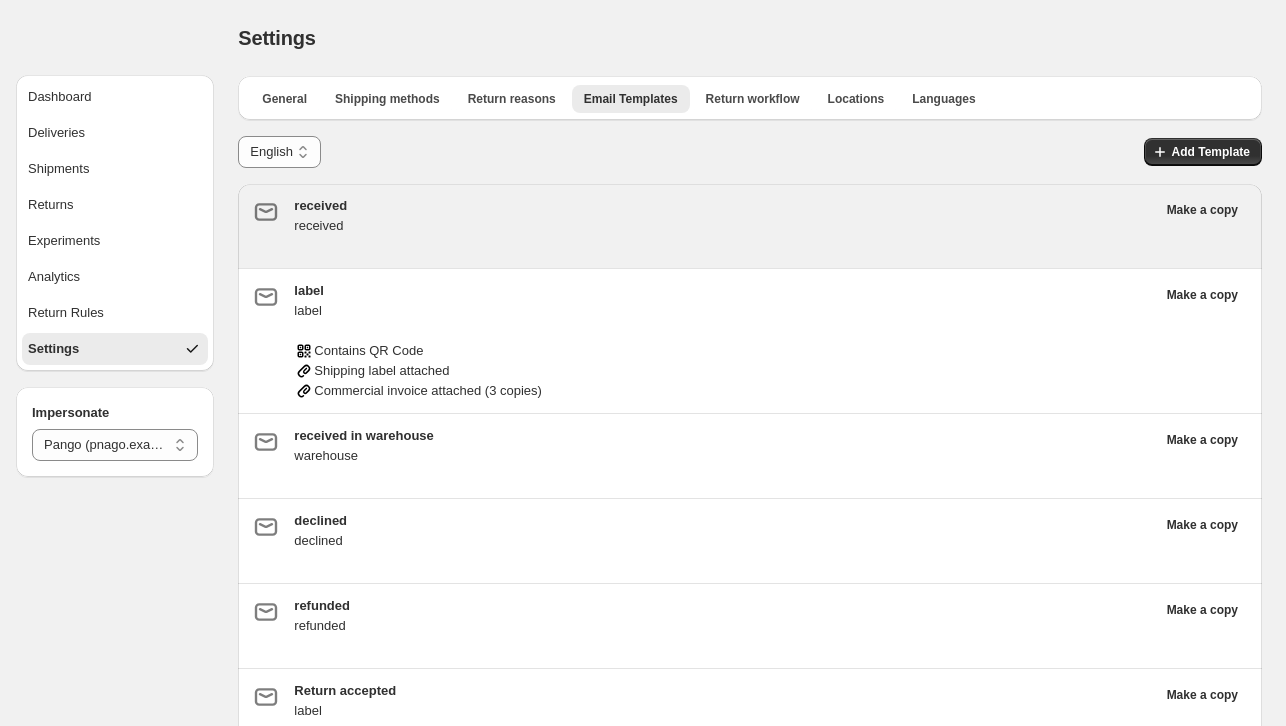 click on "received received" at bounding box center [724, 226] 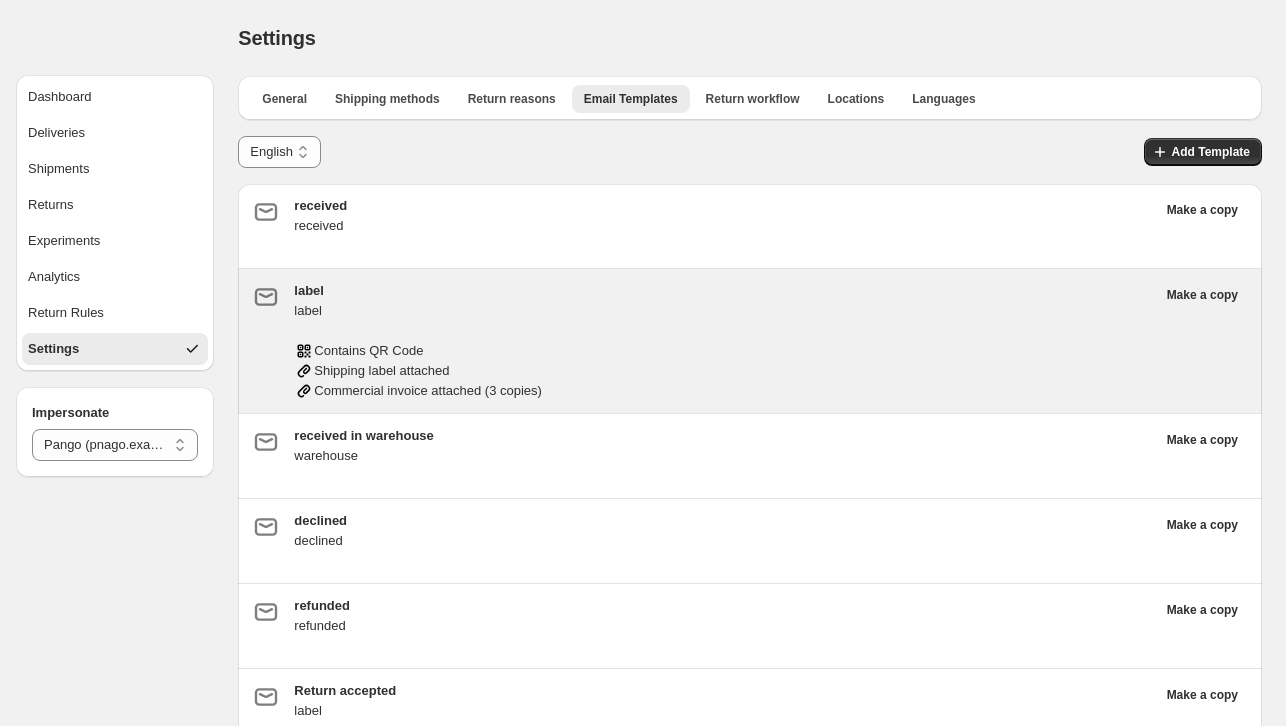 click on "Contains QR Code" at bounding box center [724, 351] 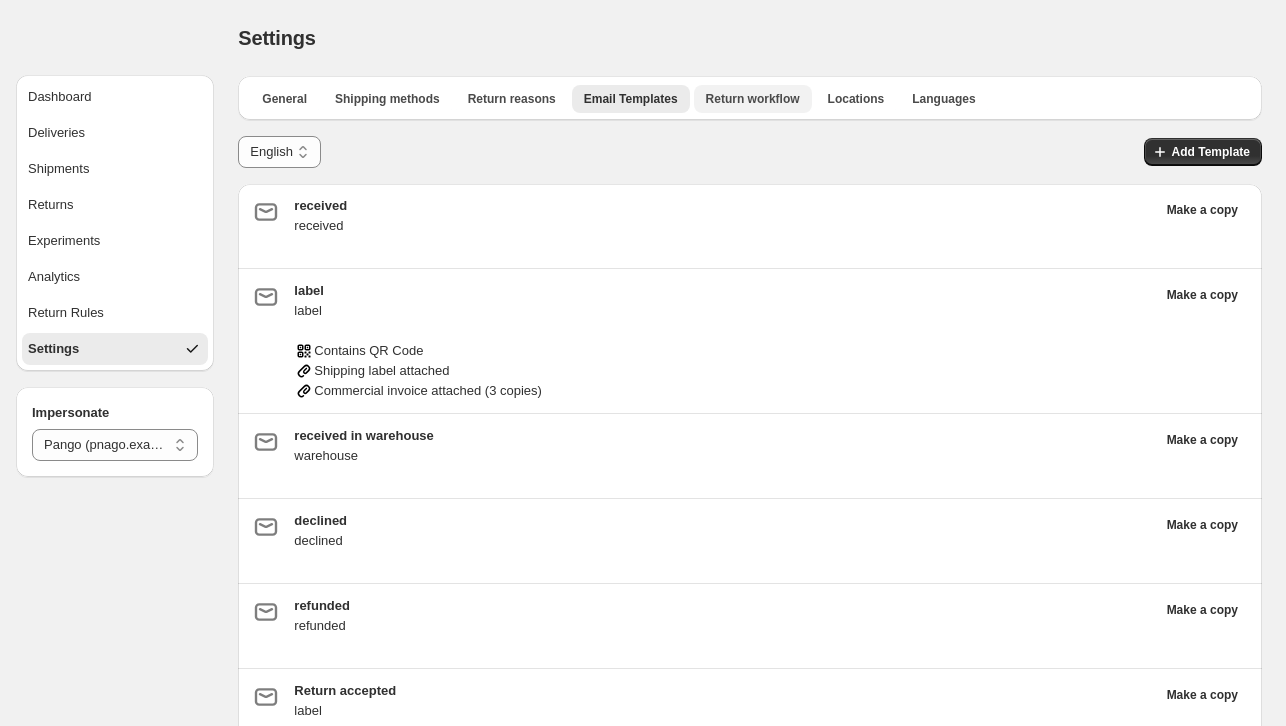click on "Return workflow" at bounding box center (753, 99) 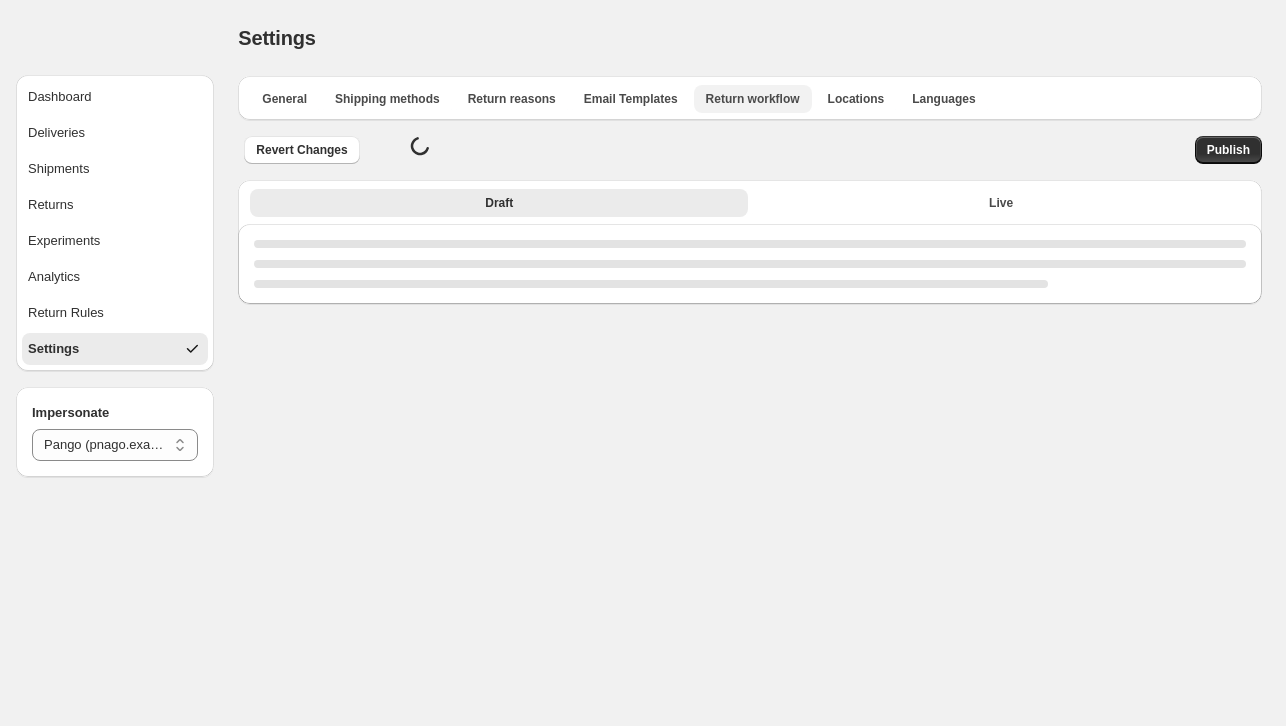 select on "********" 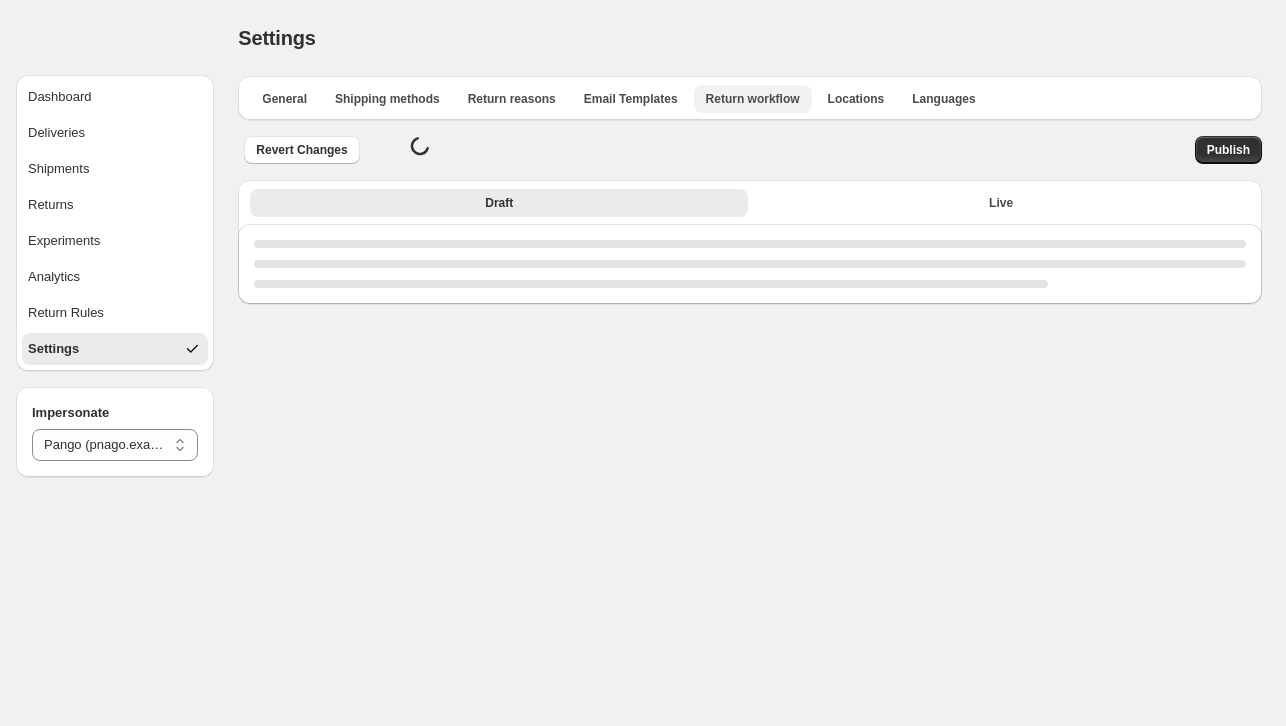 select on "********" 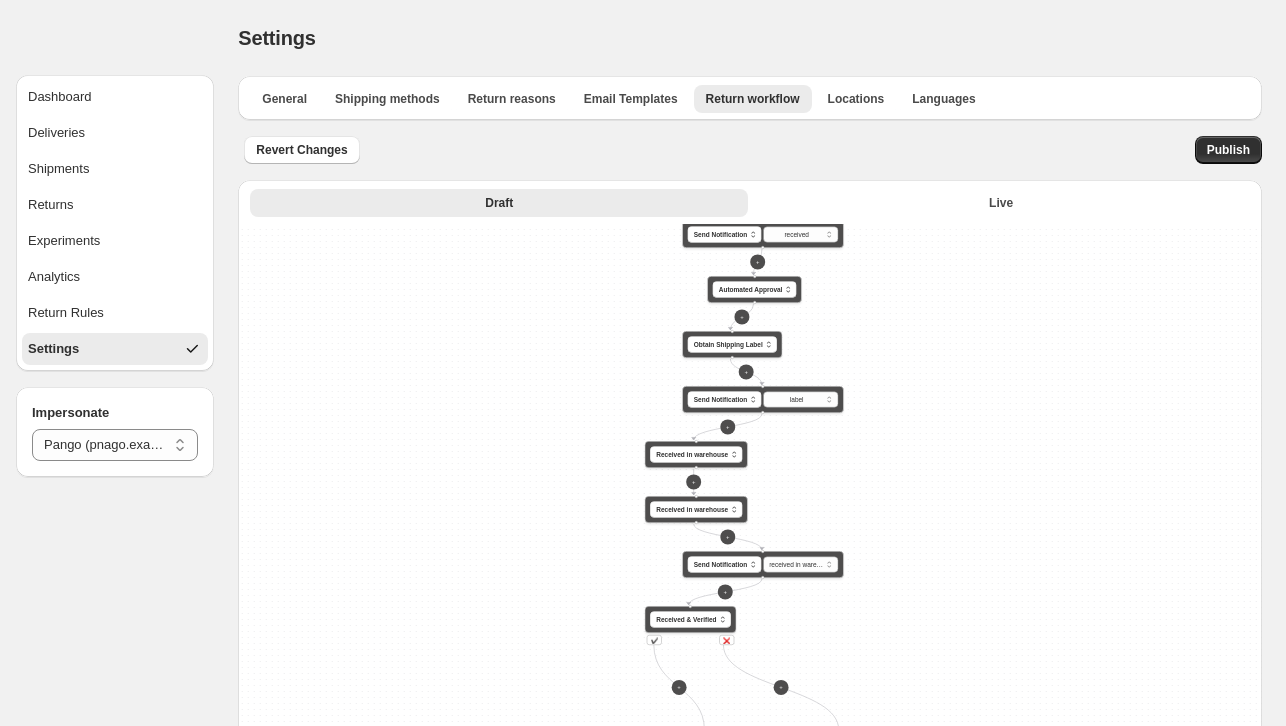 drag, startPoint x: 509, startPoint y: 395, endPoint x: 418, endPoint y: 264, distance: 159.5055 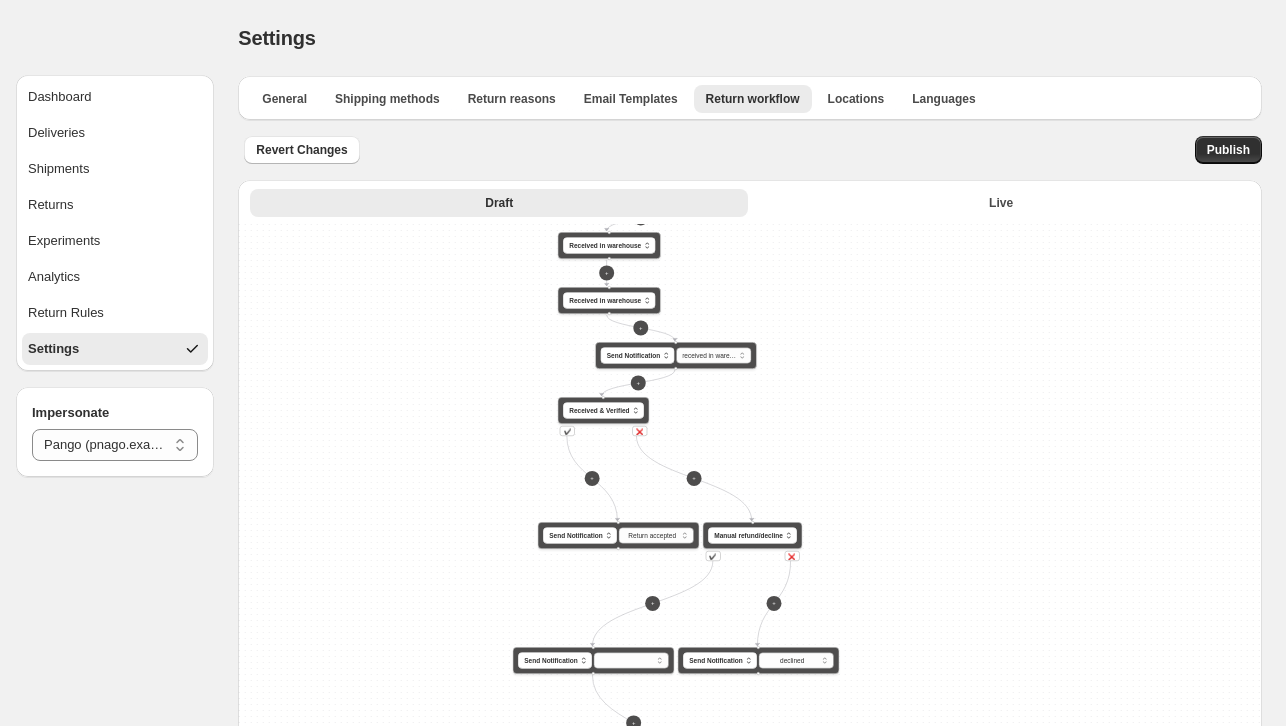 drag, startPoint x: 483, startPoint y: 383, endPoint x: 488, endPoint y: 277, distance: 106.11786 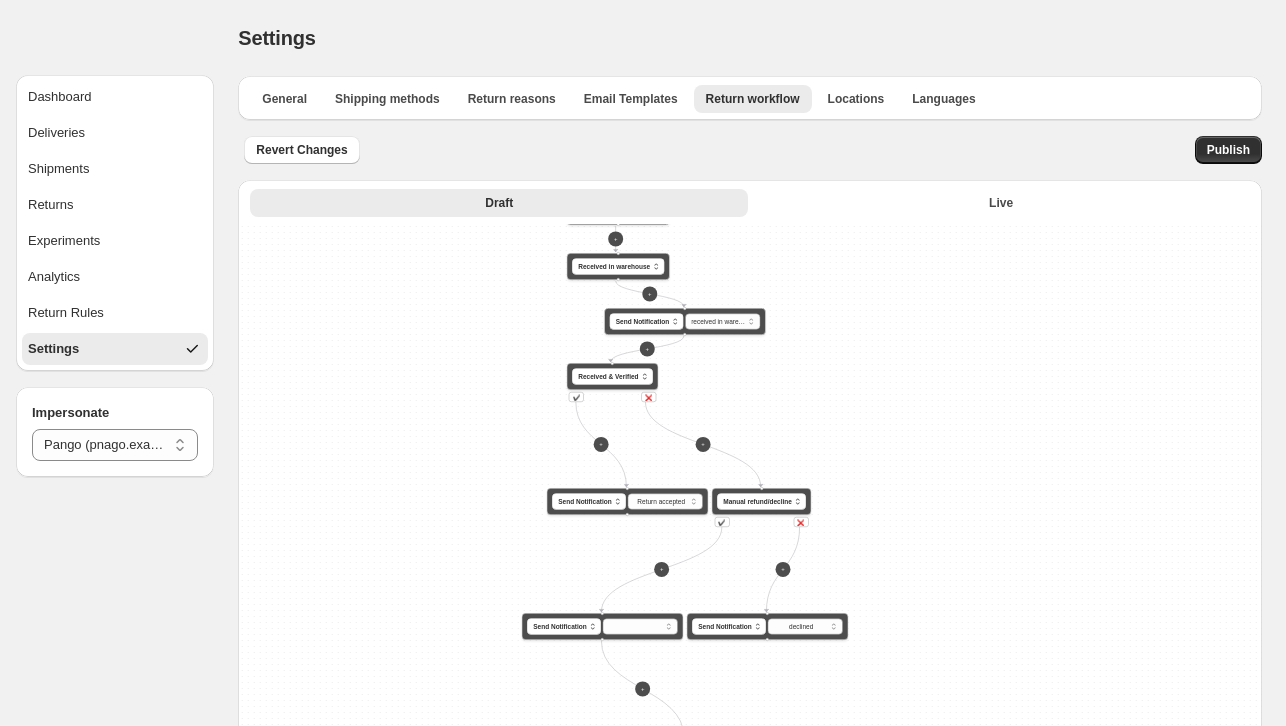 drag, startPoint x: 495, startPoint y: 377, endPoint x: 490, endPoint y: 304, distance: 73.171036 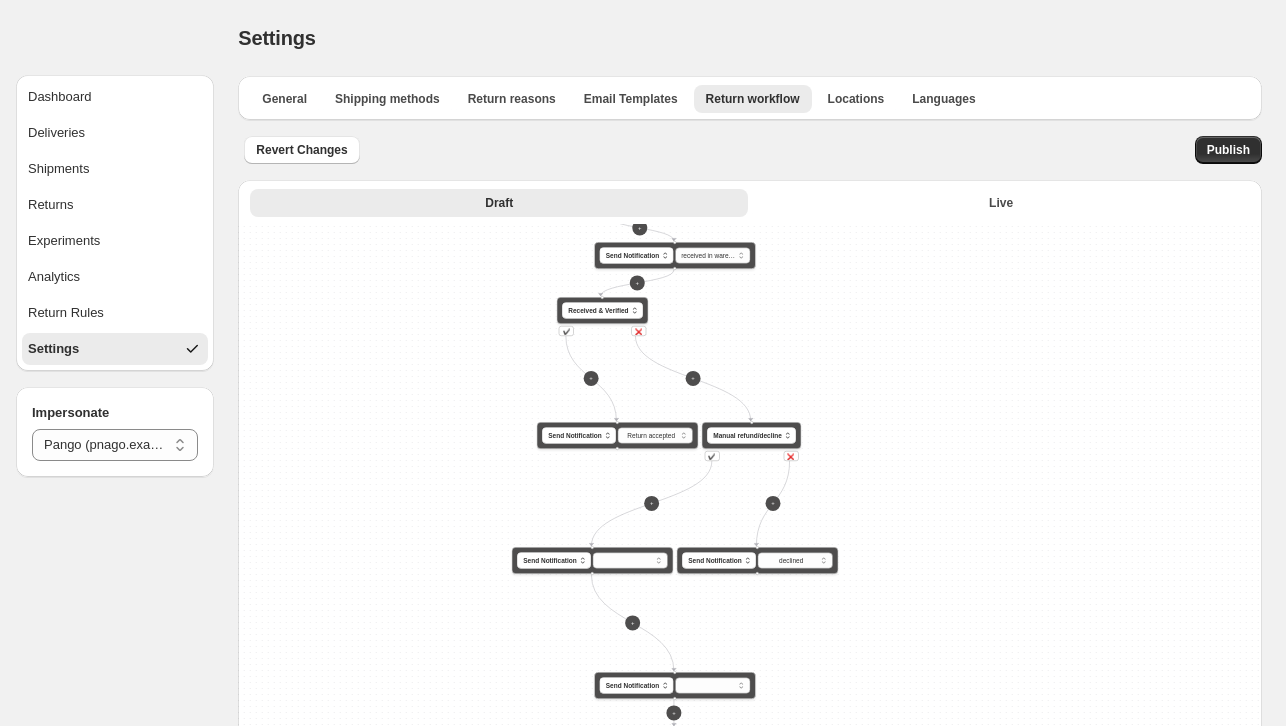 drag, startPoint x: 486, startPoint y: 350, endPoint x: 494, endPoint y: 259, distance: 91.350975 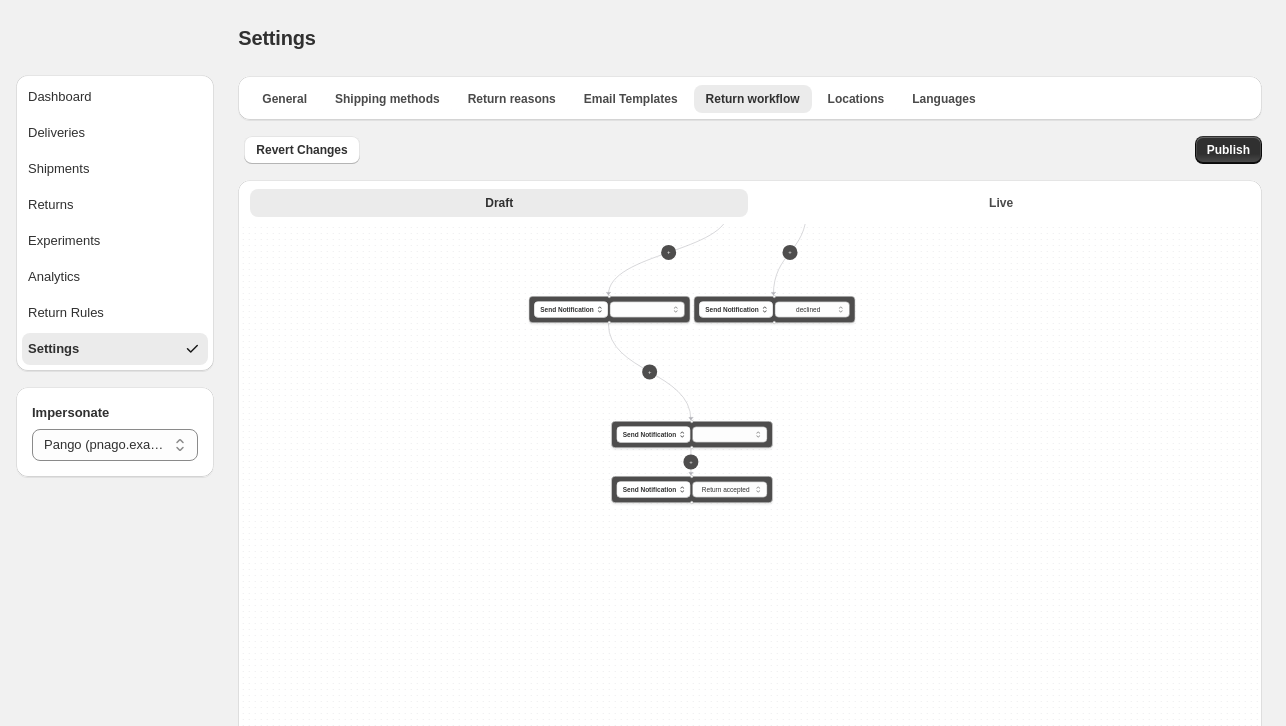 drag, startPoint x: 470, startPoint y: 349, endPoint x: 428, endPoint y: 428, distance: 89.470665 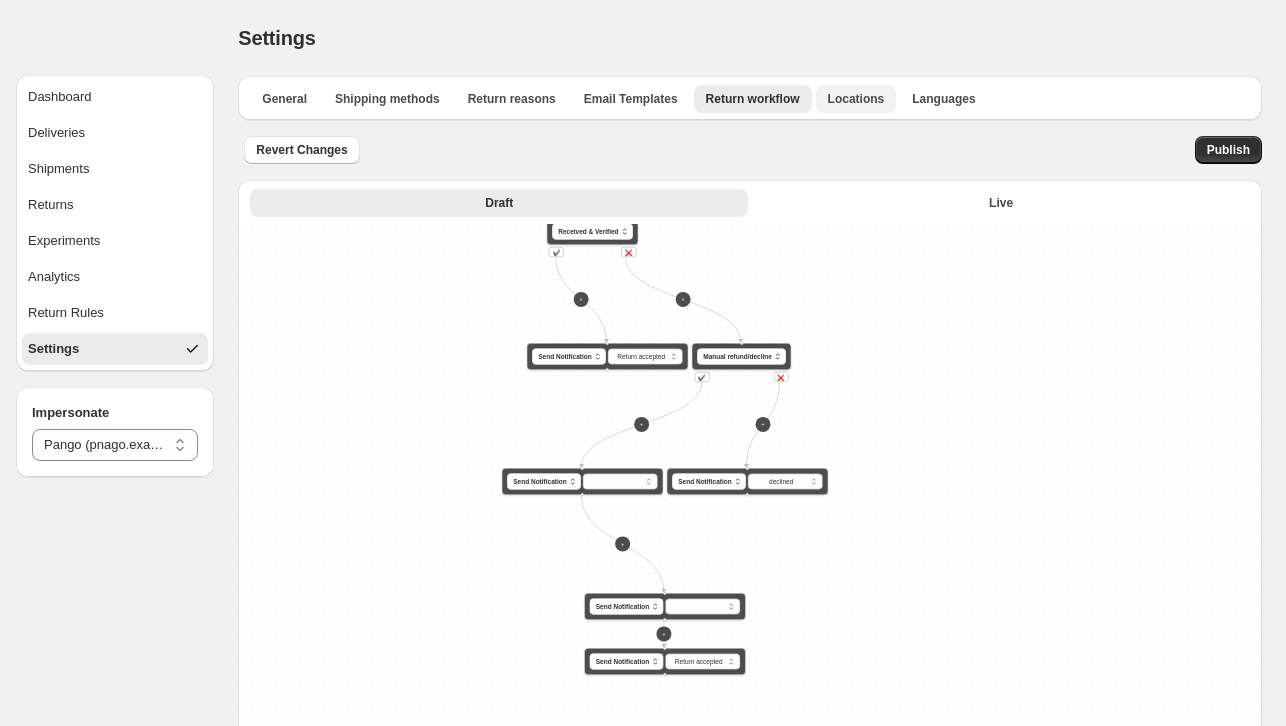 drag, startPoint x: 850, startPoint y: 80, endPoint x: 850, endPoint y: 92, distance: 12 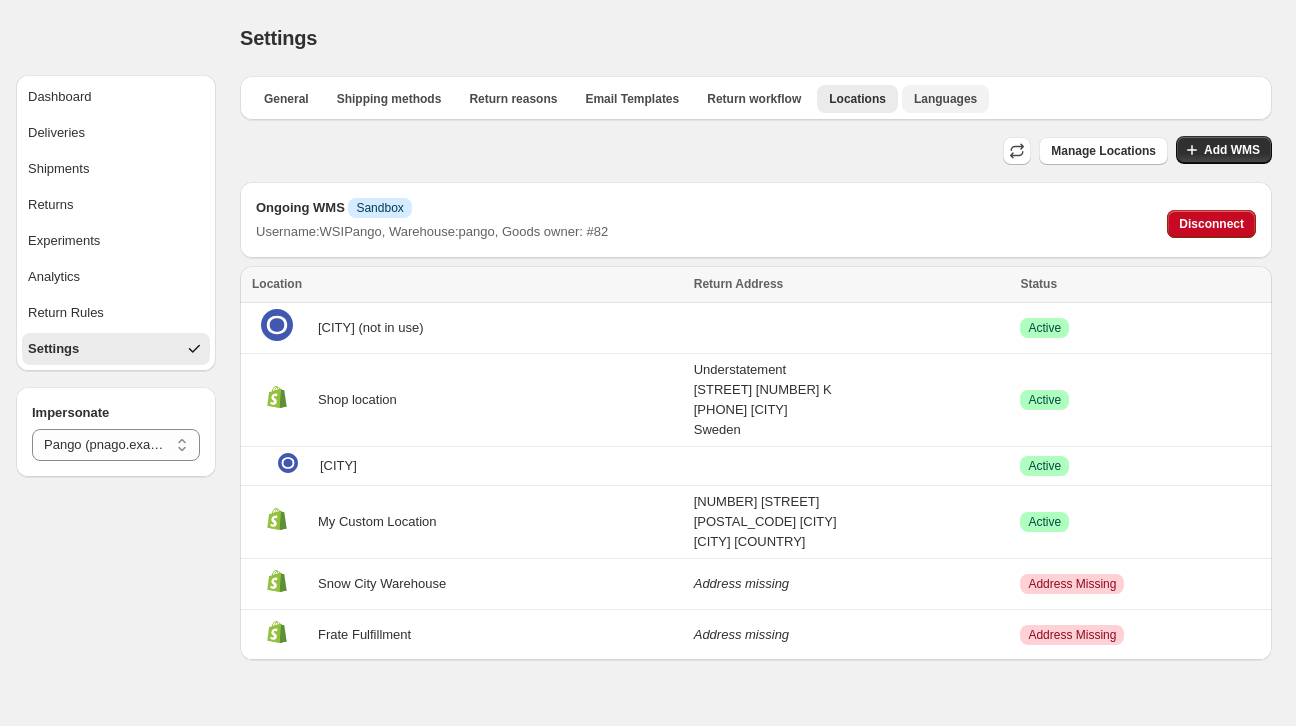 click on "Languages" at bounding box center [945, 99] 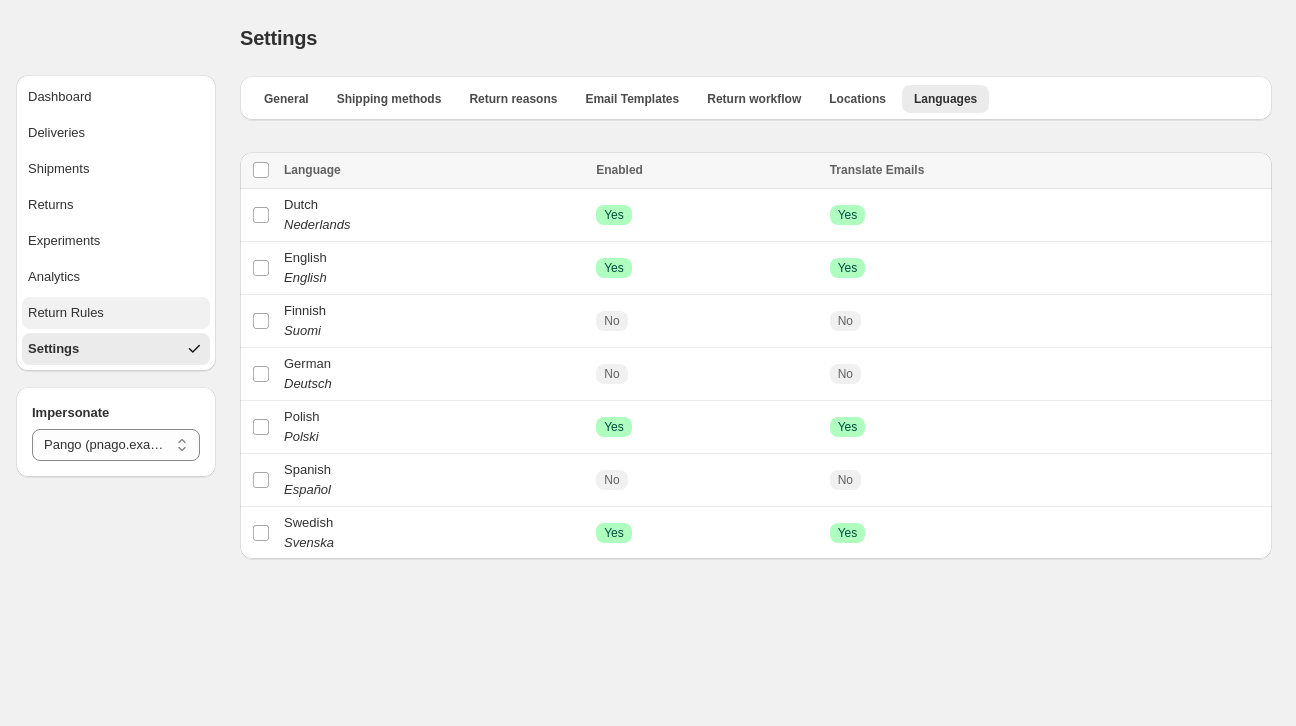 click on "Return Rules" at bounding box center (116, 313) 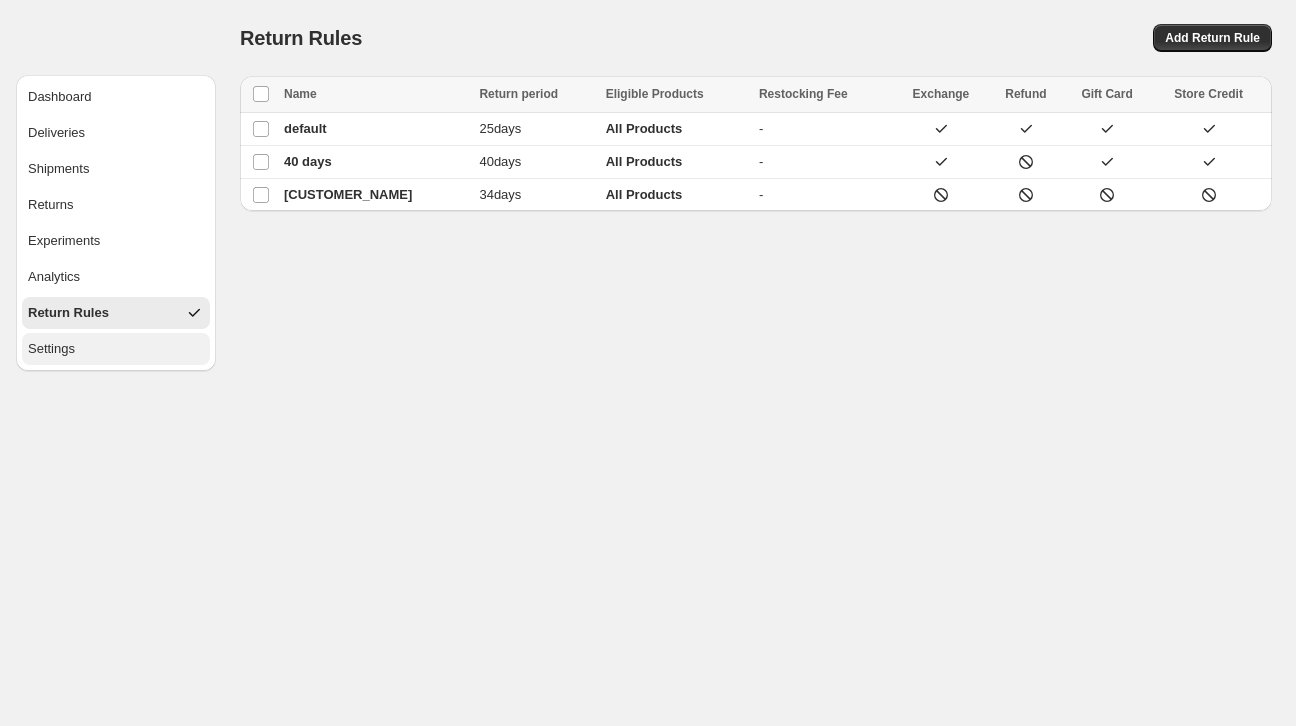 click on "Settings" at bounding box center (116, 349) 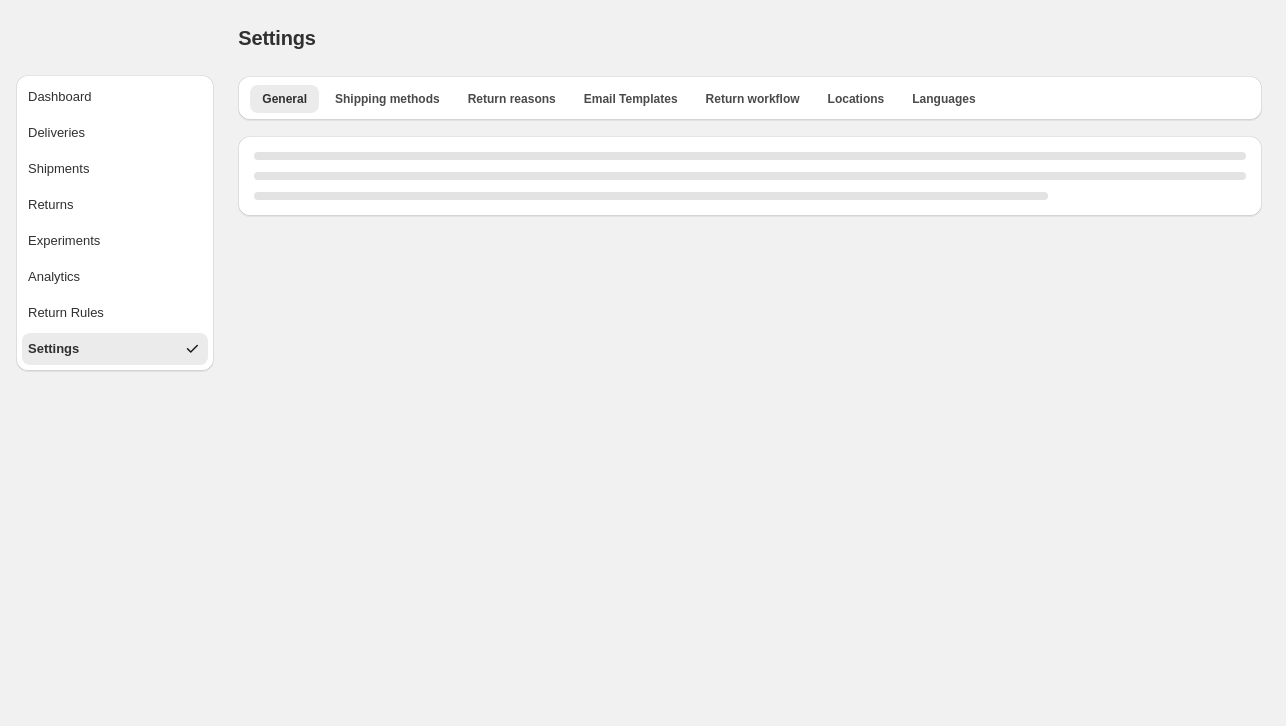 select on "**" 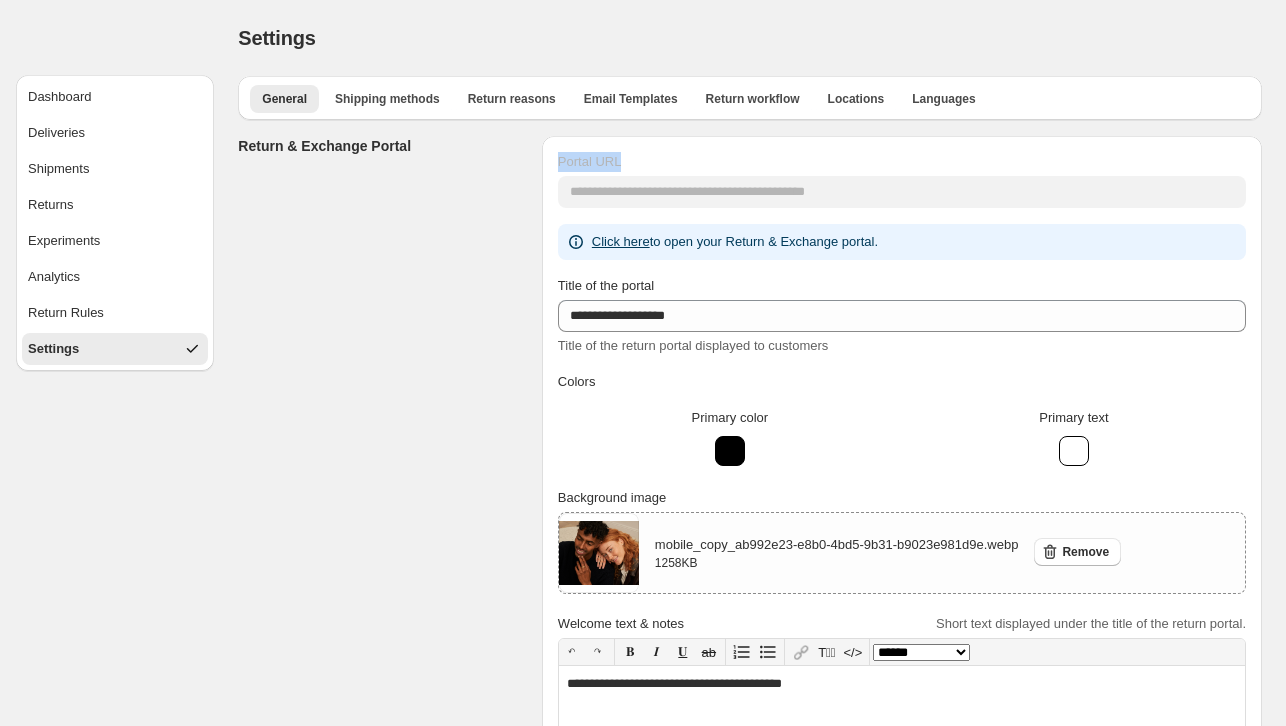 drag, startPoint x: 859, startPoint y: 180, endPoint x: 468, endPoint y: 220, distance: 393.0407 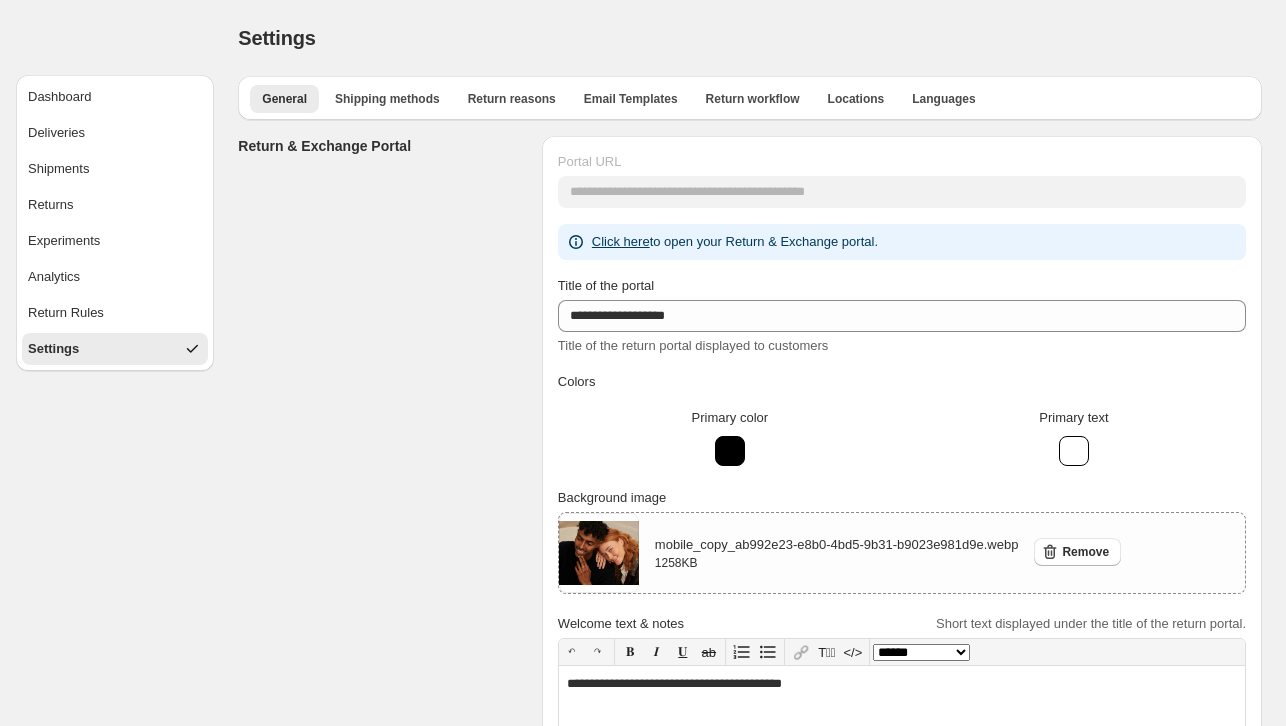 select on "********" 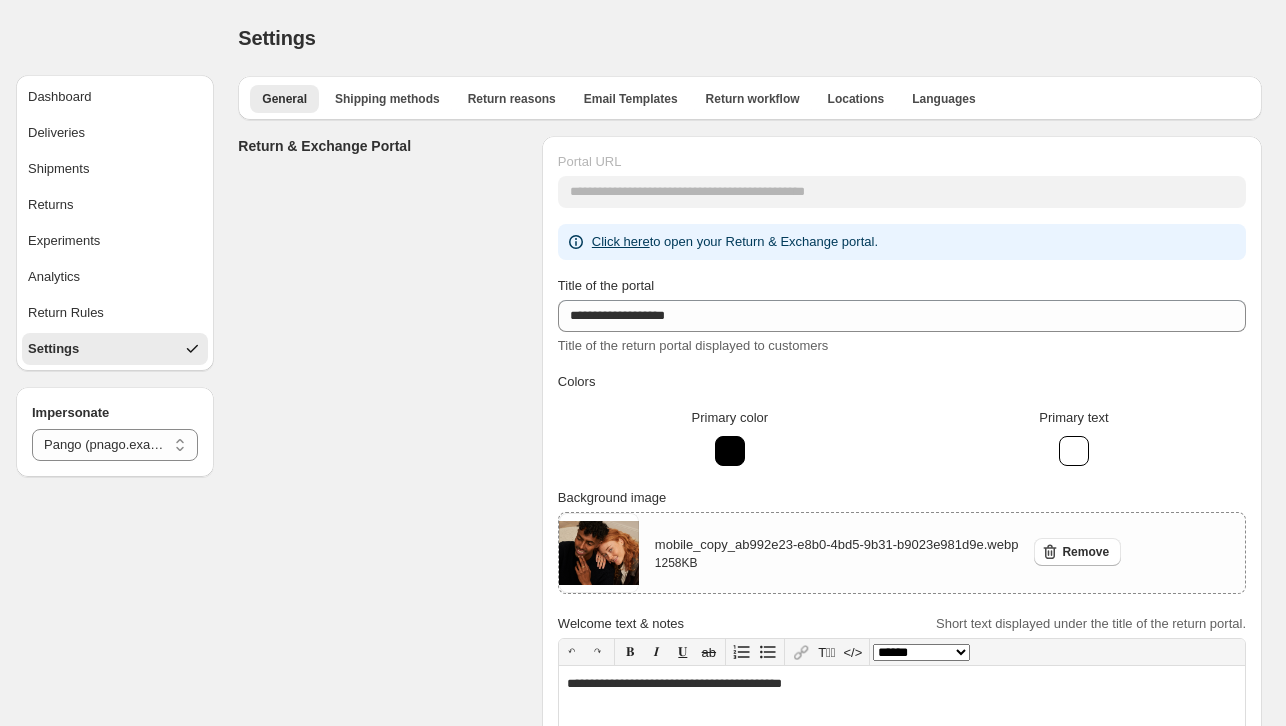 drag, startPoint x: 483, startPoint y: 221, endPoint x: 502, endPoint y: 213, distance: 20.615528 